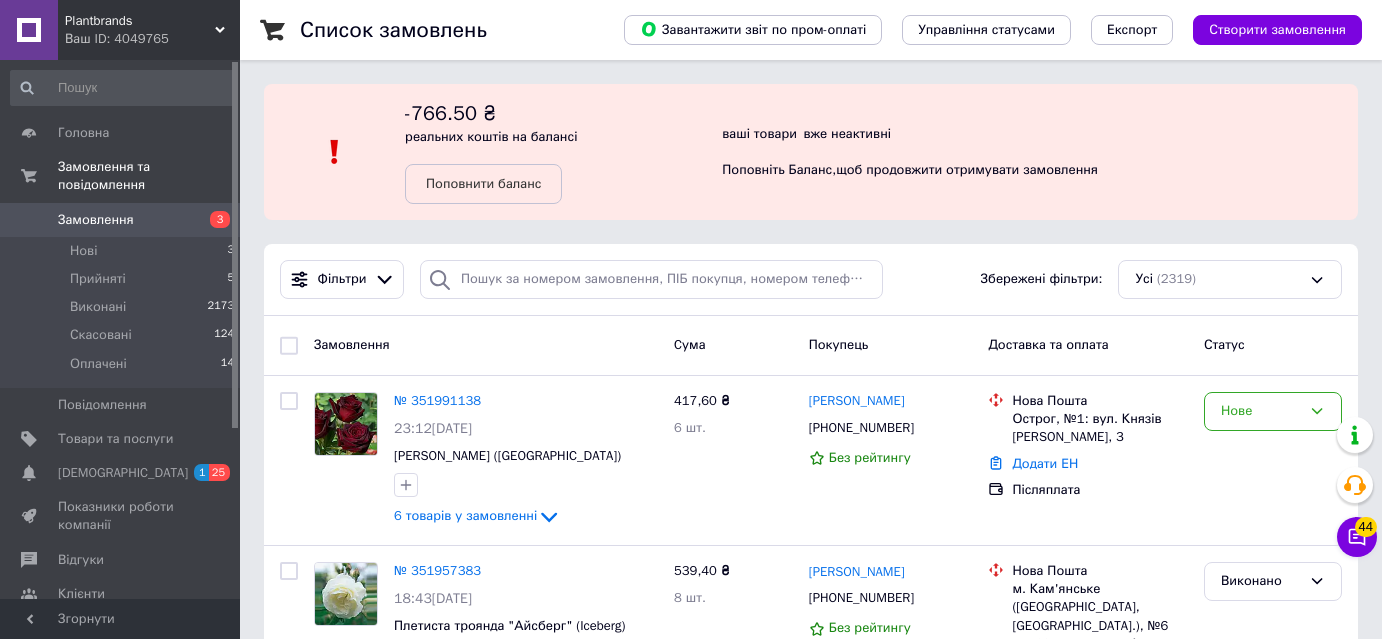 scroll, scrollTop: 0, scrollLeft: 0, axis: both 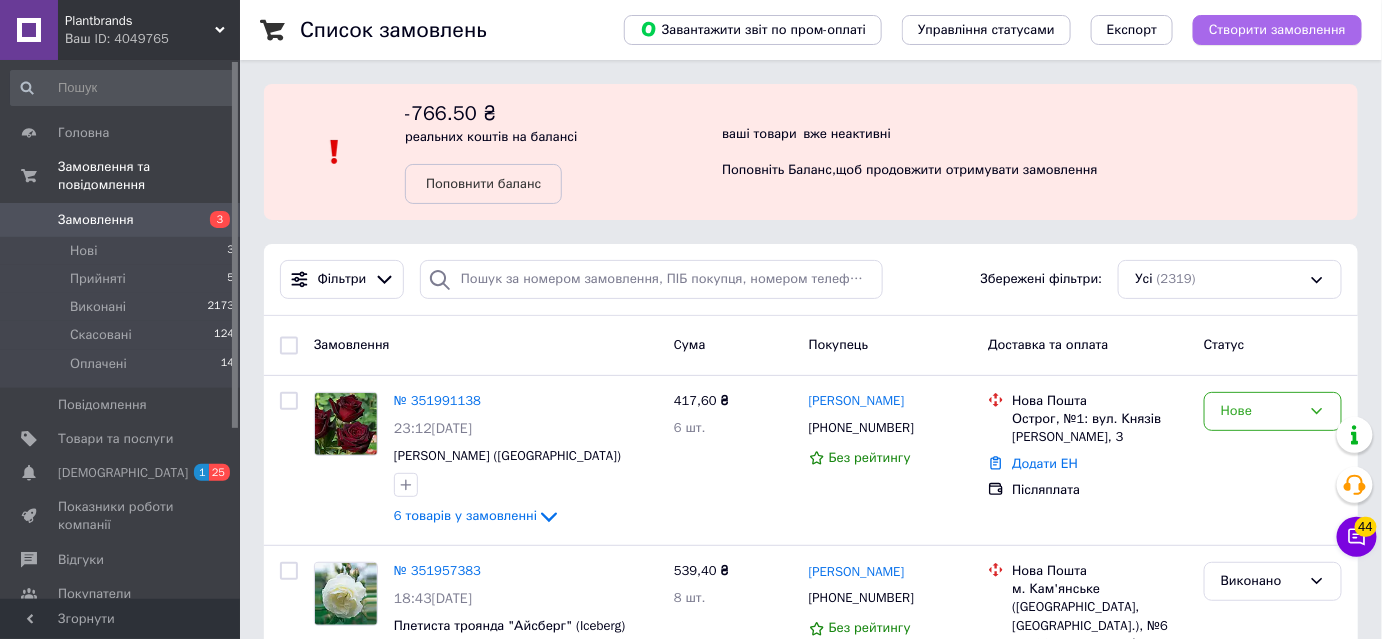 click on "Створити замовлення" at bounding box center (1277, 30) 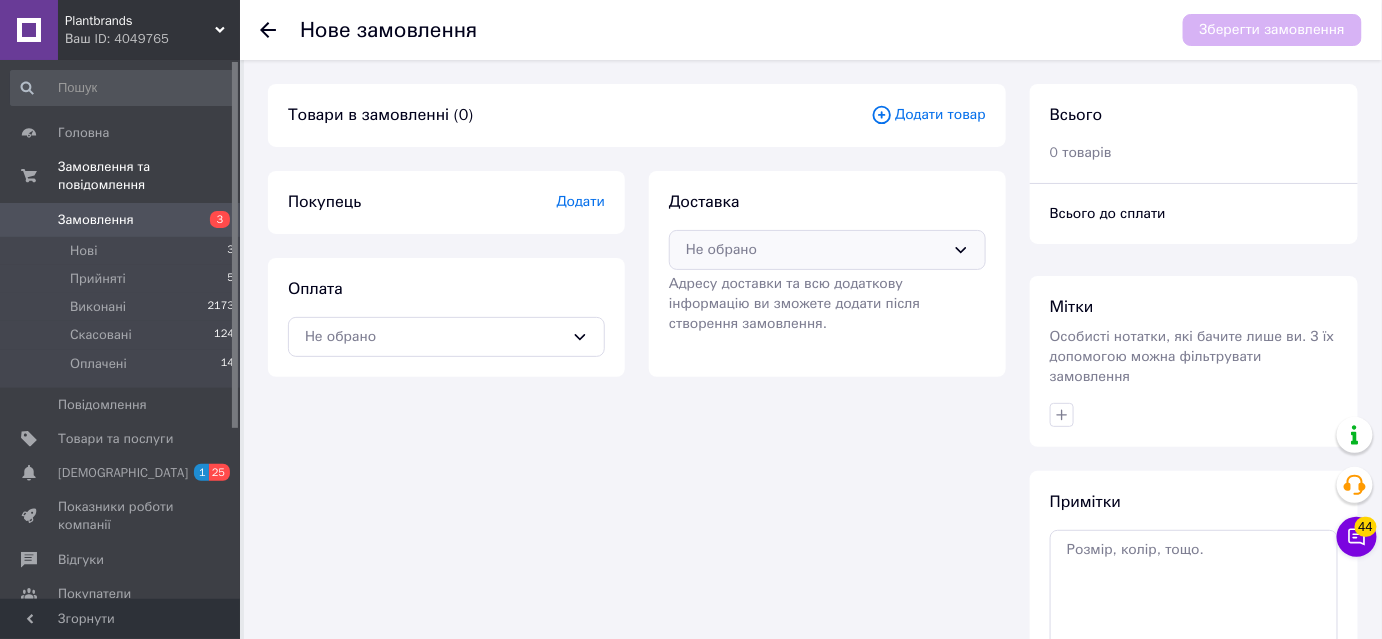 click on "Не обрано" at bounding box center (827, 250) 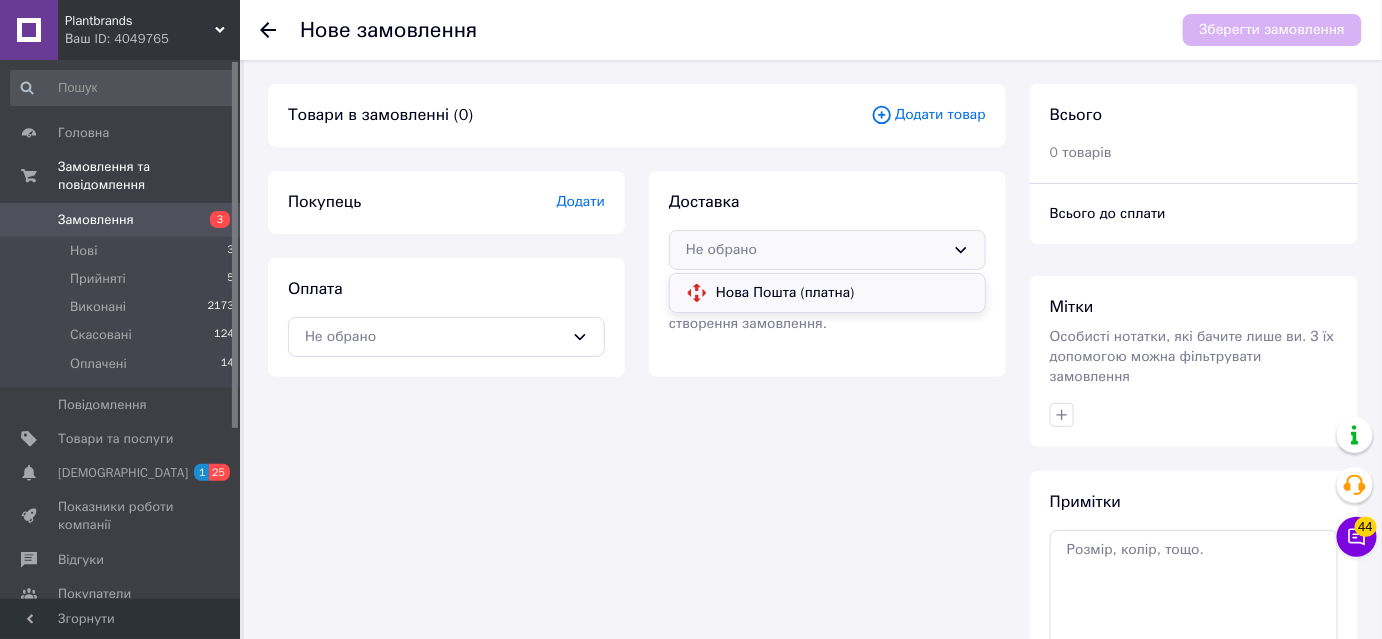 click on "Нова Пошта (платна)" at bounding box center (842, 293) 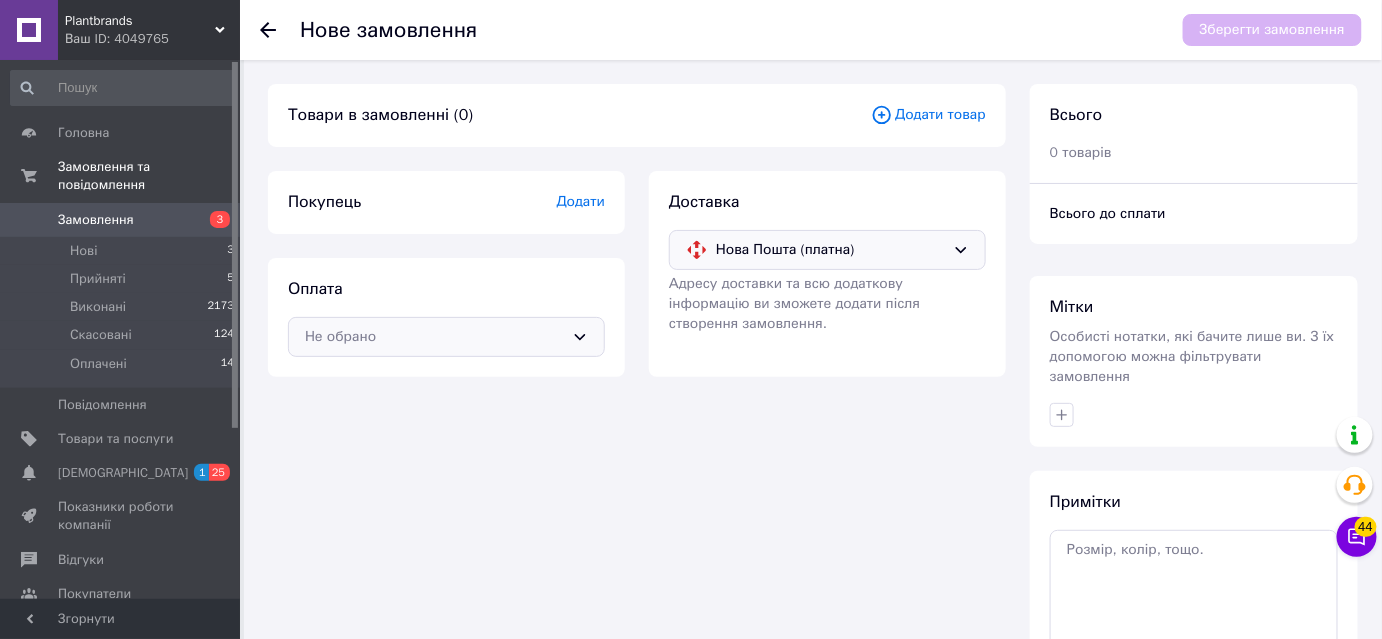 click on "Не обрано" at bounding box center (434, 337) 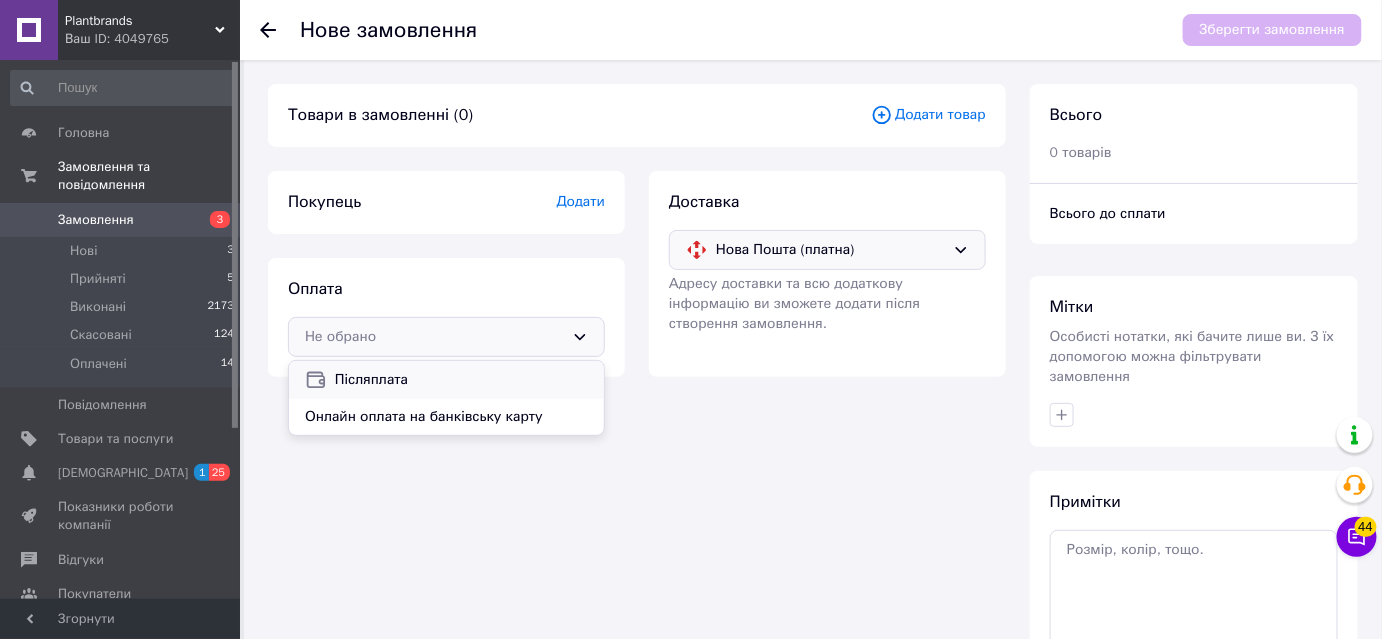 click on "Післяплата" at bounding box center [461, 380] 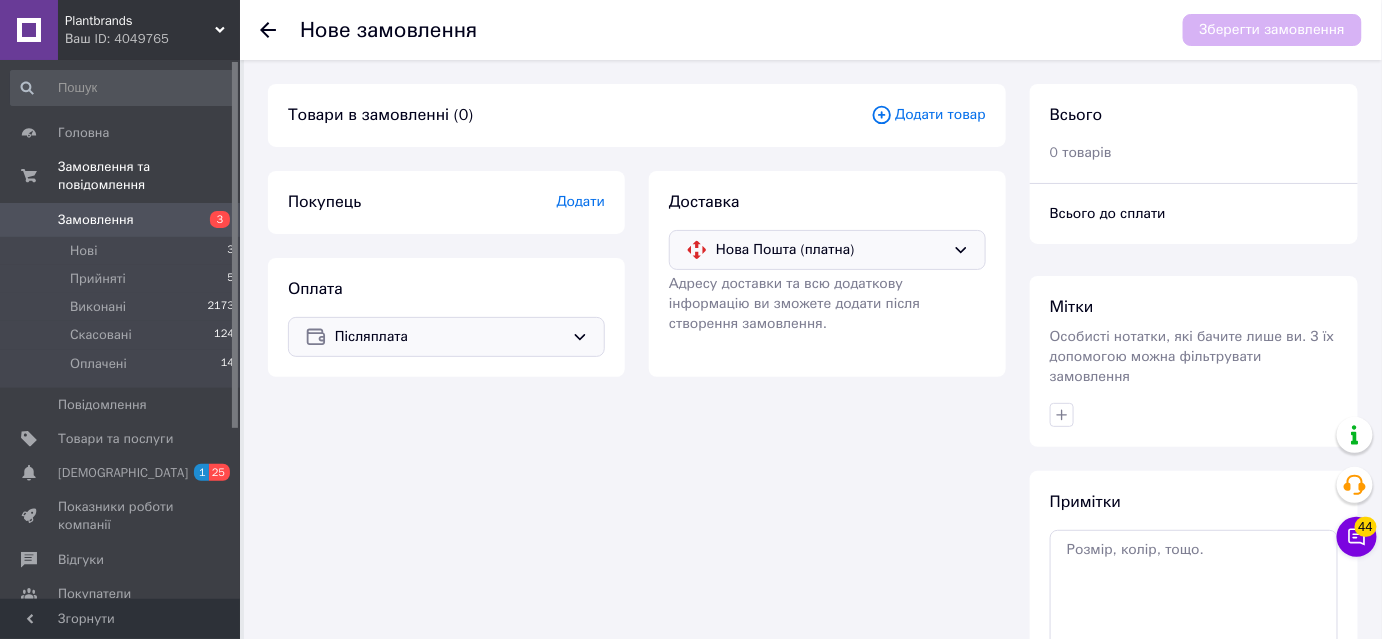 click on "Додати" at bounding box center (581, 201) 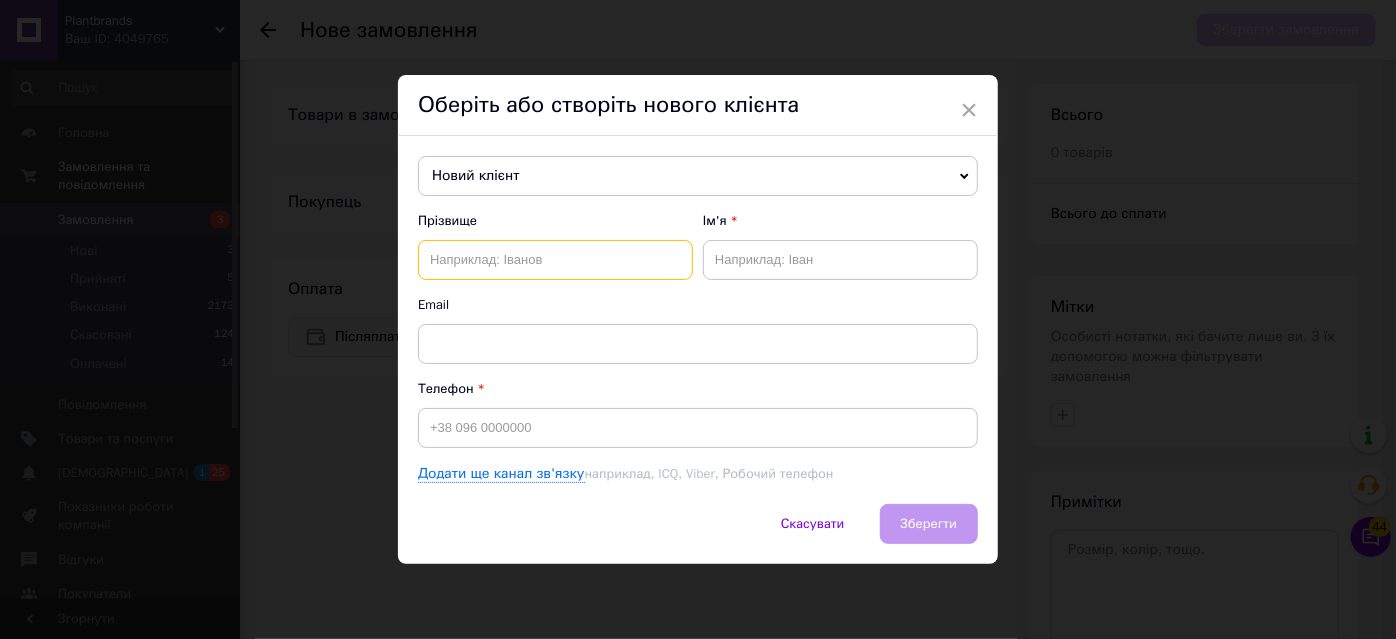 click at bounding box center (555, 260) 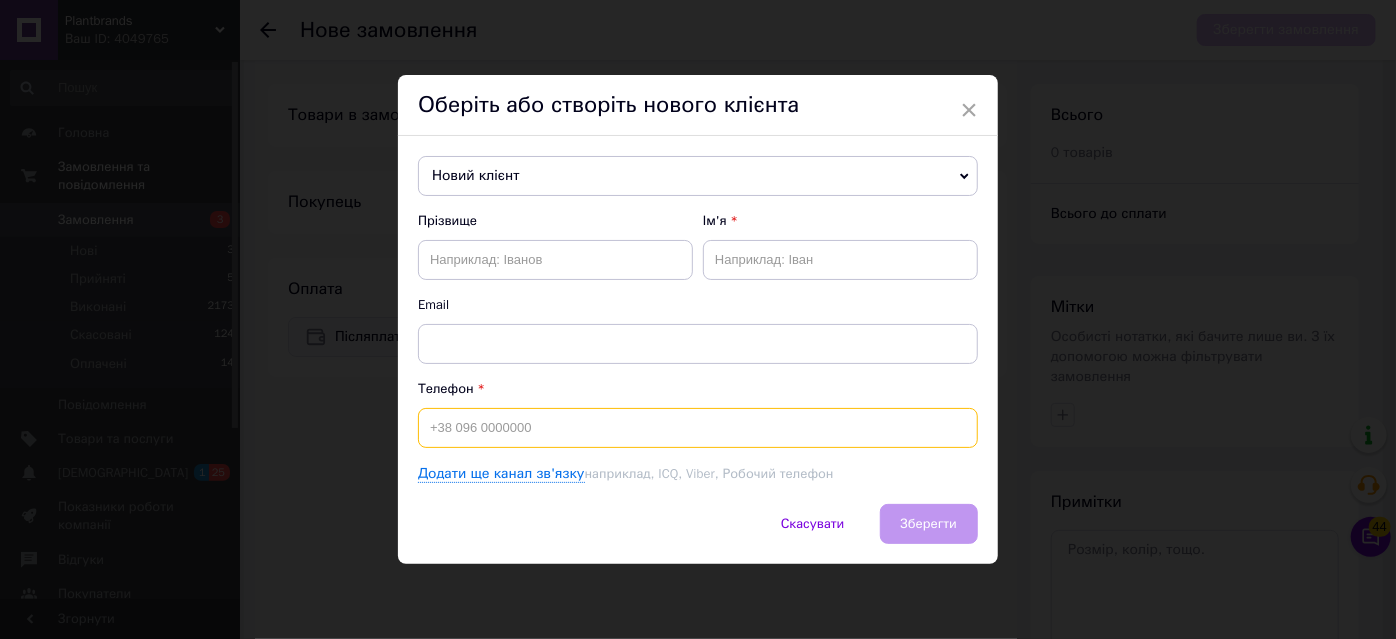 click at bounding box center [698, 428] 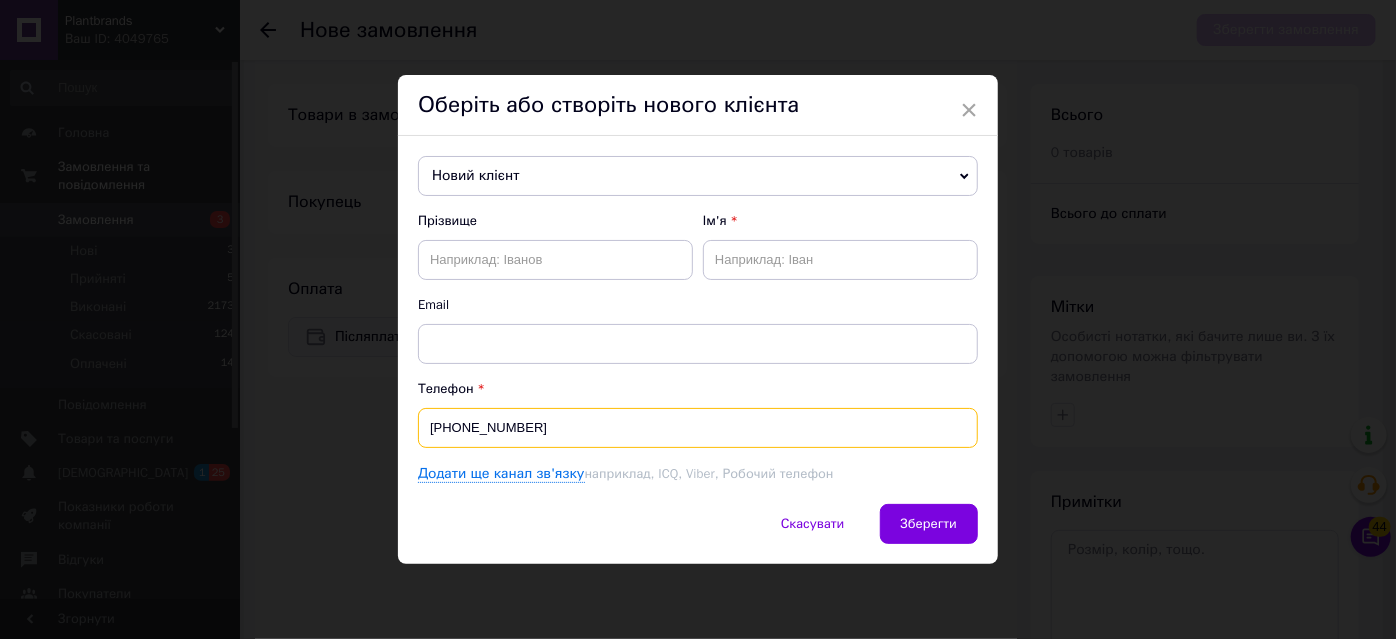 type on "+380978435695" 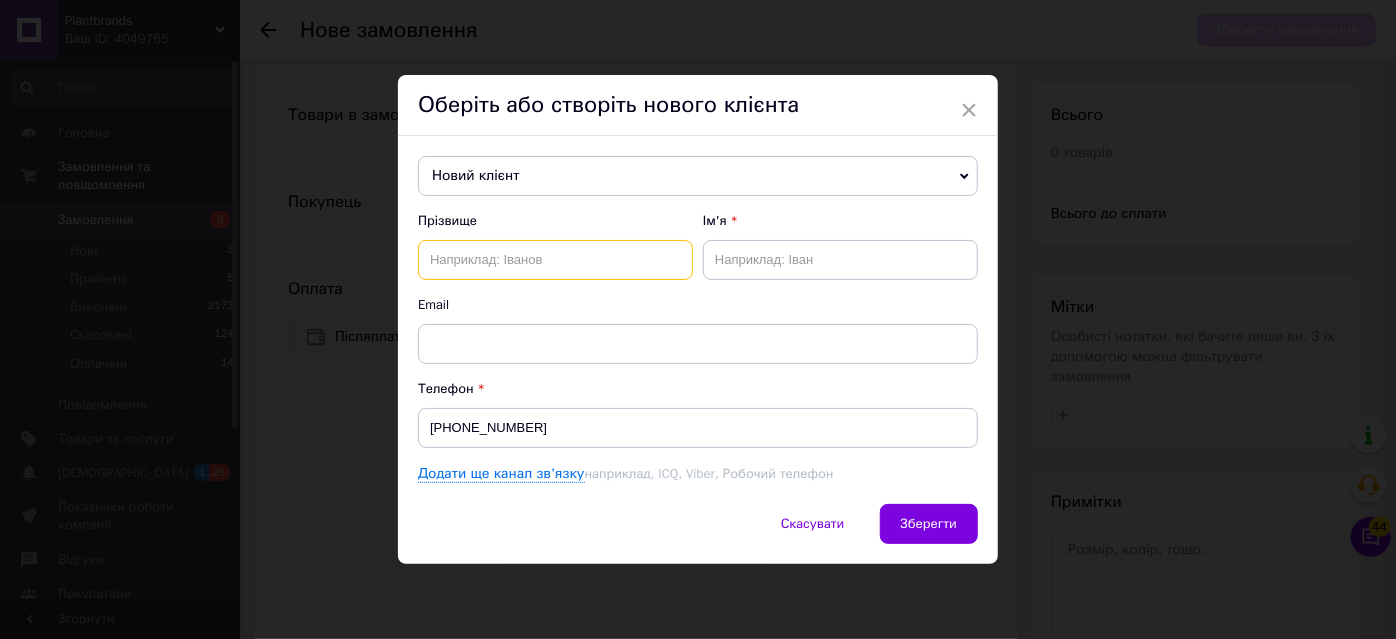 click at bounding box center [555, 260] 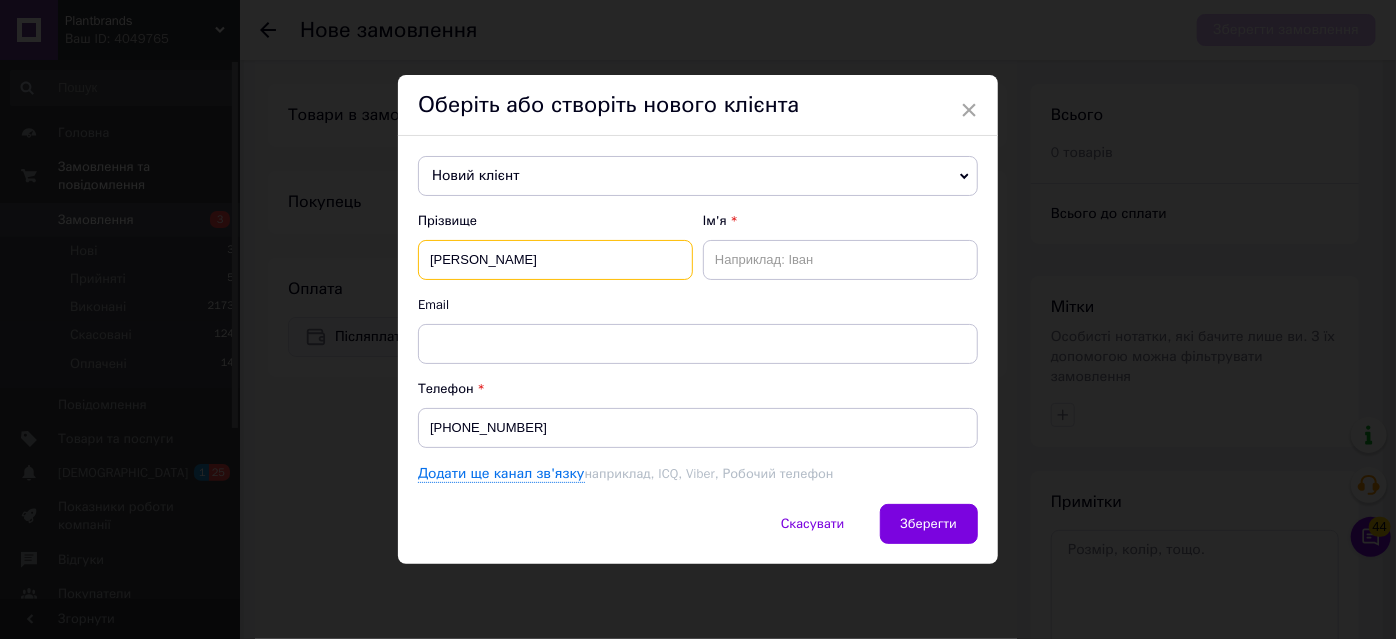 type on "Шкабара" 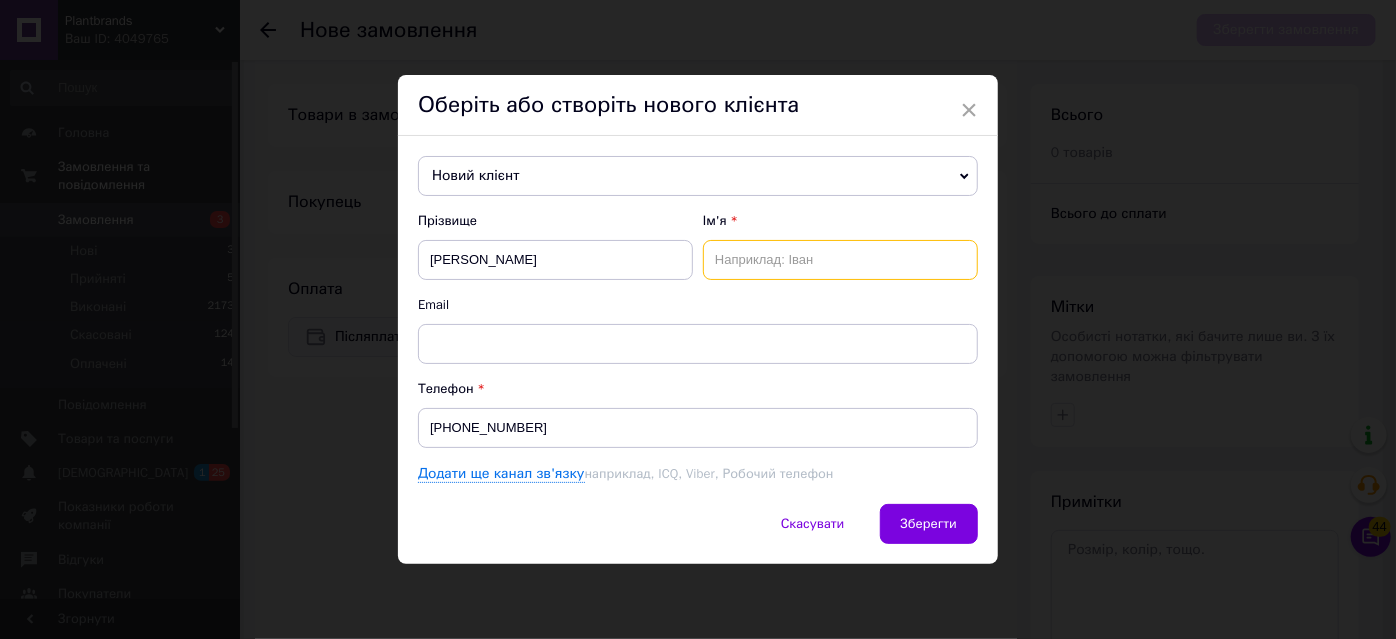 click at bounding box center [840, 260] 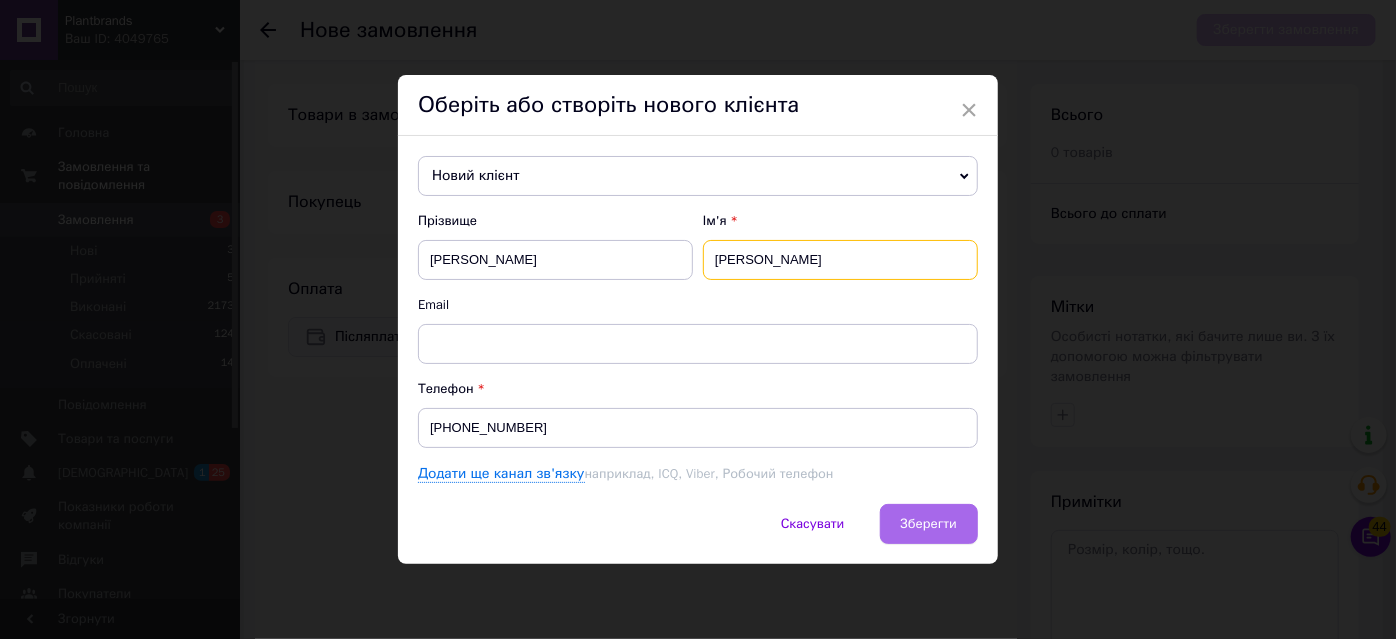 type on "Ганна" 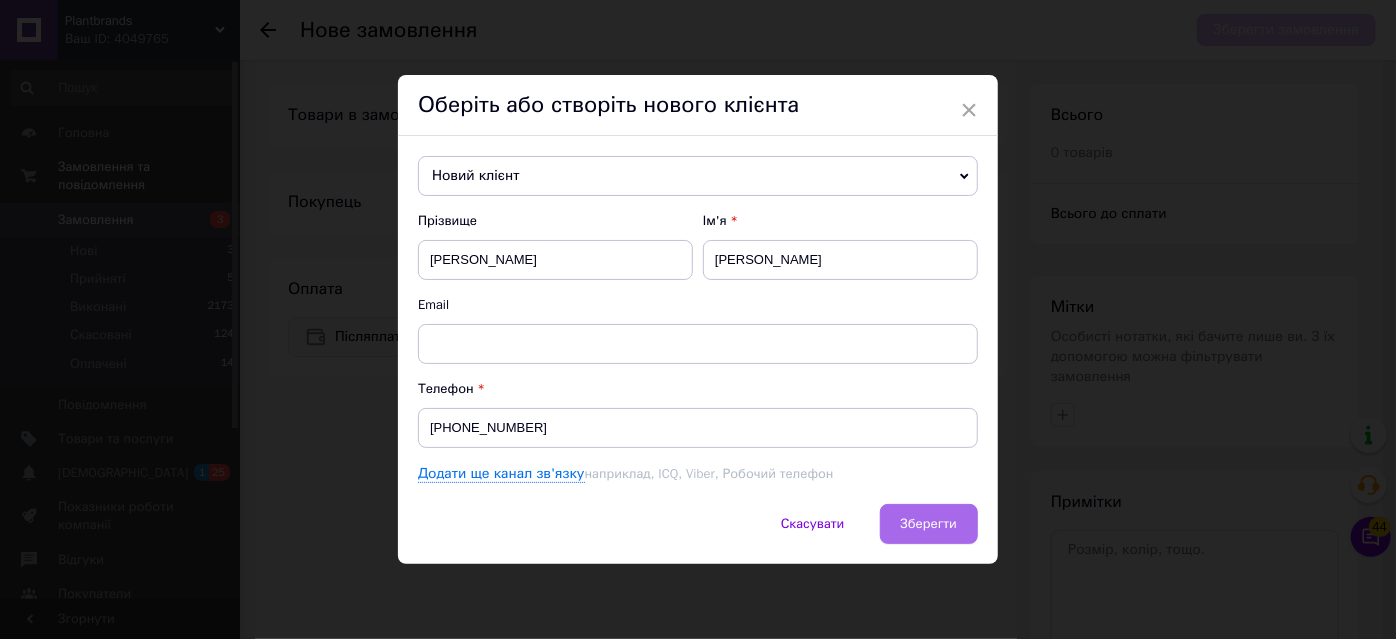 click on "Зберегти" at bounding box center (929, 524) 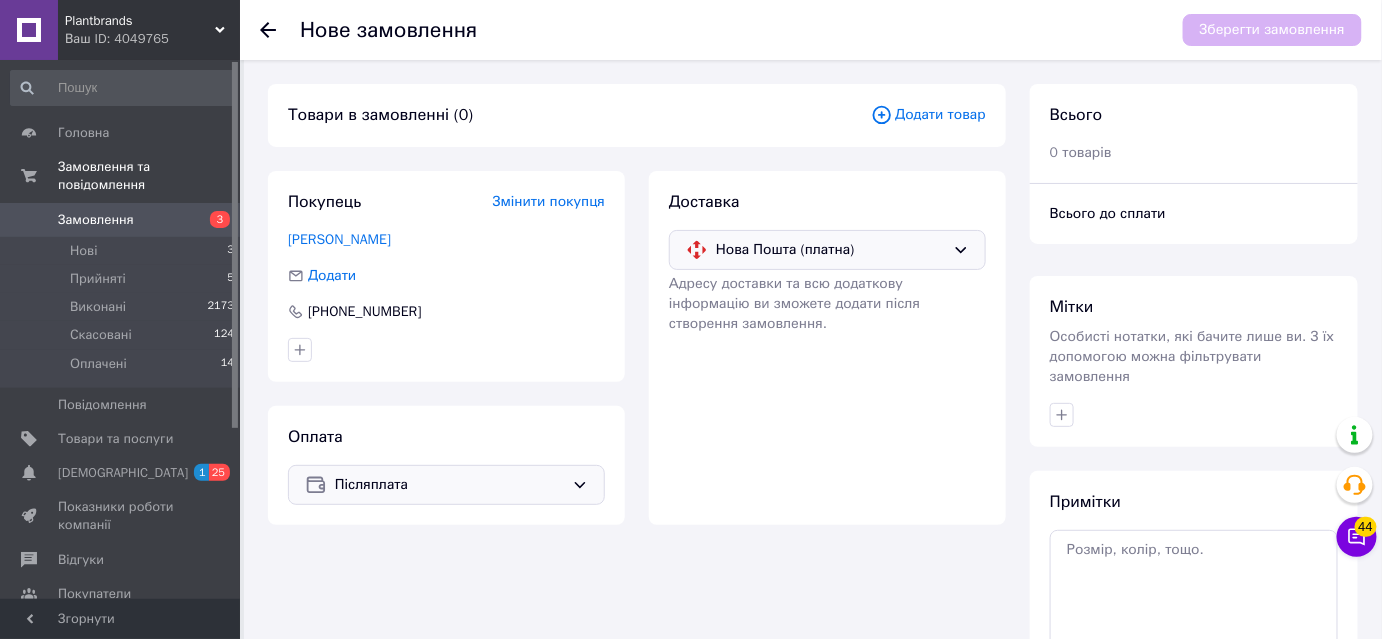 click on "Товари в замовленні (0) Додати товар" at bounding box center [637, 115] 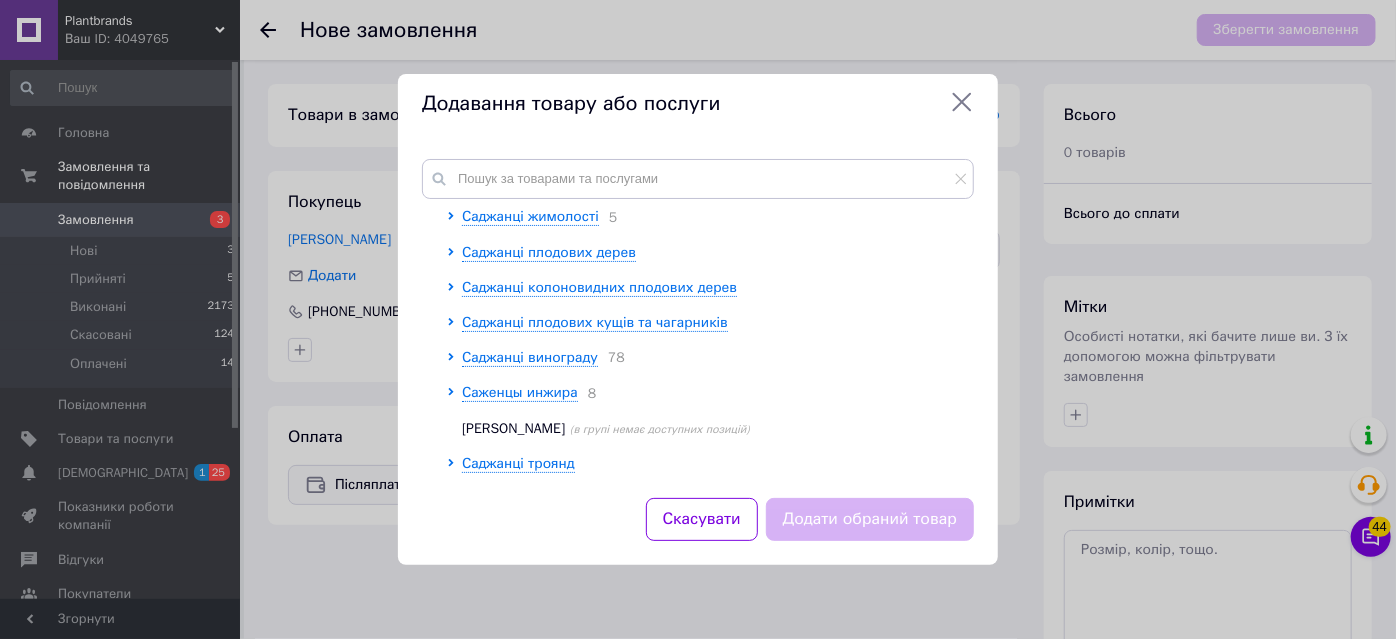 scroll, scrollTop: 328, scrollLeft: 0, axis: vertical 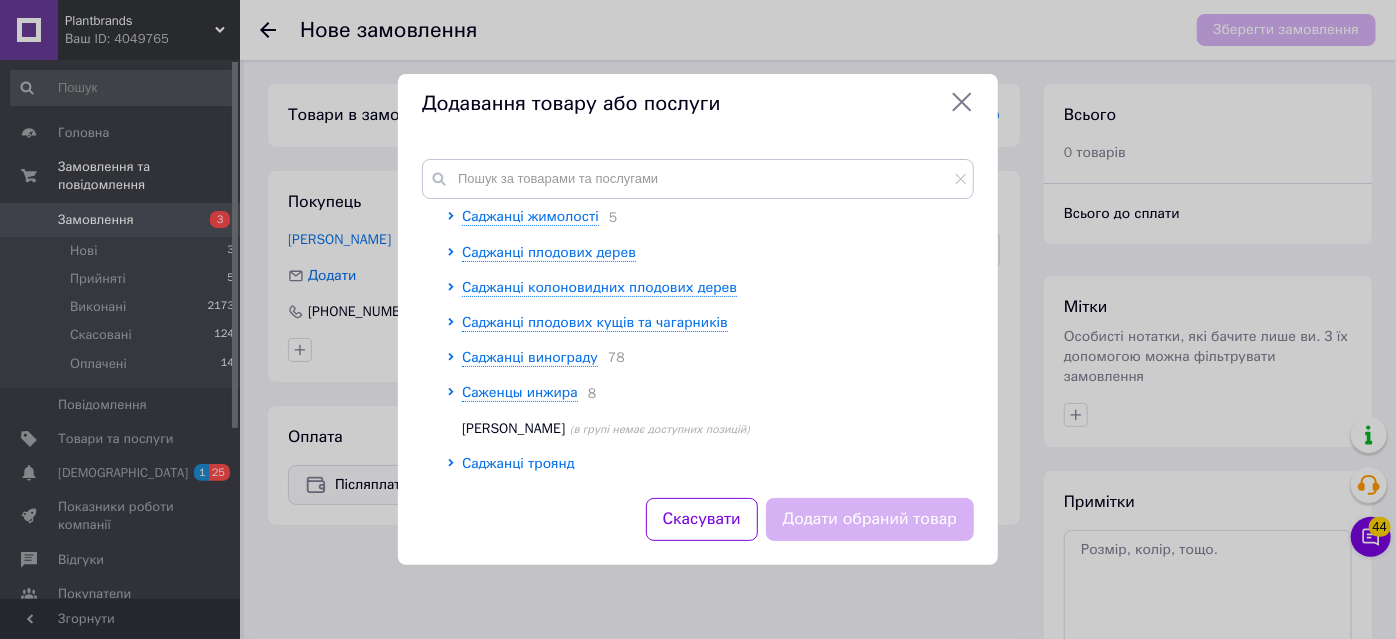 click on "Саджанці троянд" at bounding box center [518, 463] 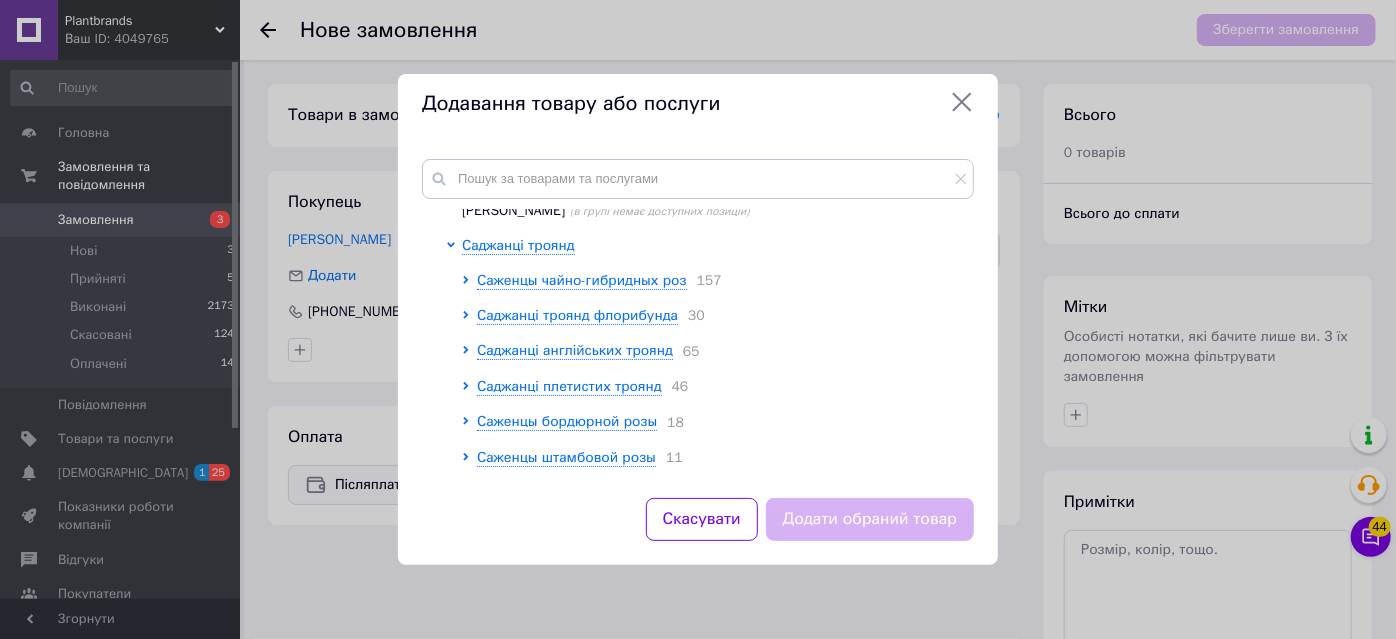 scroll, scrollTop: 510, scrollLeft: 0, axis: vertical 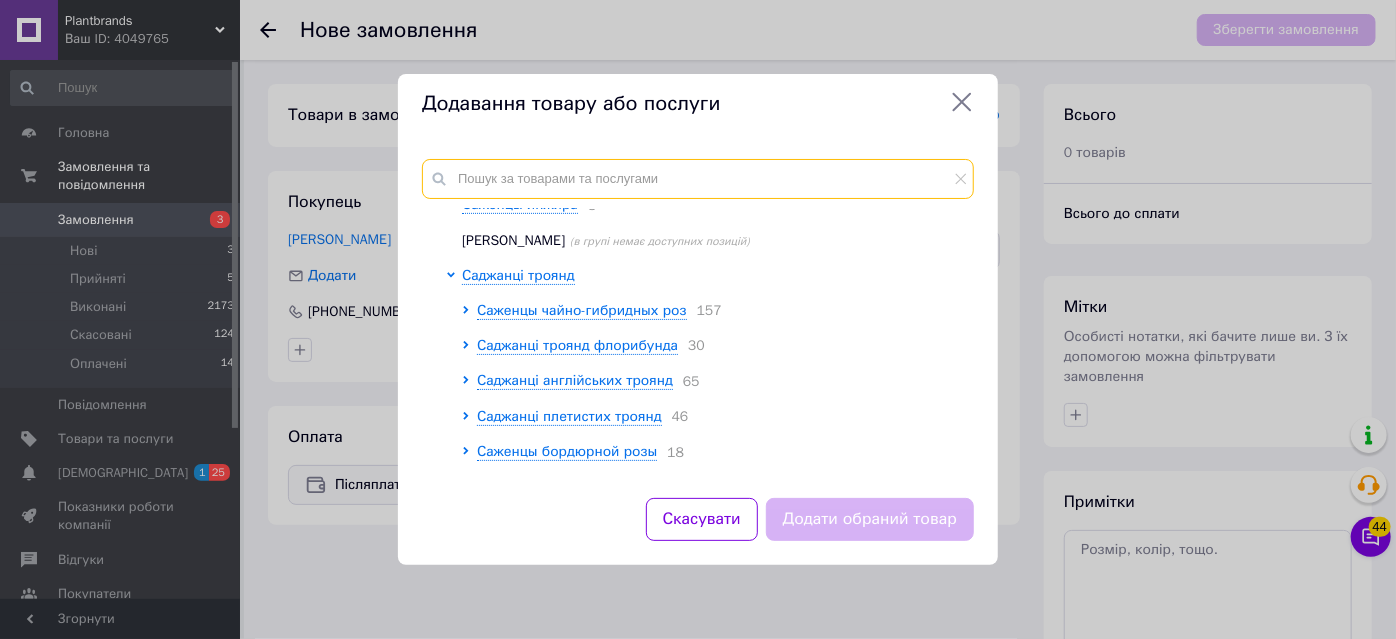 click at bounding box center [698, 179] 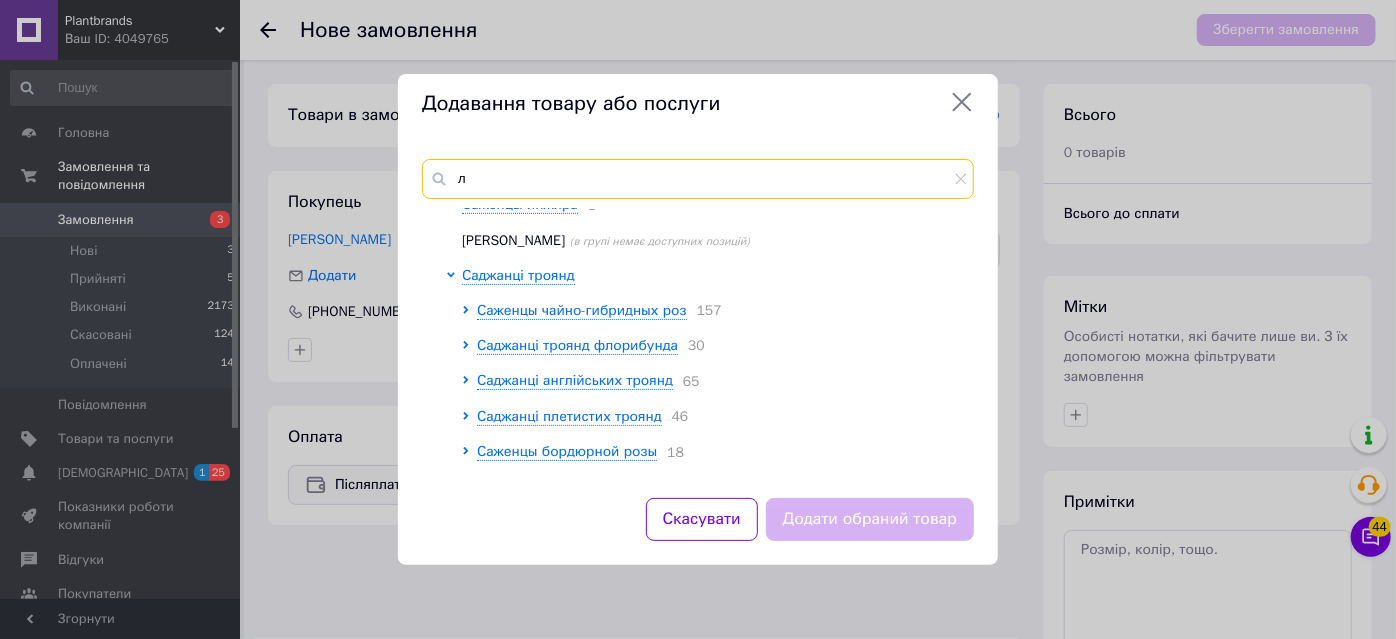 scroll, scrollTop: 0, scrollLeft: 0, axis: both 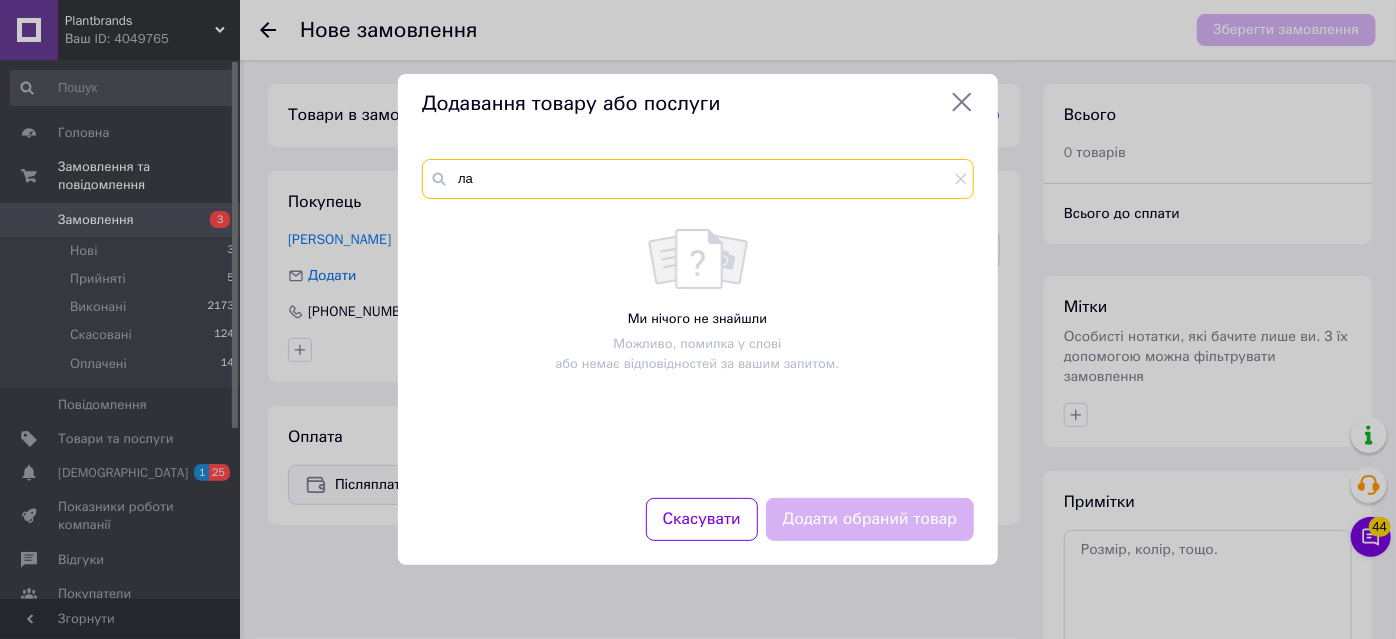 type on "л" 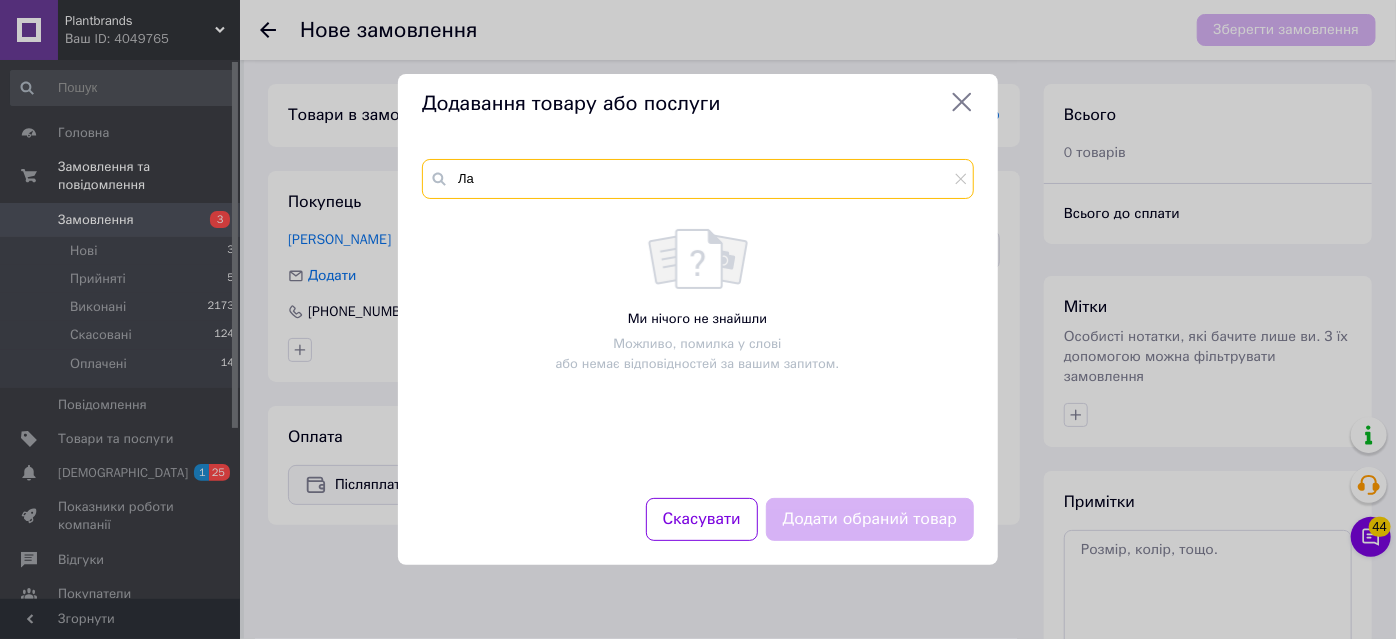 type on "Л" 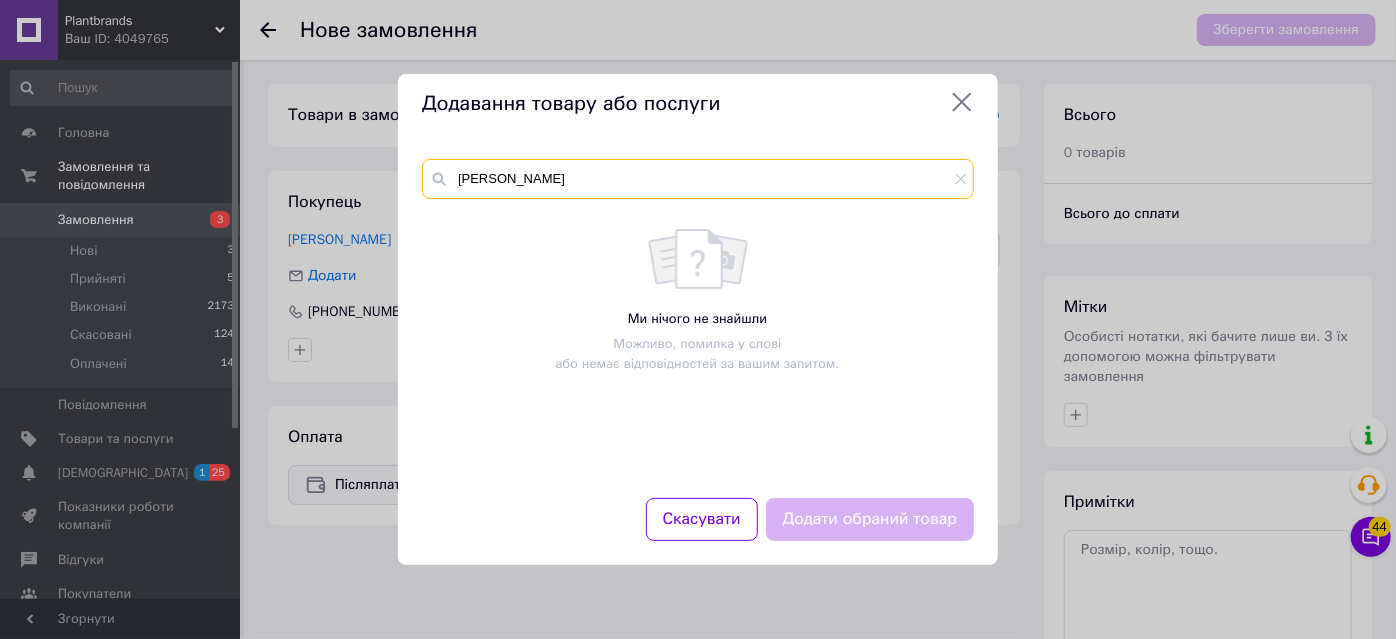 type 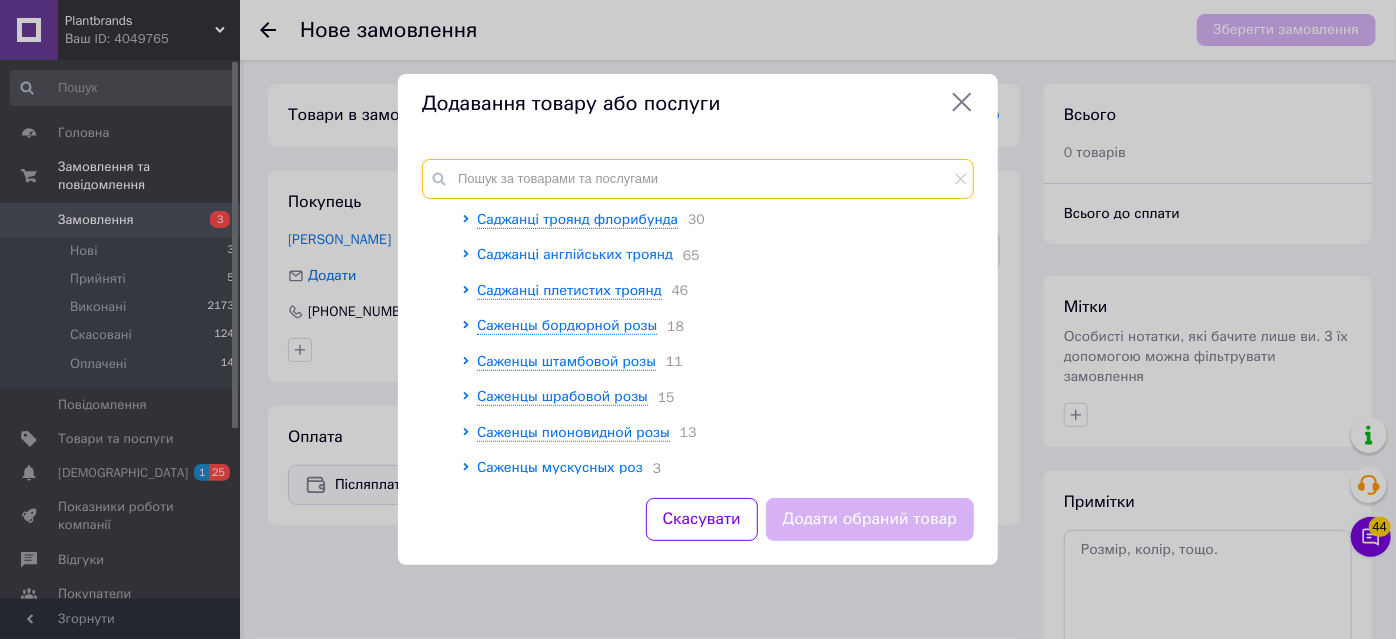 scroll, scrollTop: 545, scrollLeft: 0, axis: vertical 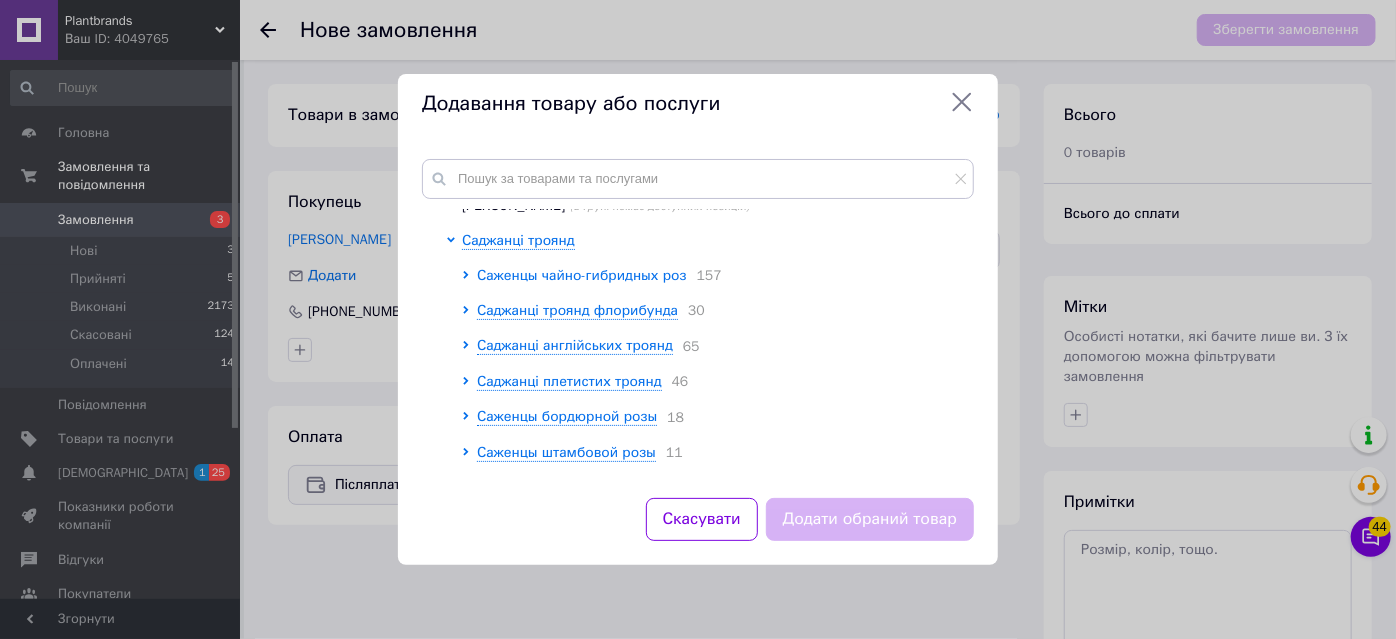 click on "Саженцы чайно-гибридных роз" at bounding box center [582, 275] 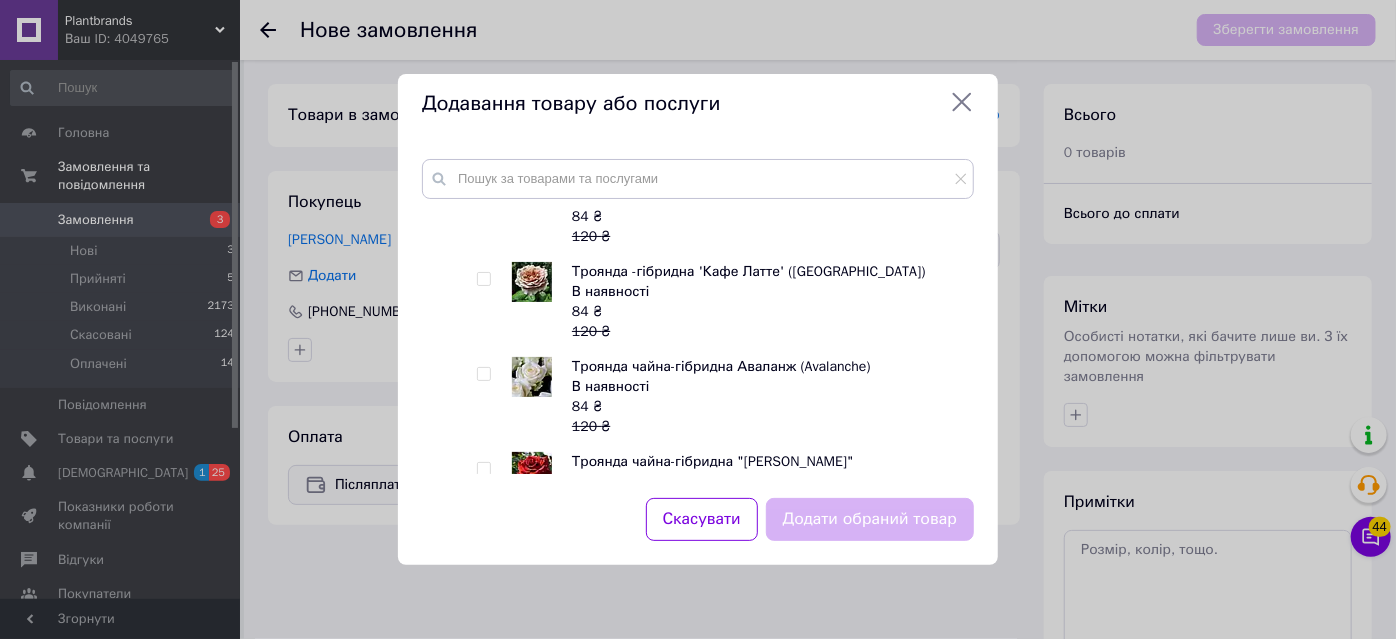 scroll, scrollTop: 818, scrollLeft: 0, axis: vertical 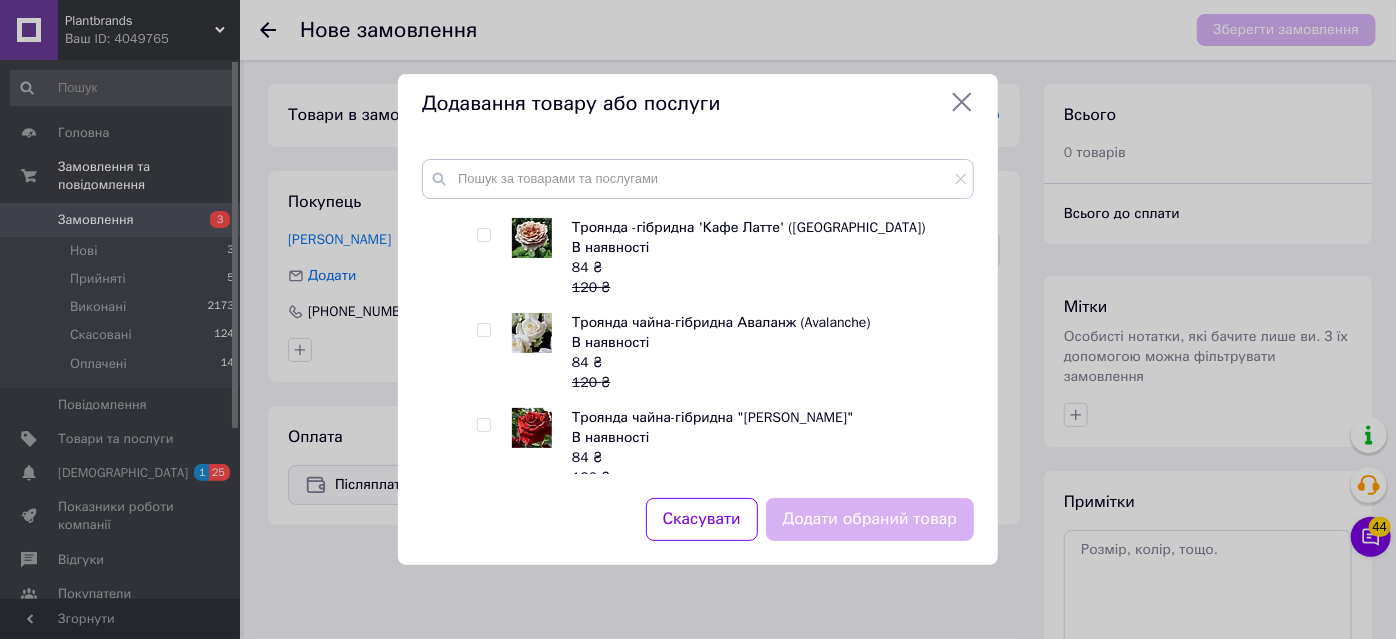 click at bounding box center [483, 330] 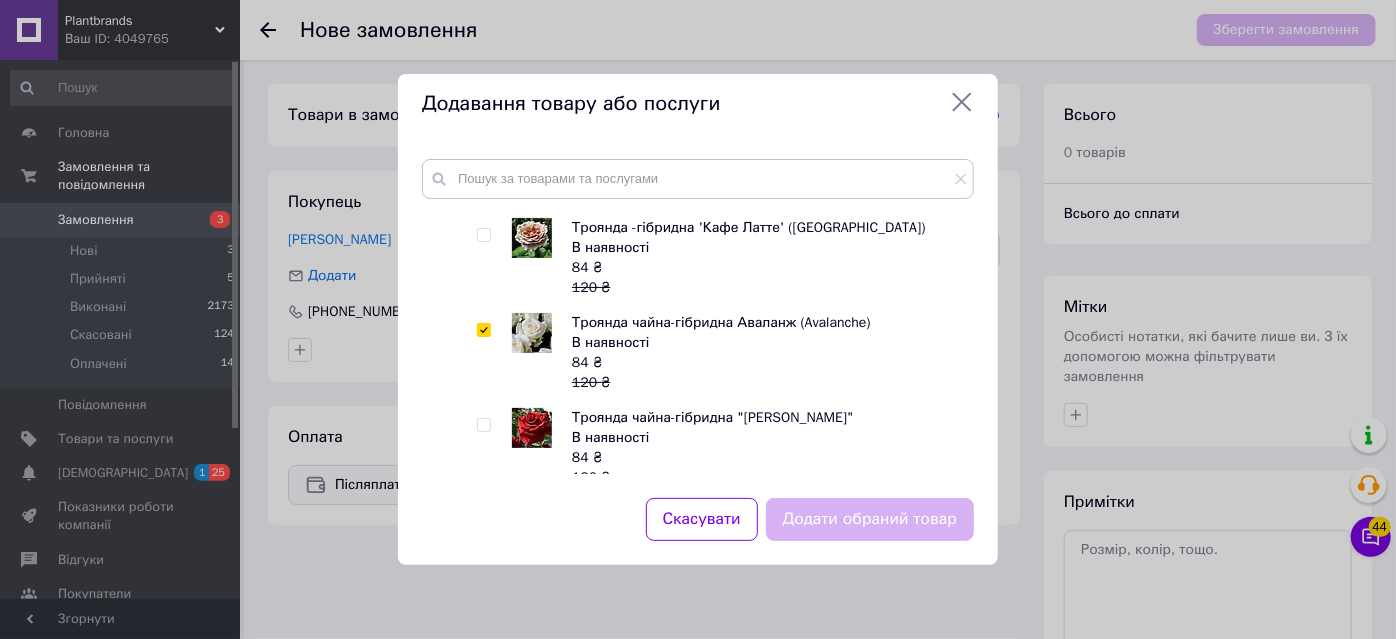 checkbox on "true" 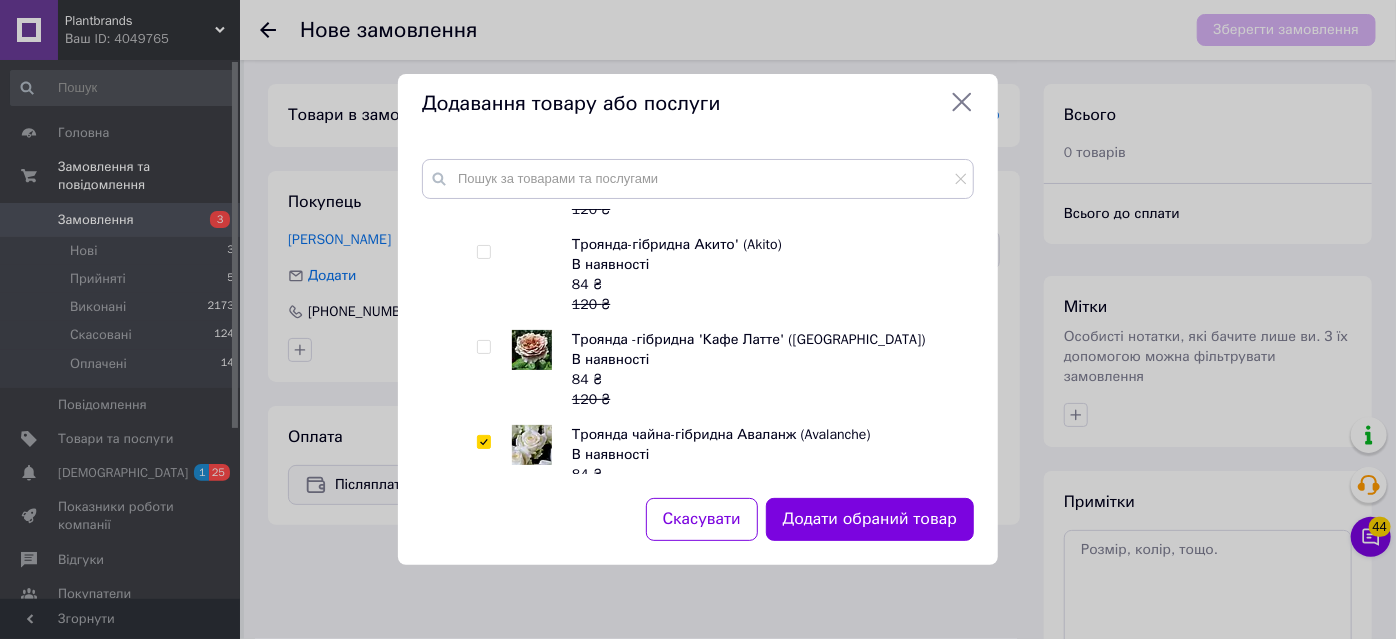 scroll, scrollTop: 636, scrollLeft: 0, axis: vertical 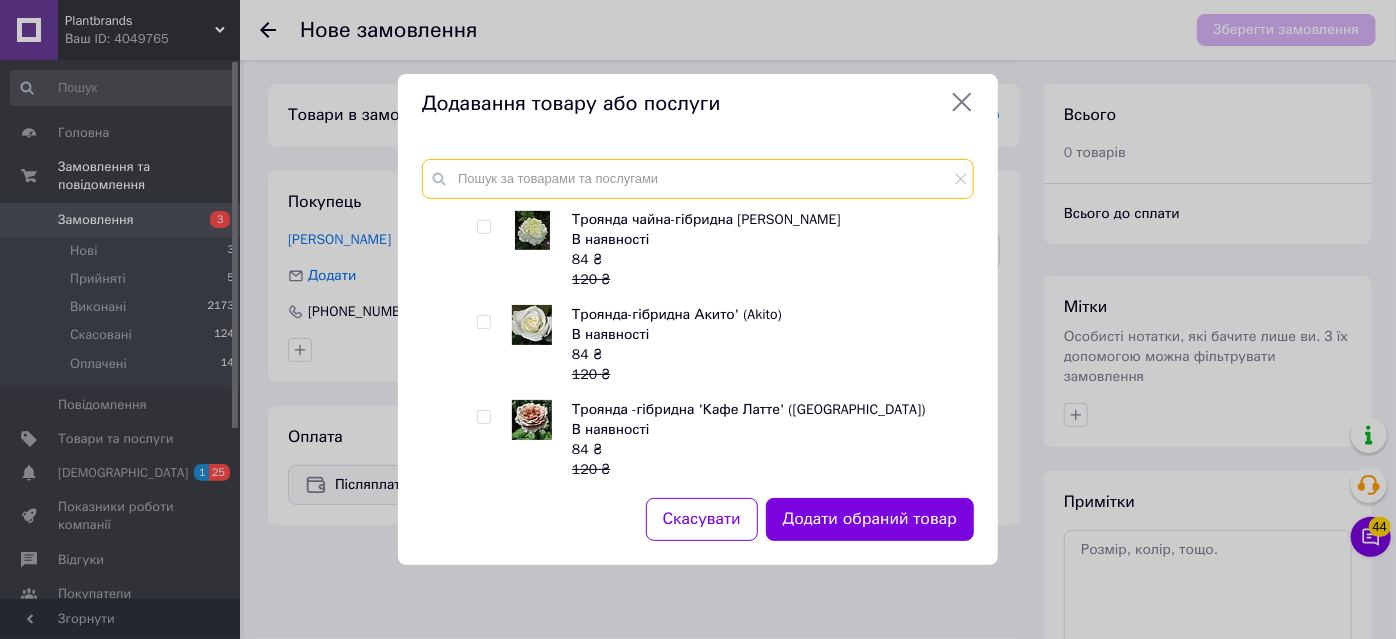 click at bounding box center [698, 179] 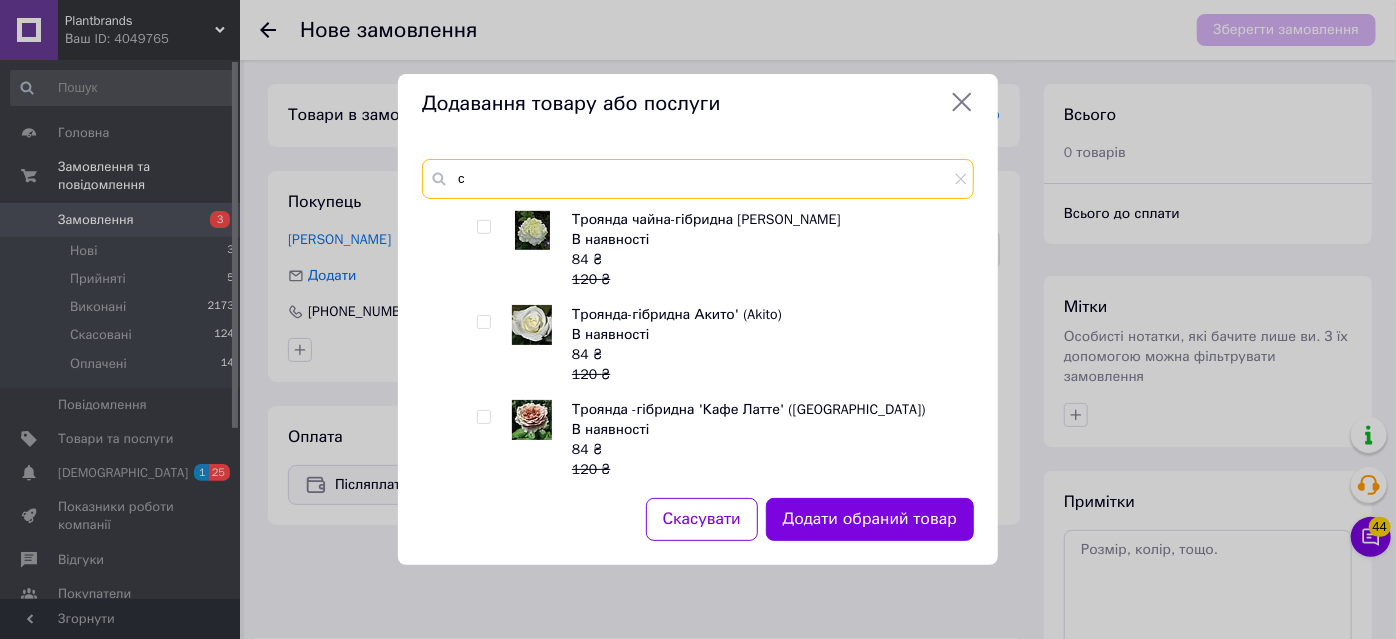 scroll, scrollTop: 0, scrollLeft: 0, axis: both 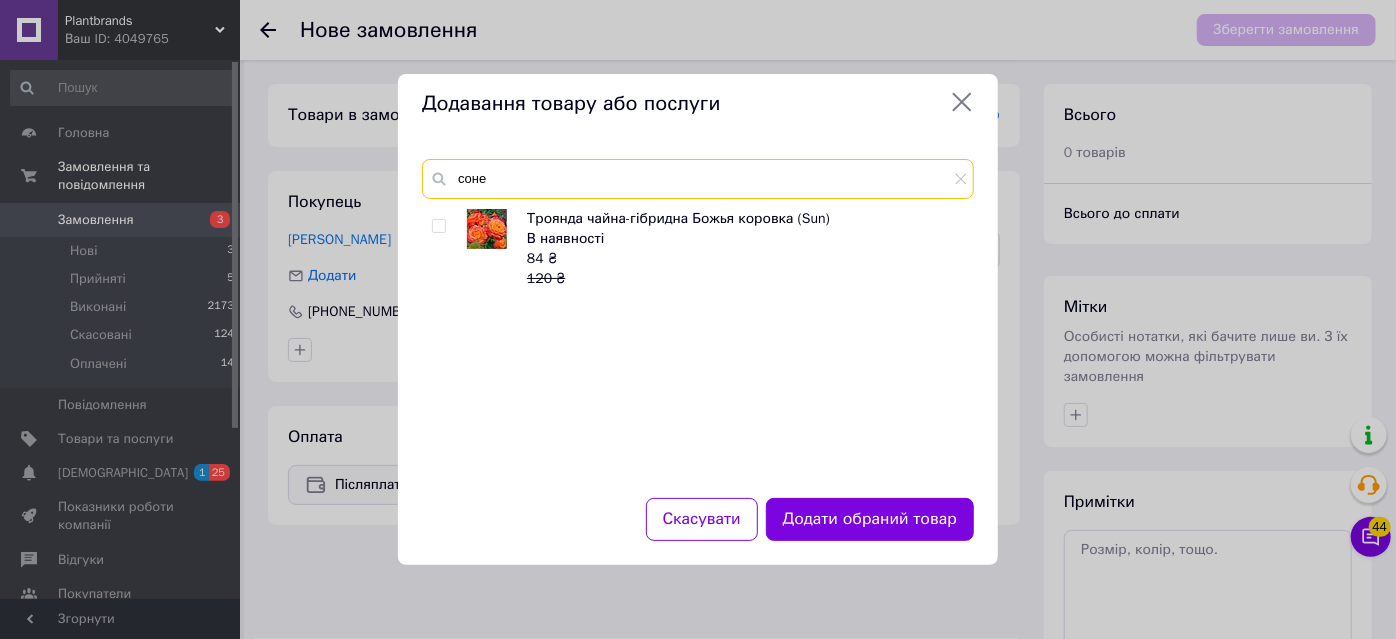 type on "соне" 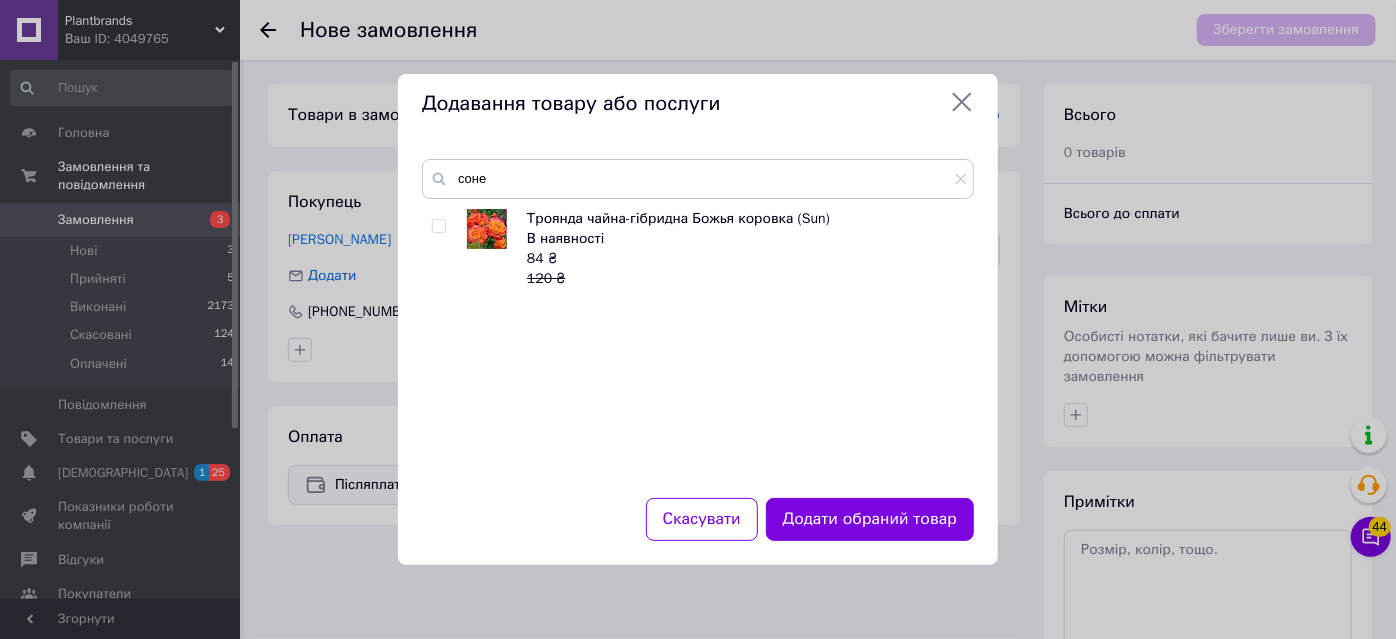 click at bounding box center [438, 226] 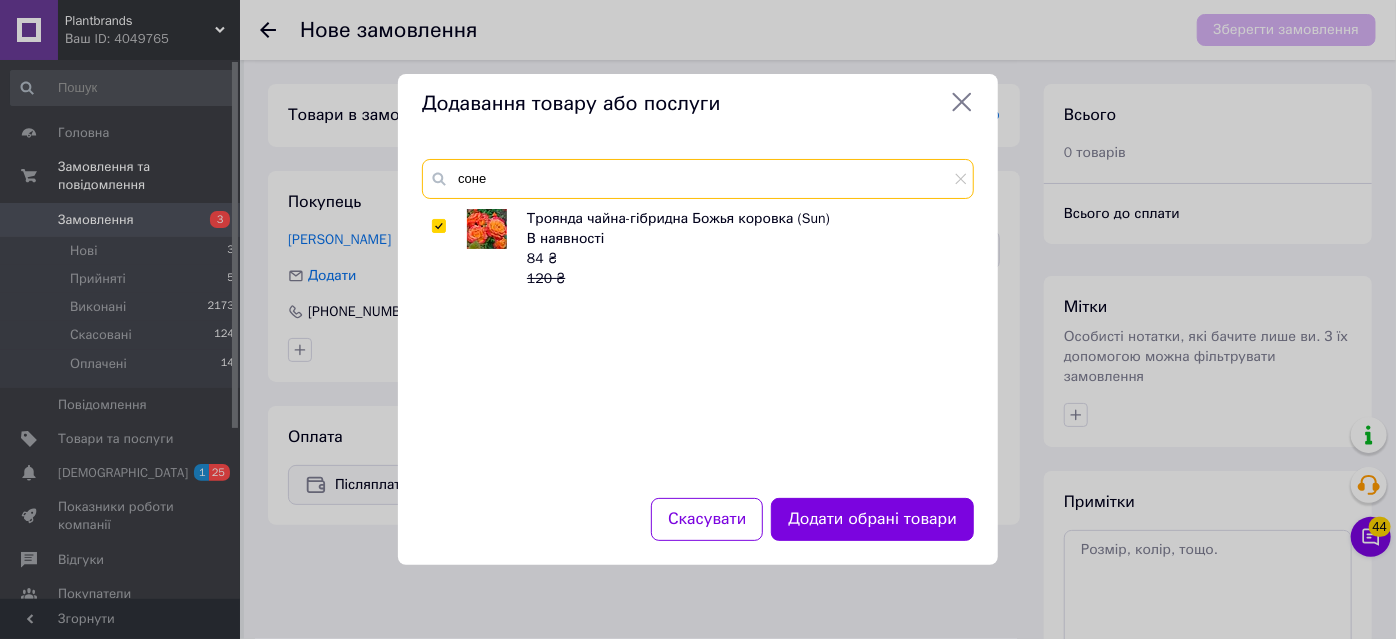 click on "соне" at bounding box center (698, 179) 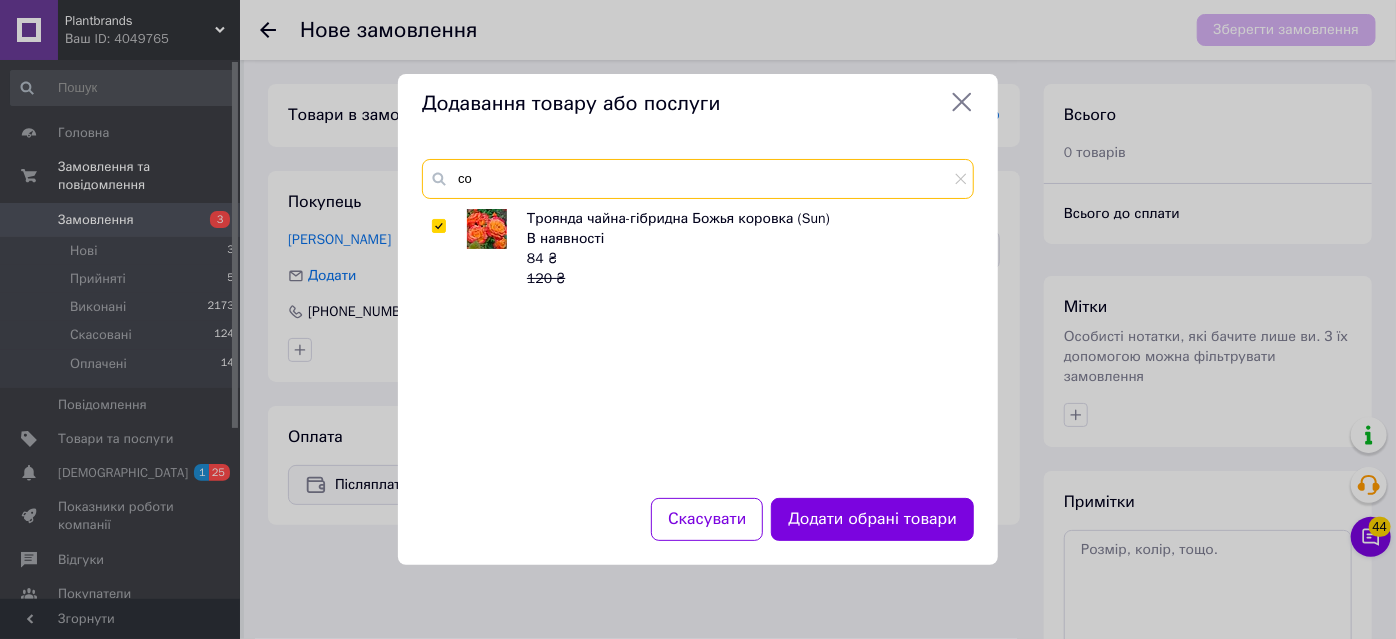 type on "с" 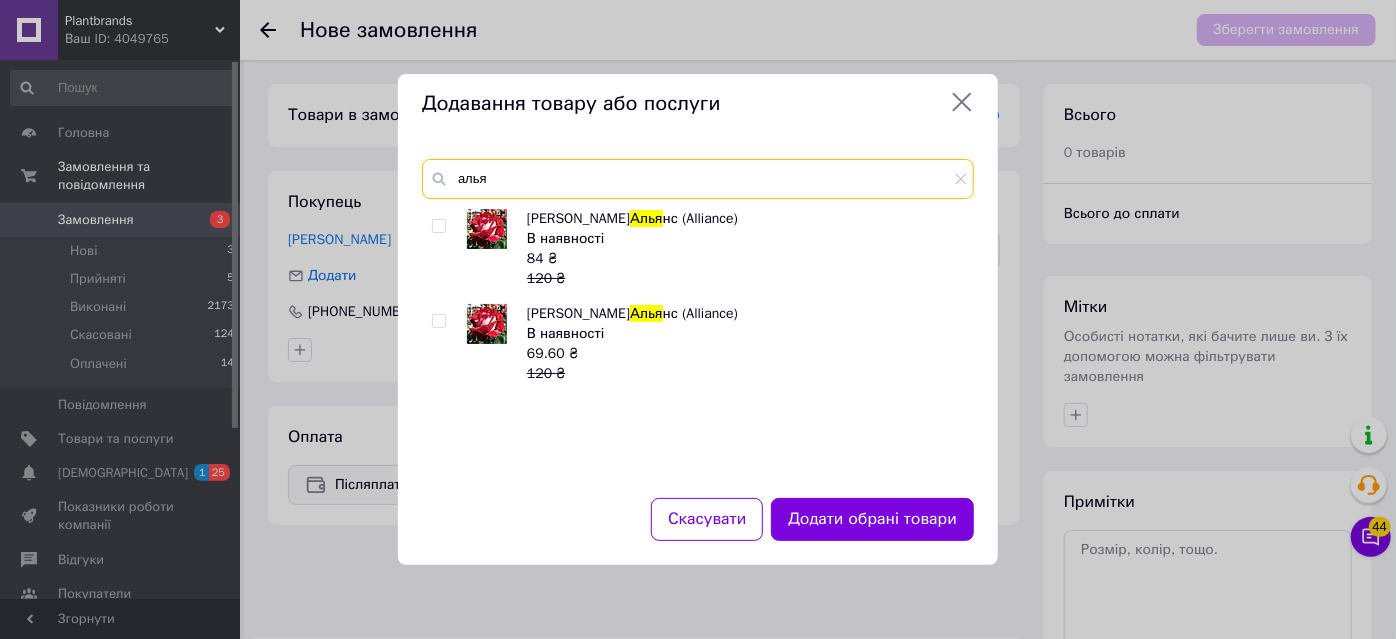type on "алья" 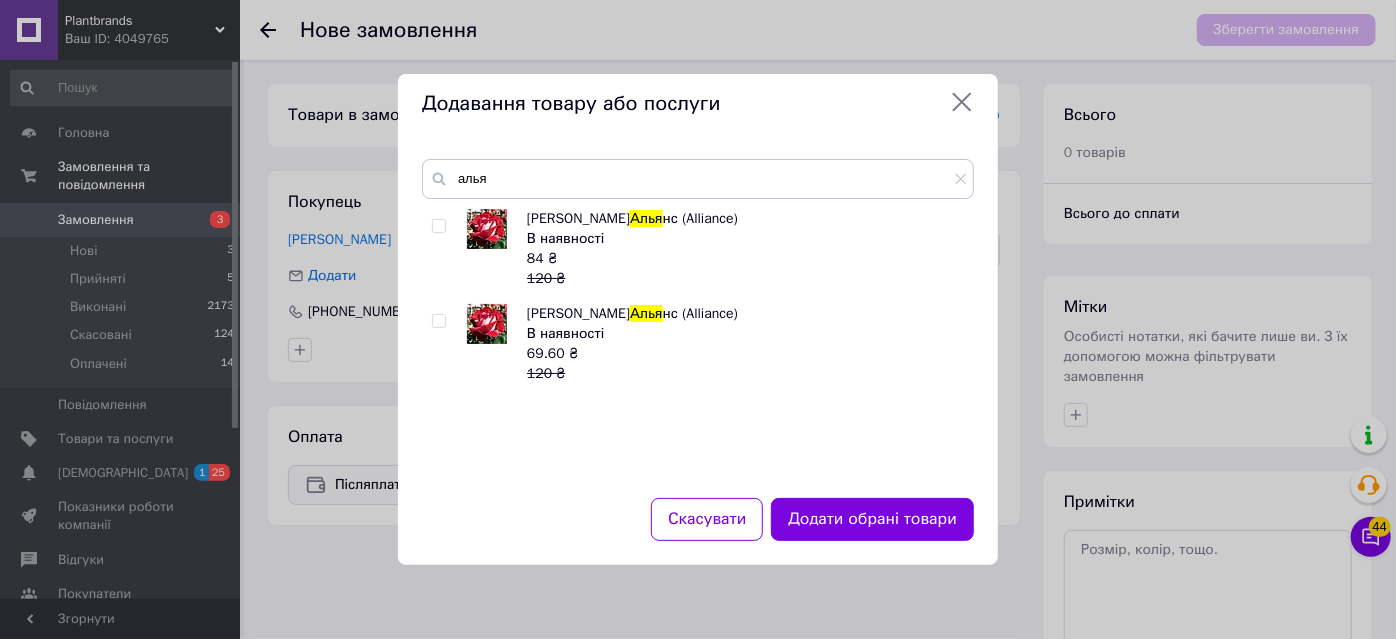 click on "Роза флорибунда  Алья нс (Alliance) В наявності 84   ₴ 120   ₴ Роза флорибунда  Алья нс (Alliance) В наявності 69.60   ₴ 120   ₴" at bounding box center (697, 341) 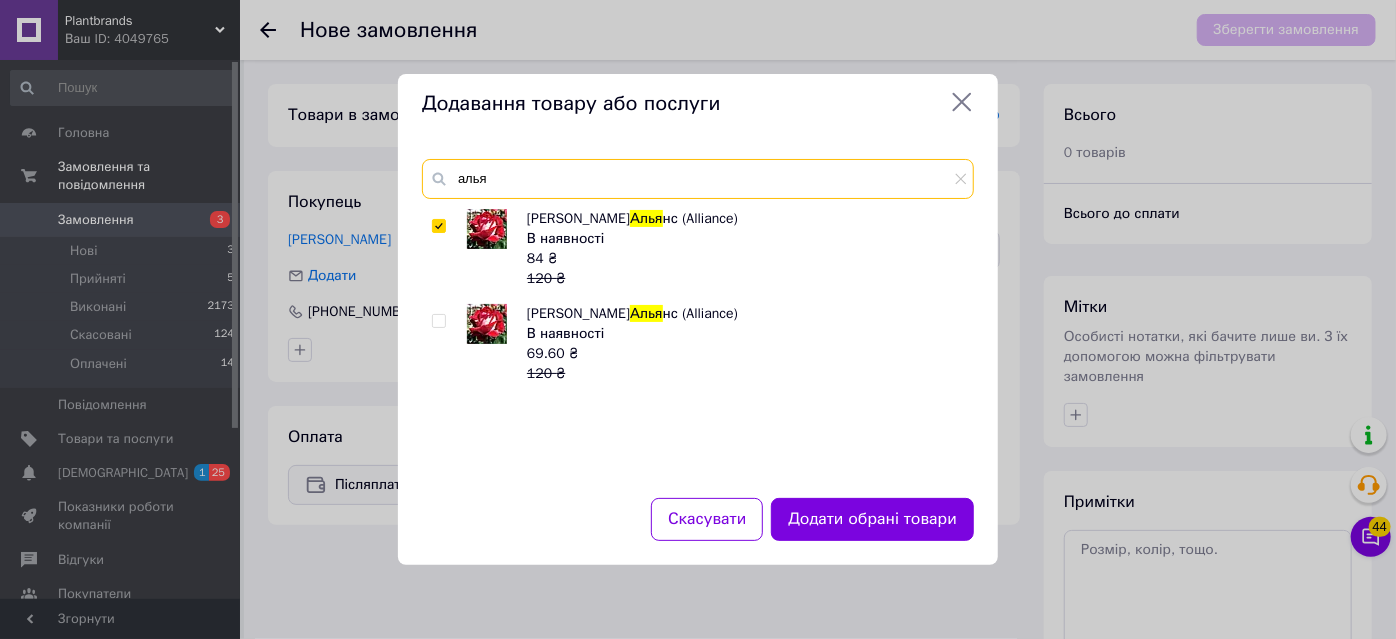 click on "алья" at bounding box center [698, 179] 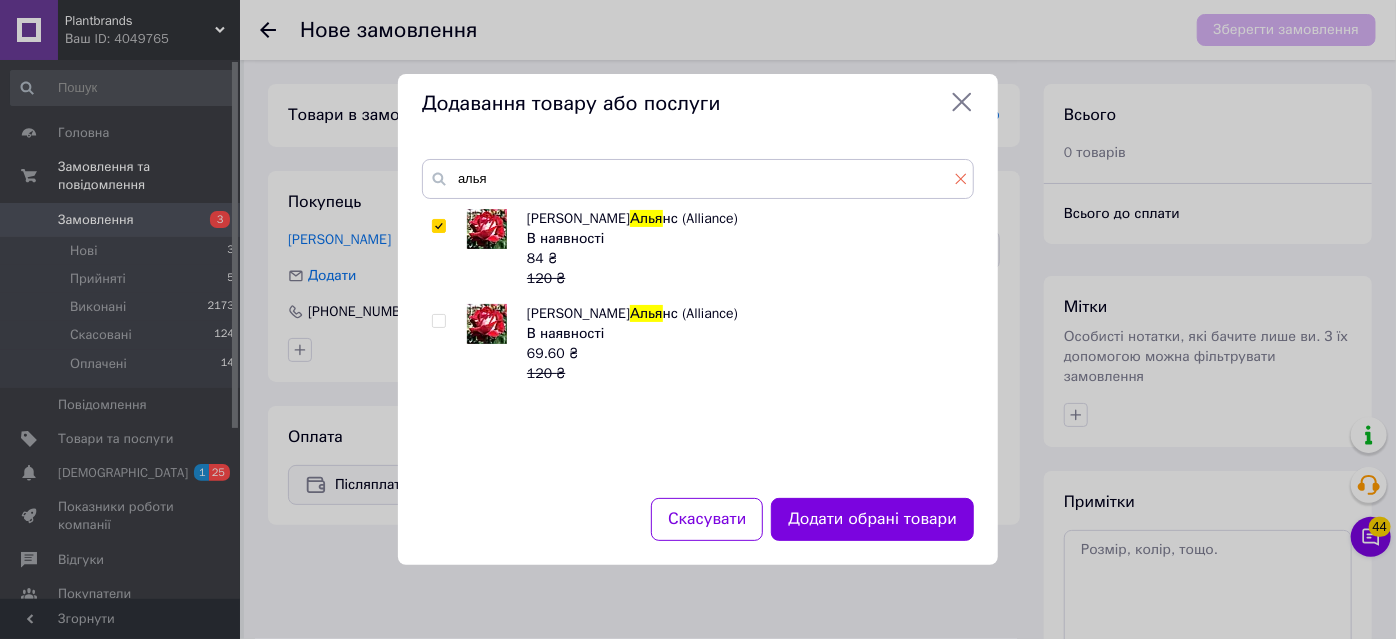 click 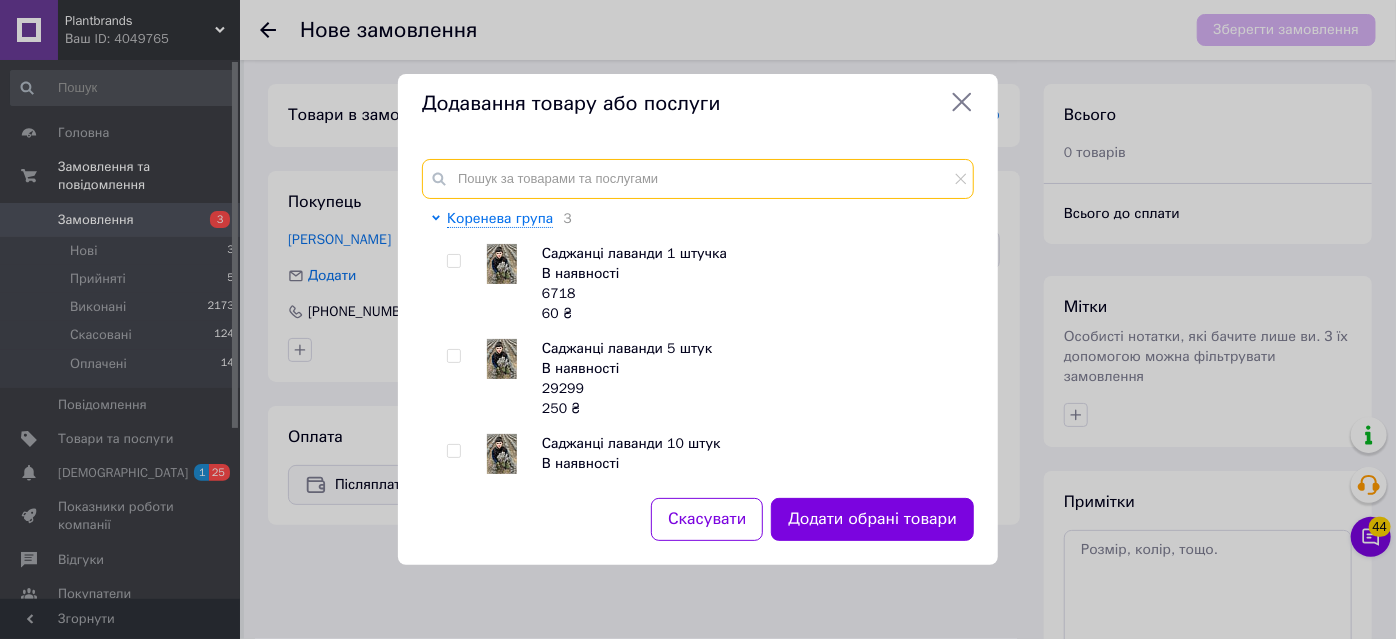 click at bounding box center (698, 179) 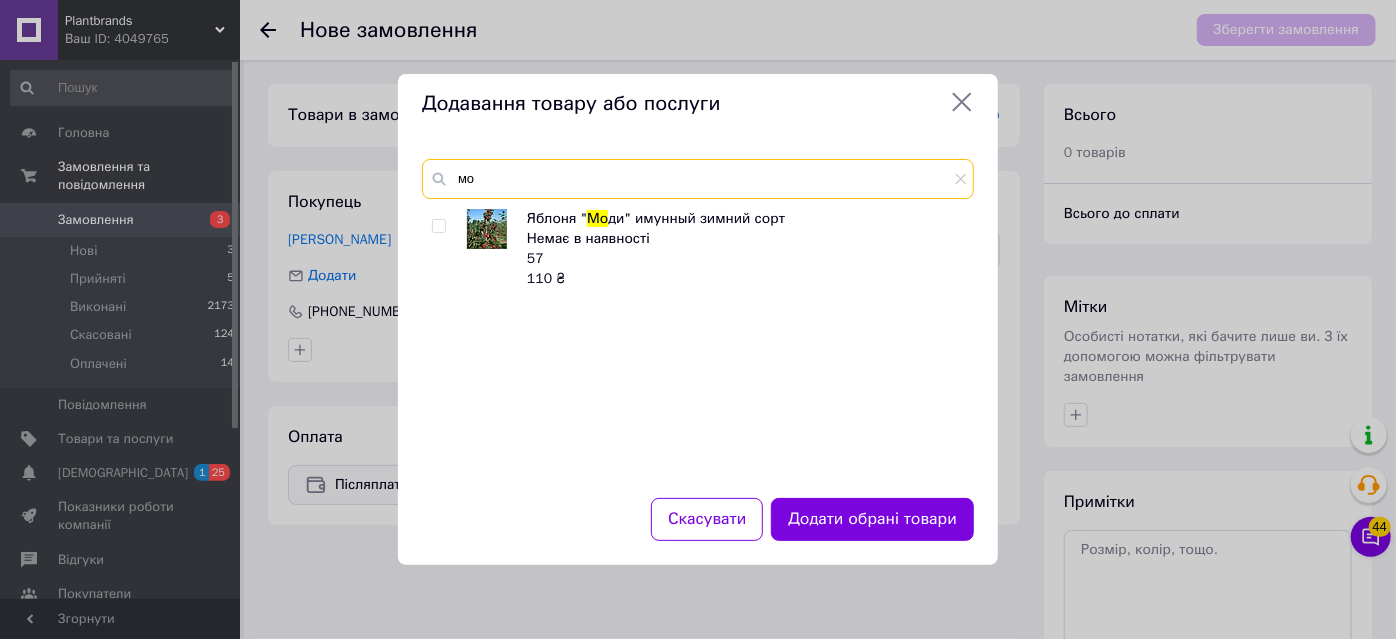 type on "м" 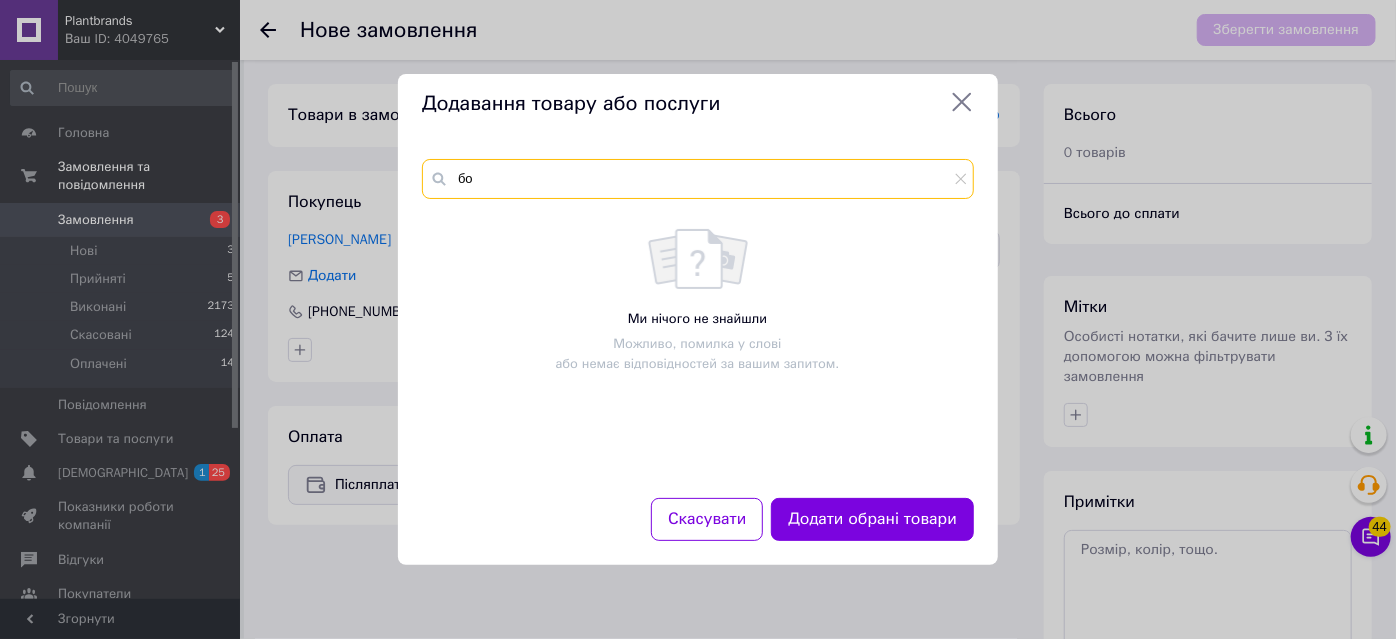 type on "б" 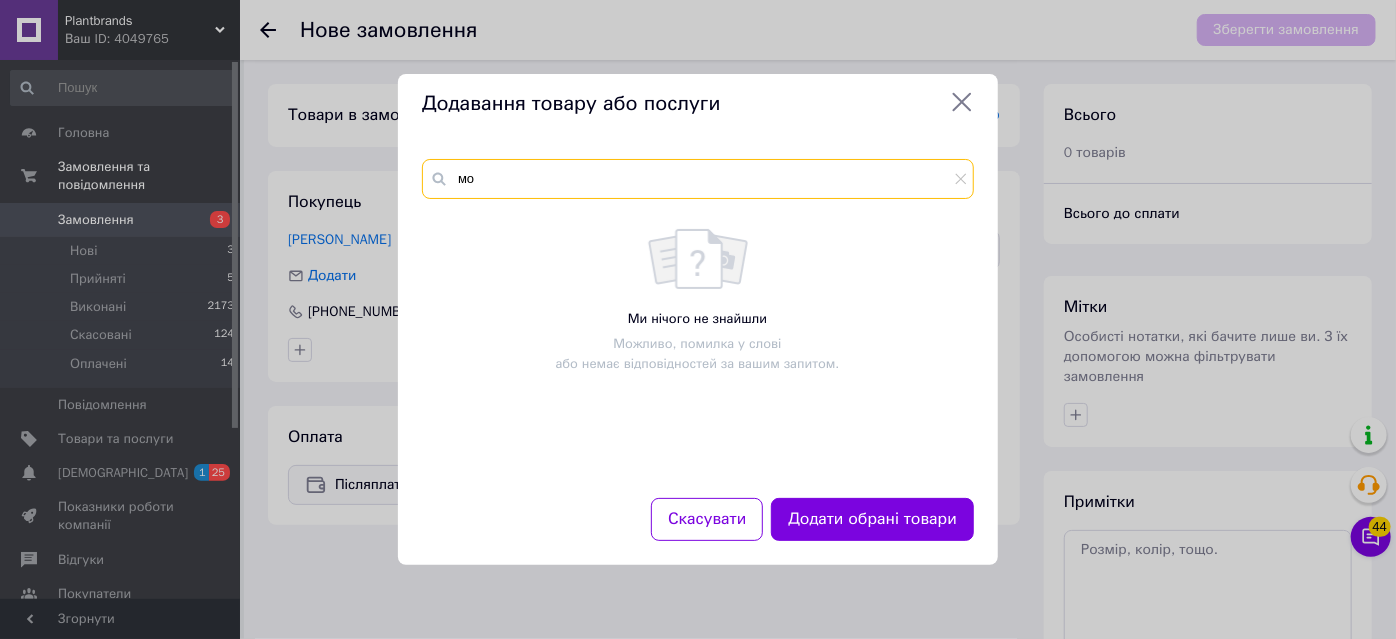 type on "м" 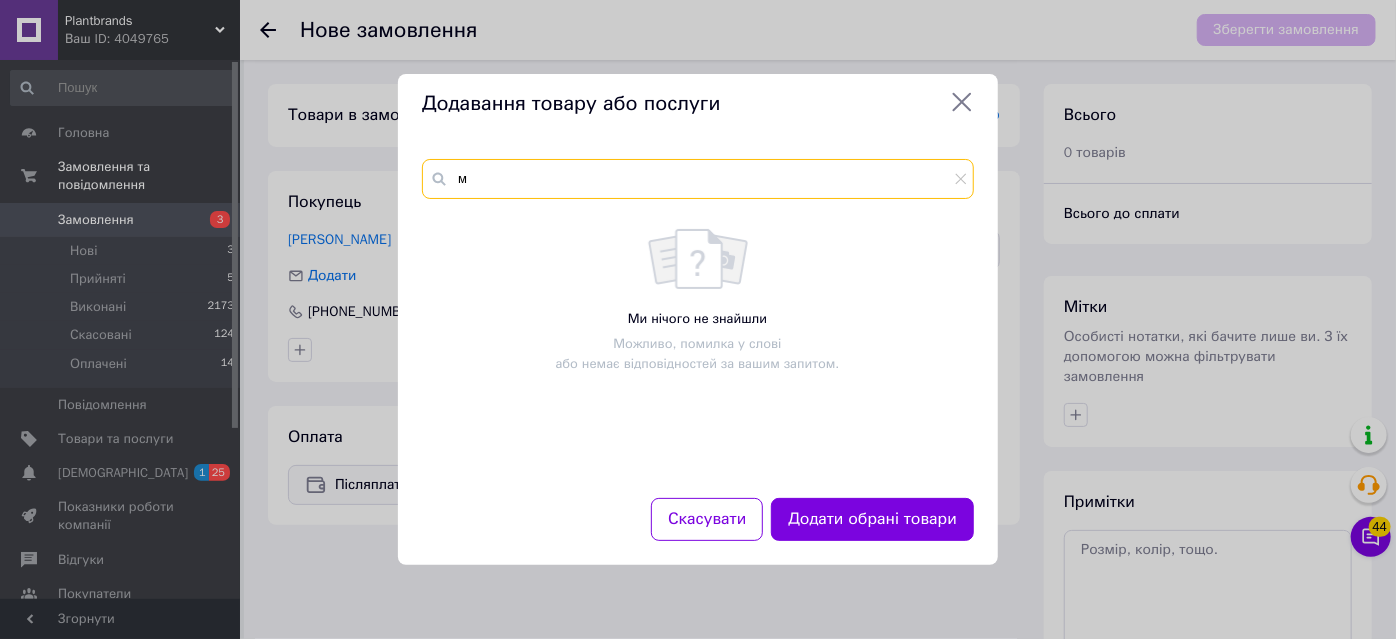 type 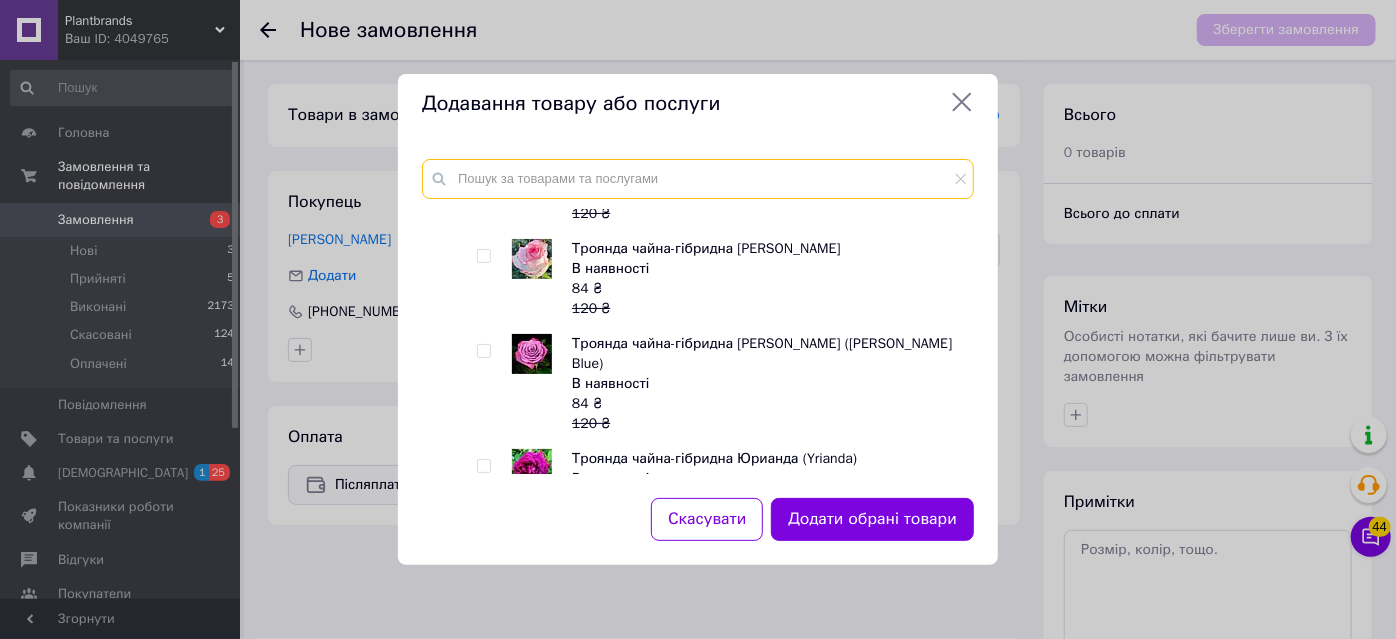 scroll, scrollTop: 1363, scrollLeft: 0, axis: vertical 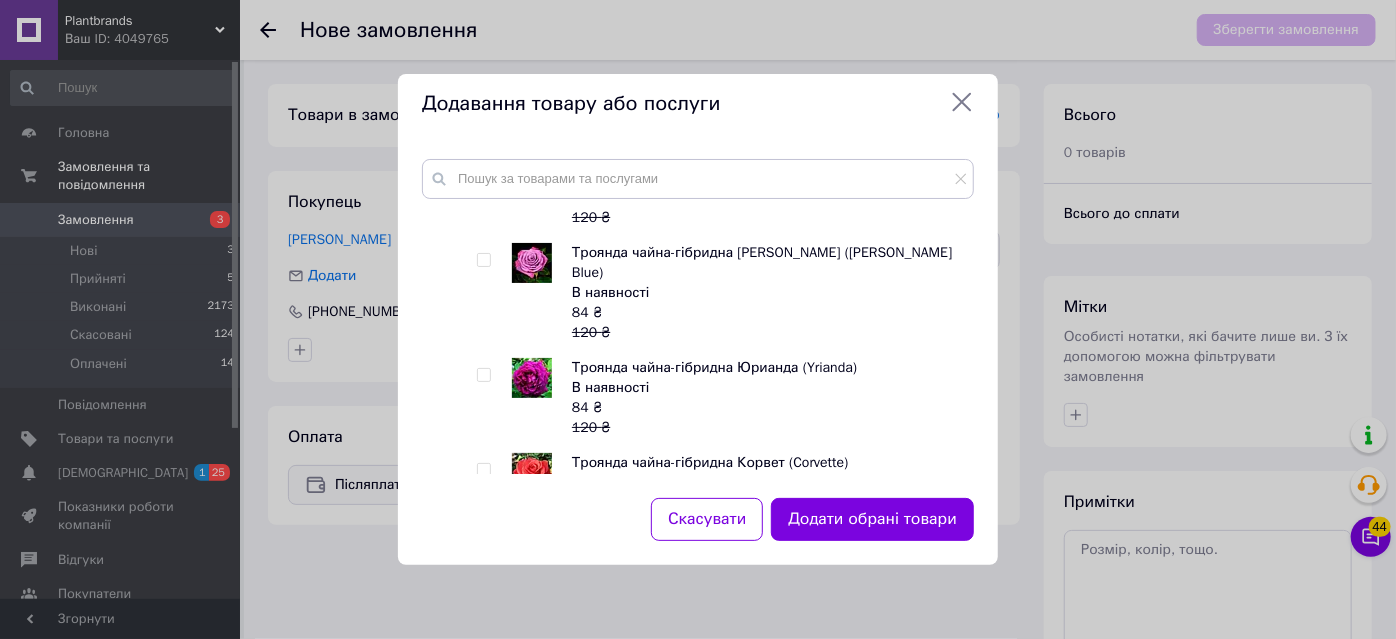 click at bounding box center (487, 293) 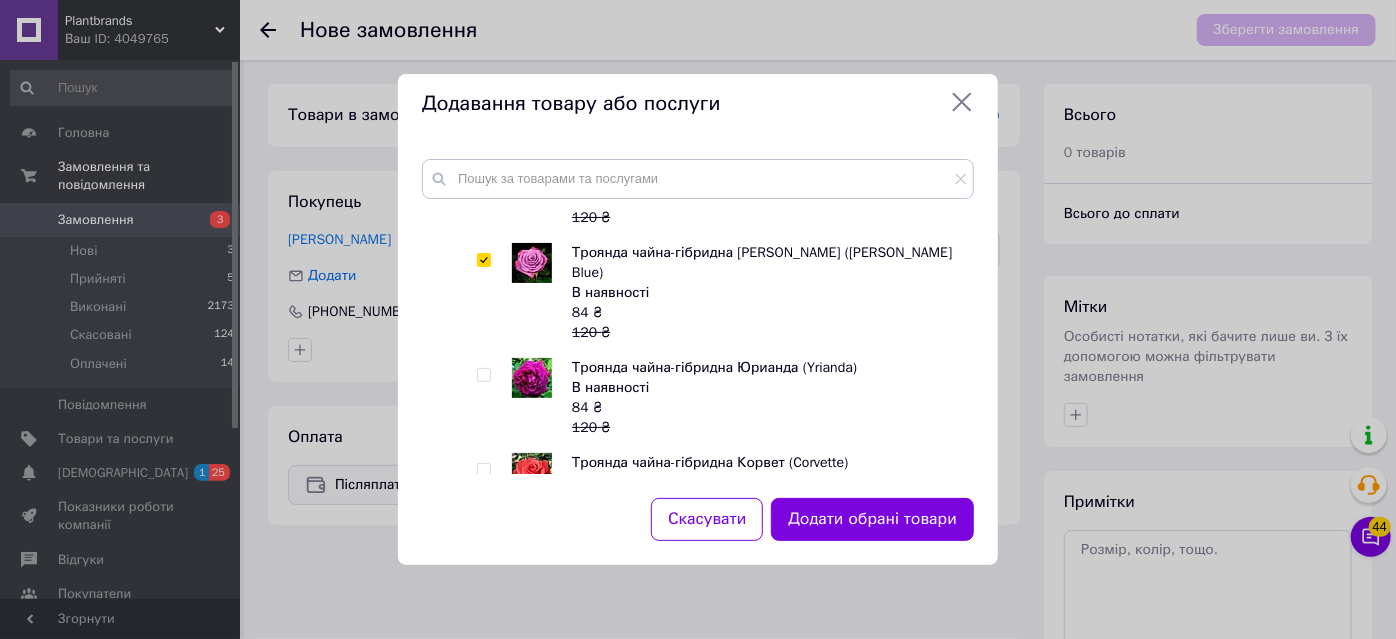 checkbox on "true" 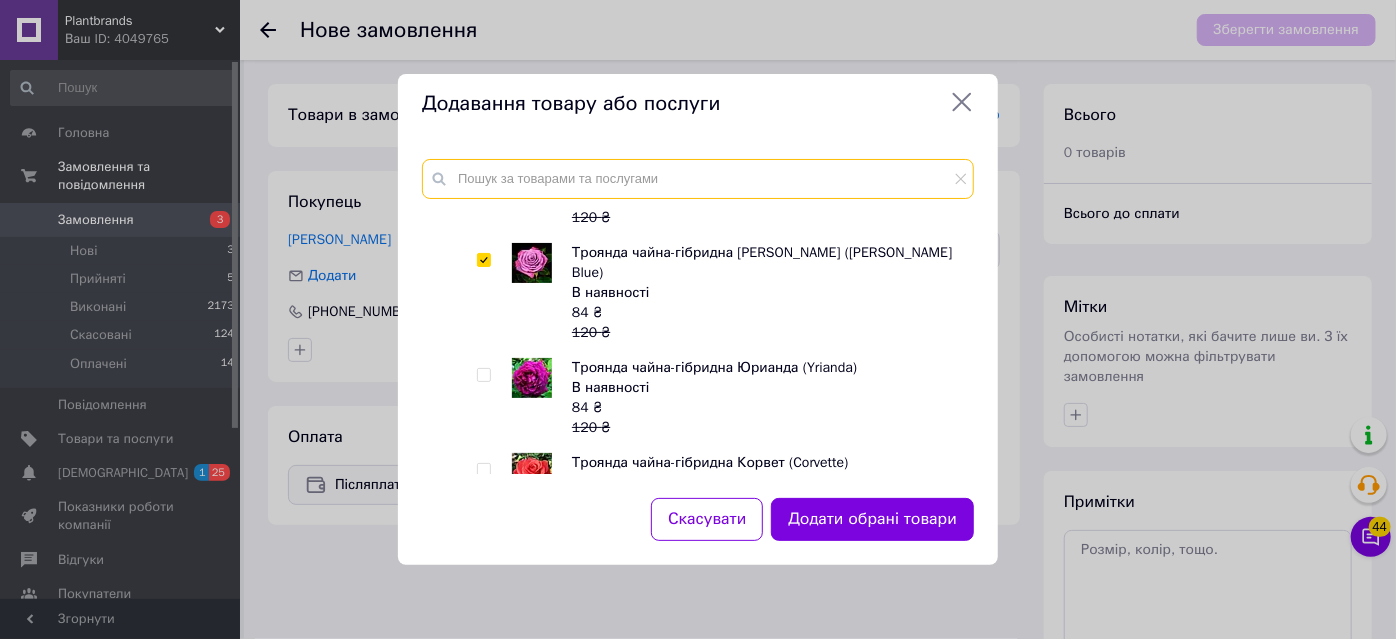 click at bounding box center [698, 179] 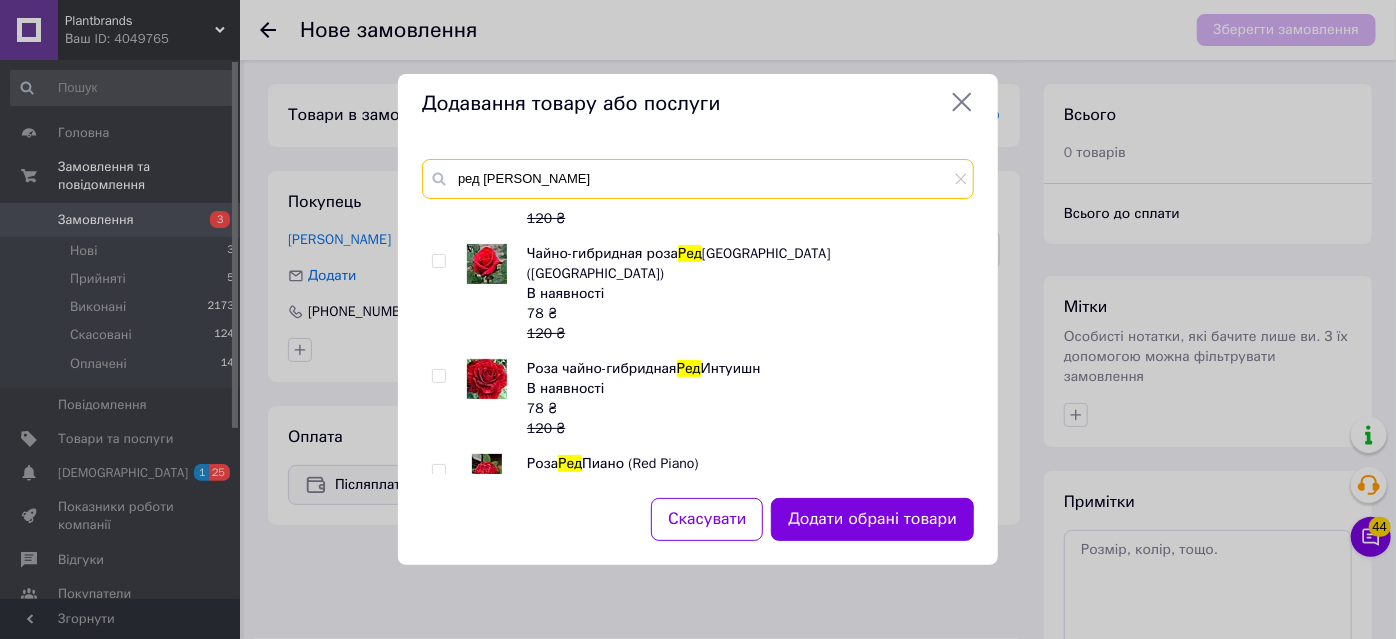scroll, scrollTop: 0, scrollLeft: 0, axis: both 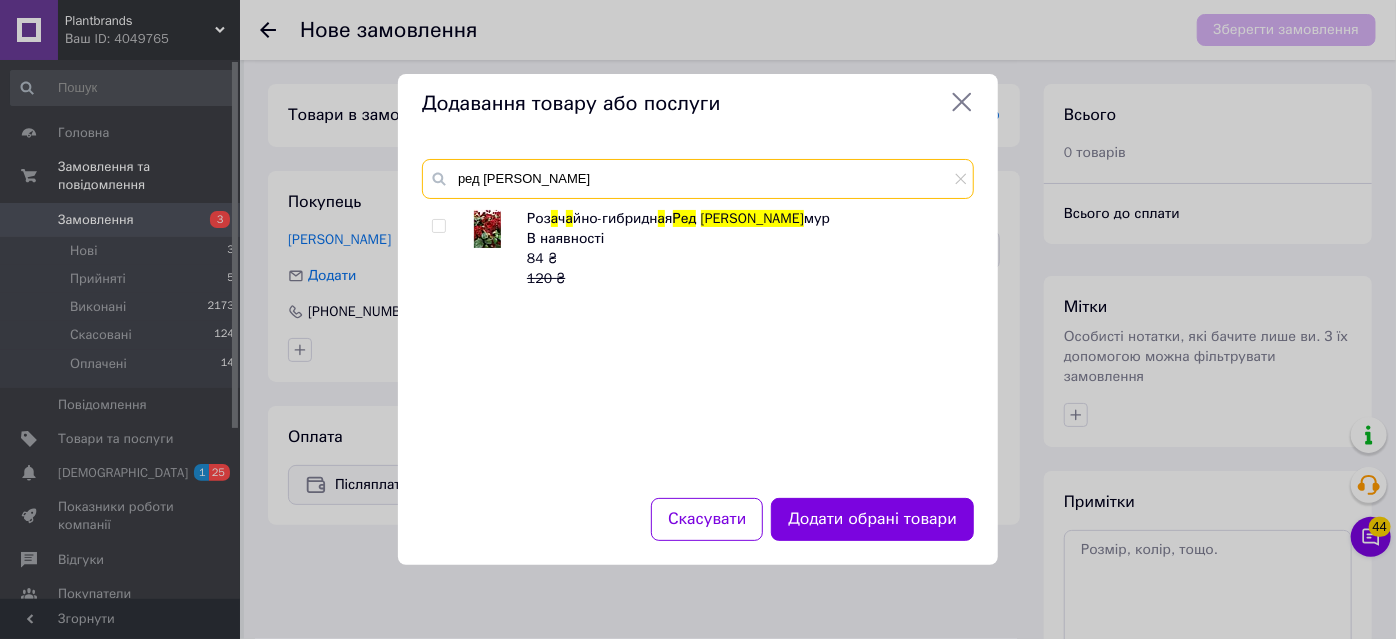 type on "ред а" 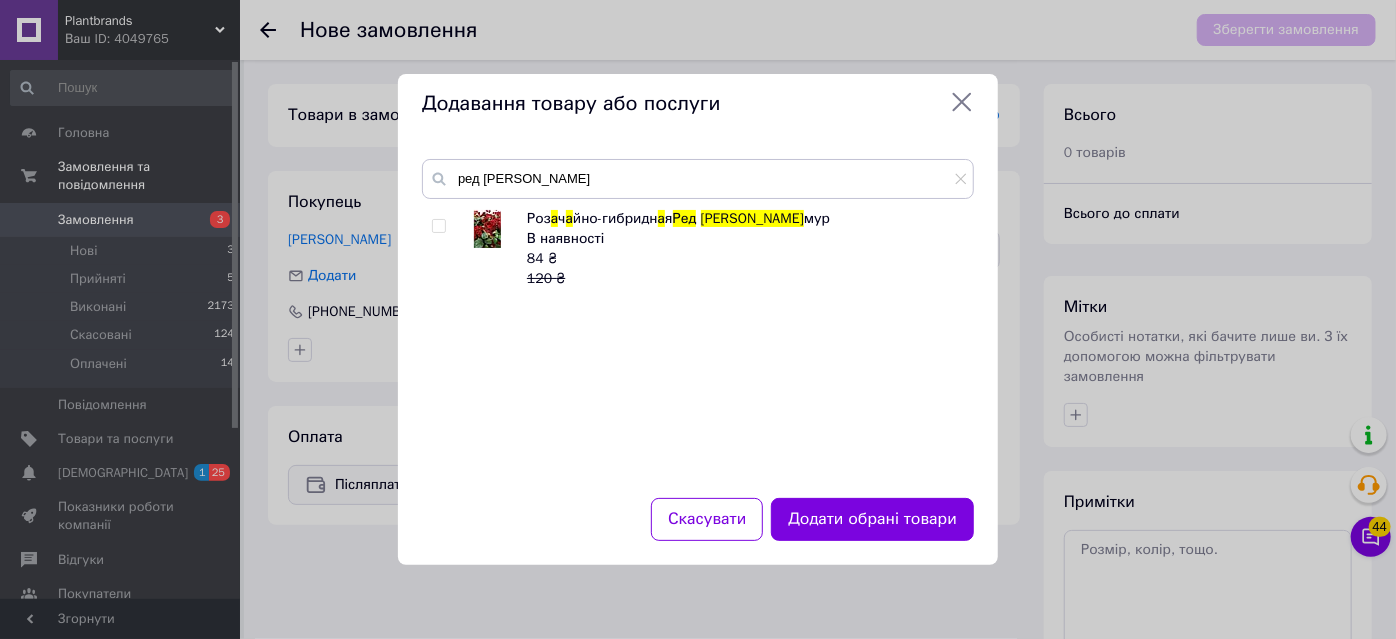 click at bounding box center [438, 226] 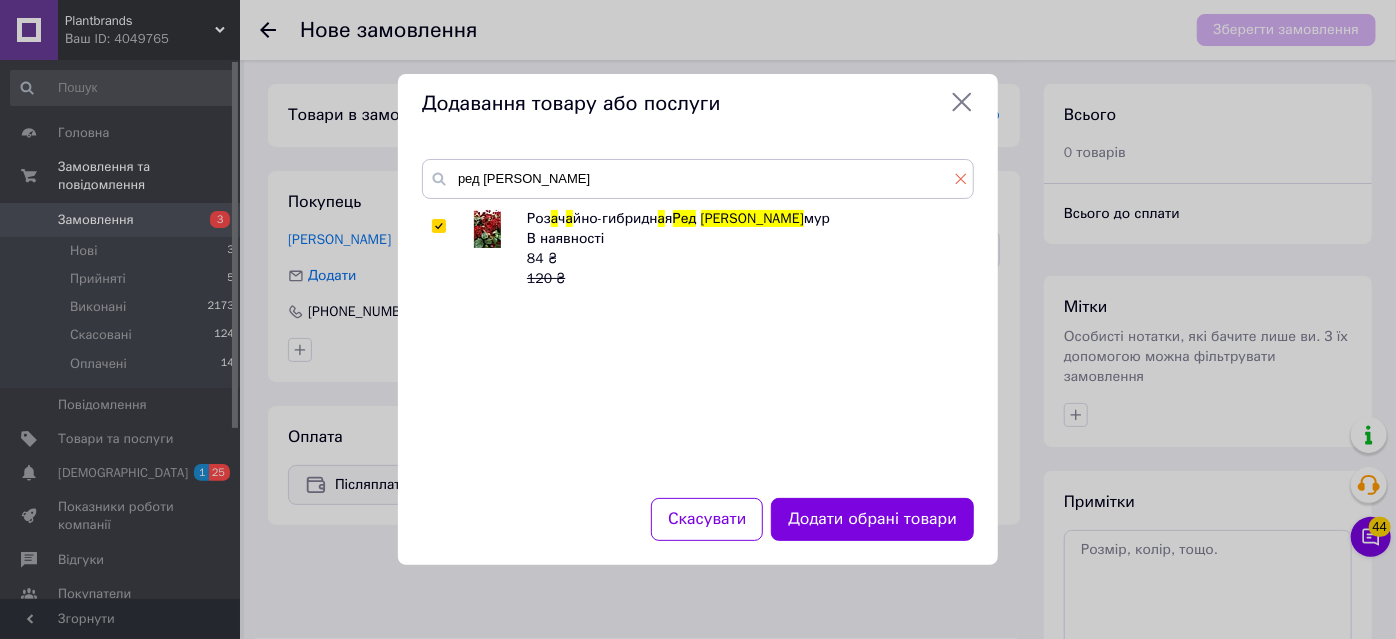 click 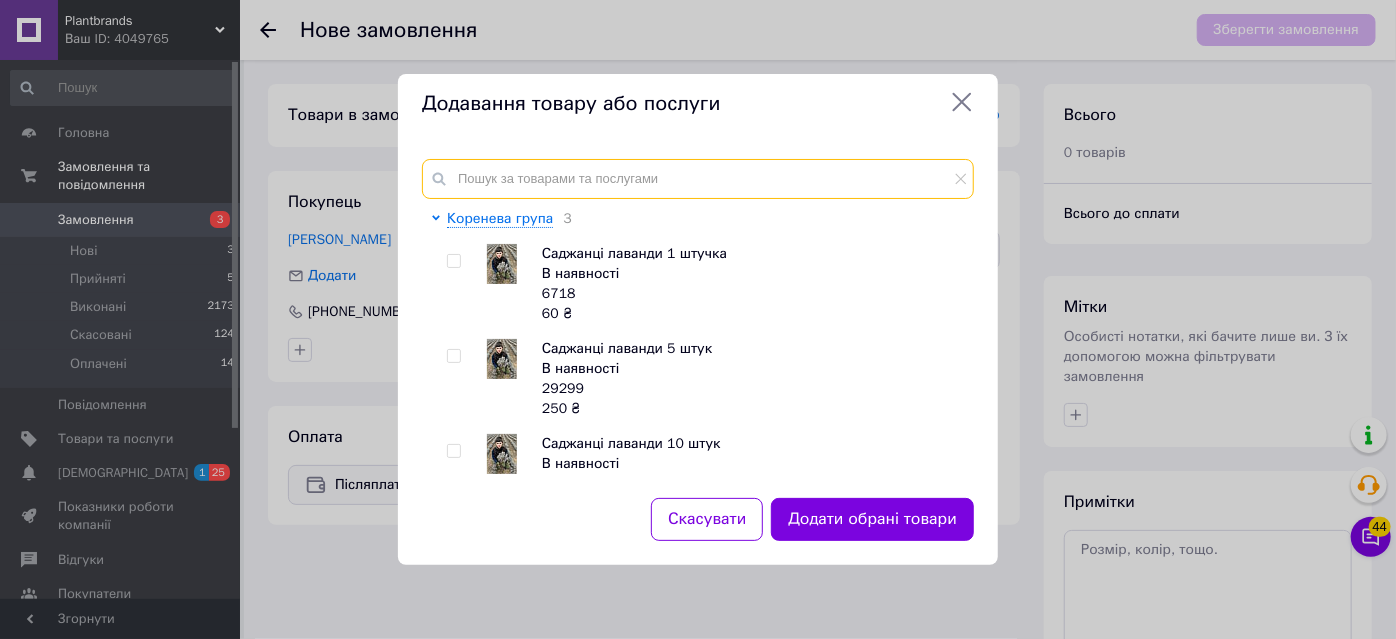 click at bounding box center [698, 179] 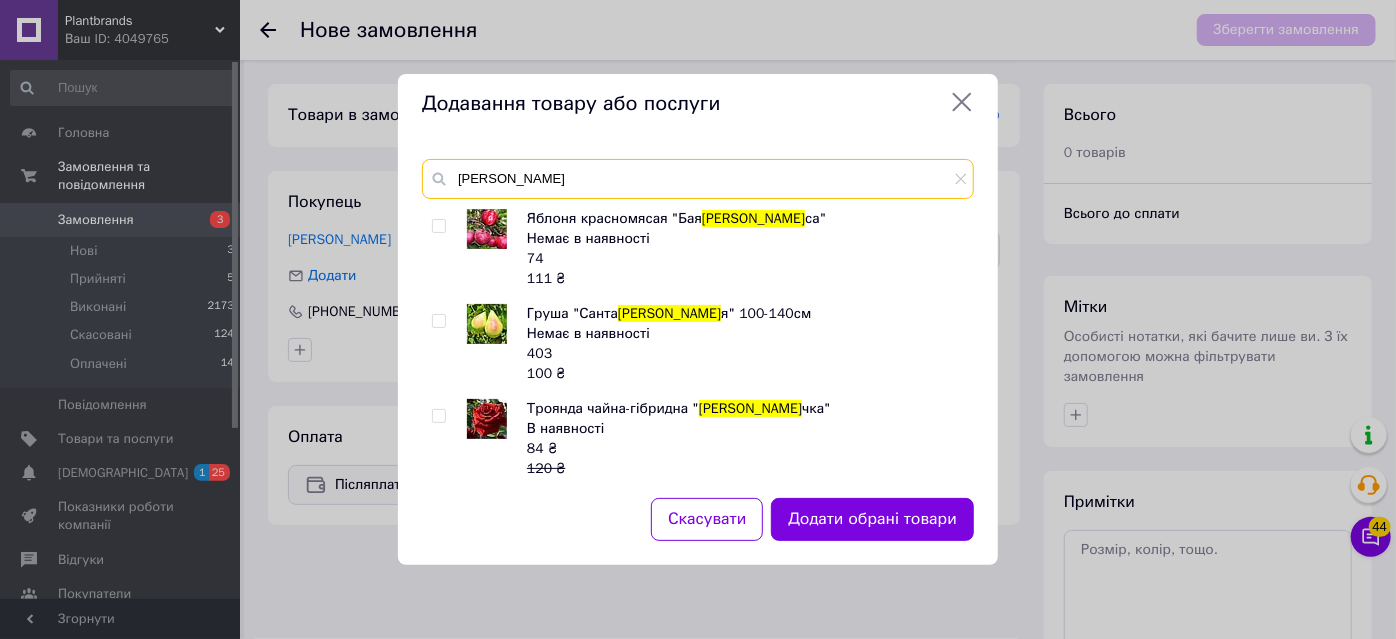 type on "мари" 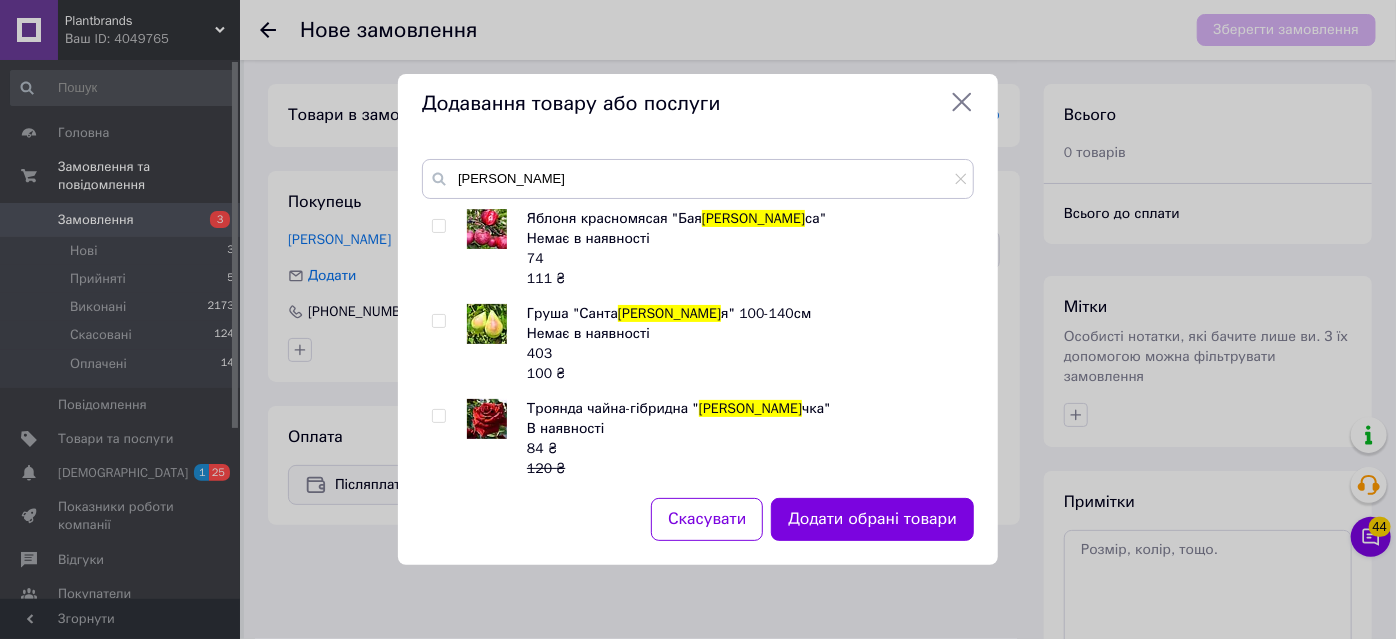 click at bounding box center [438, 416] 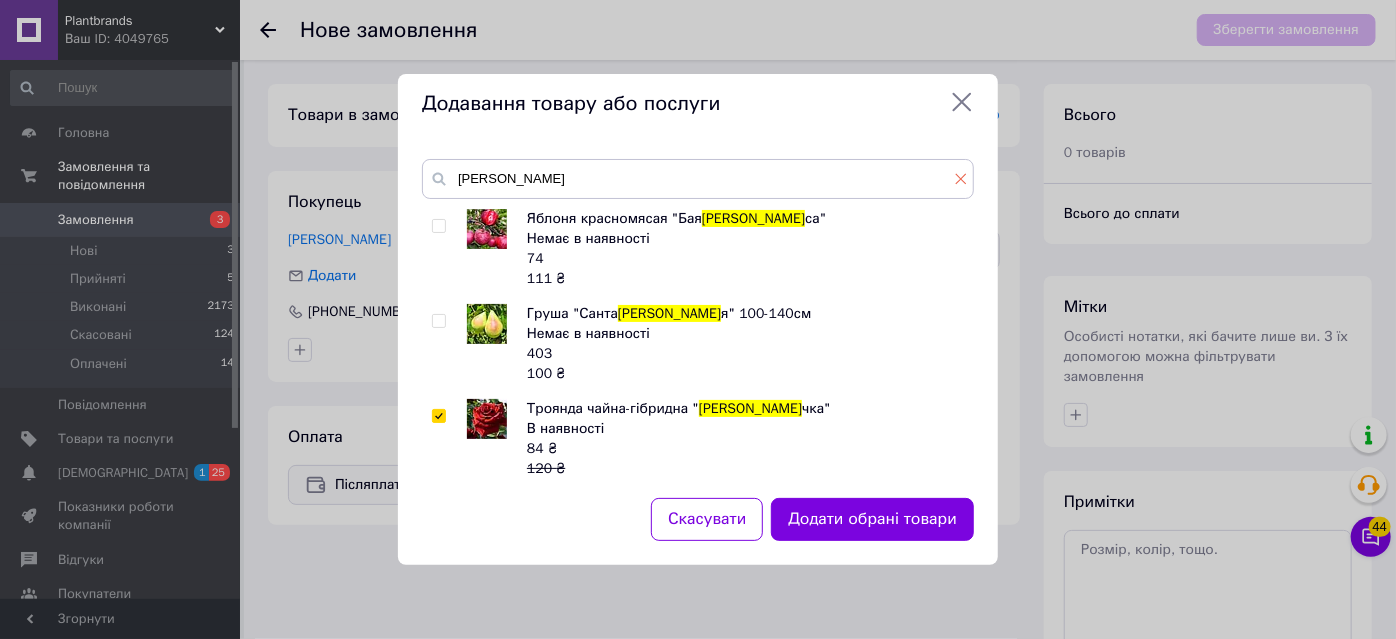 click 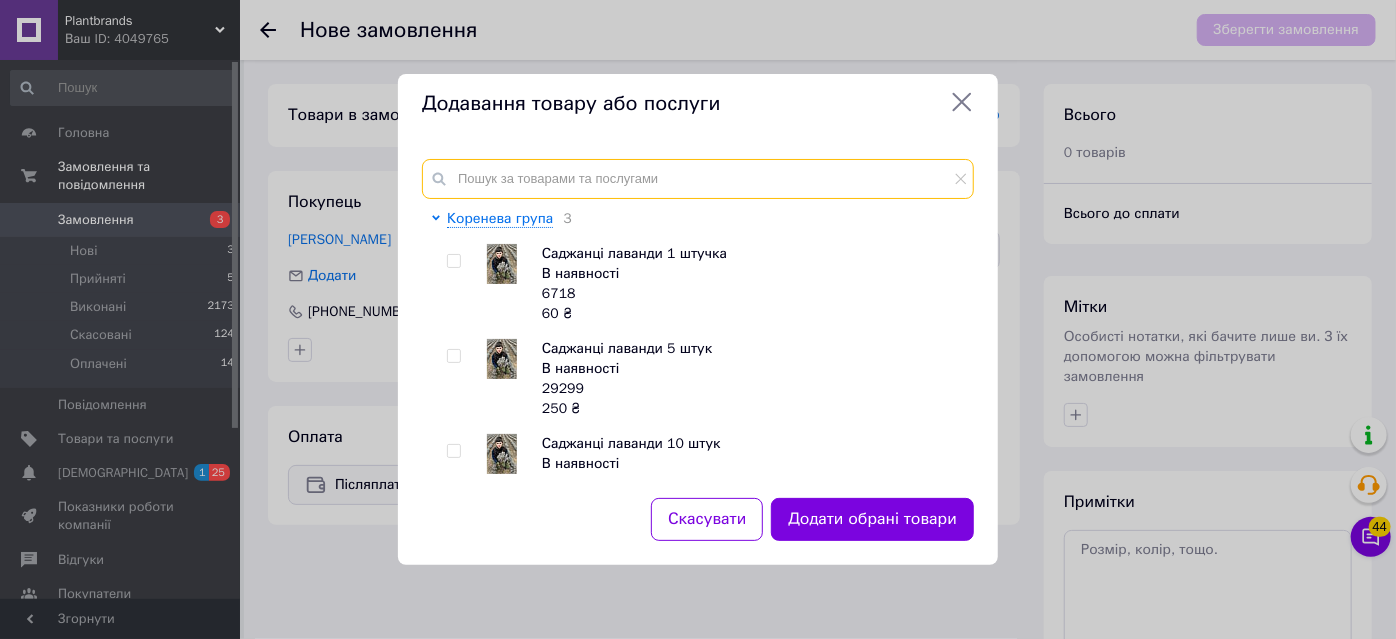 click at bounding box center (698, 179) 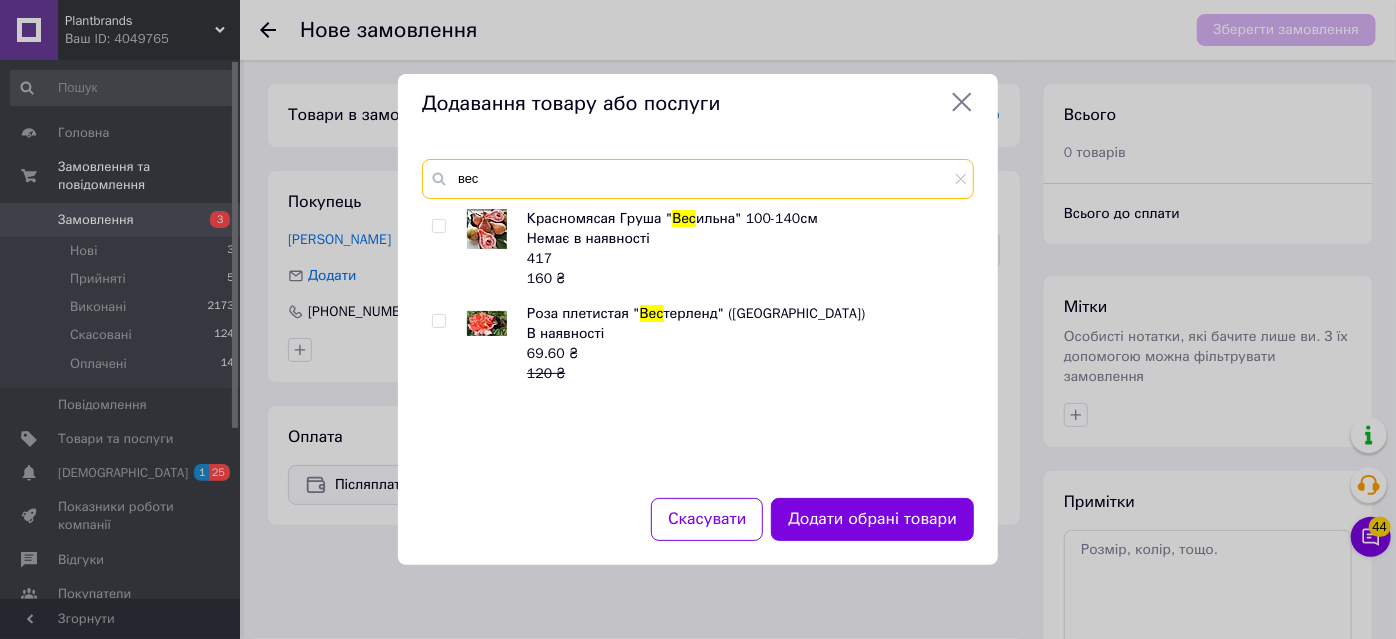 type on "вес" 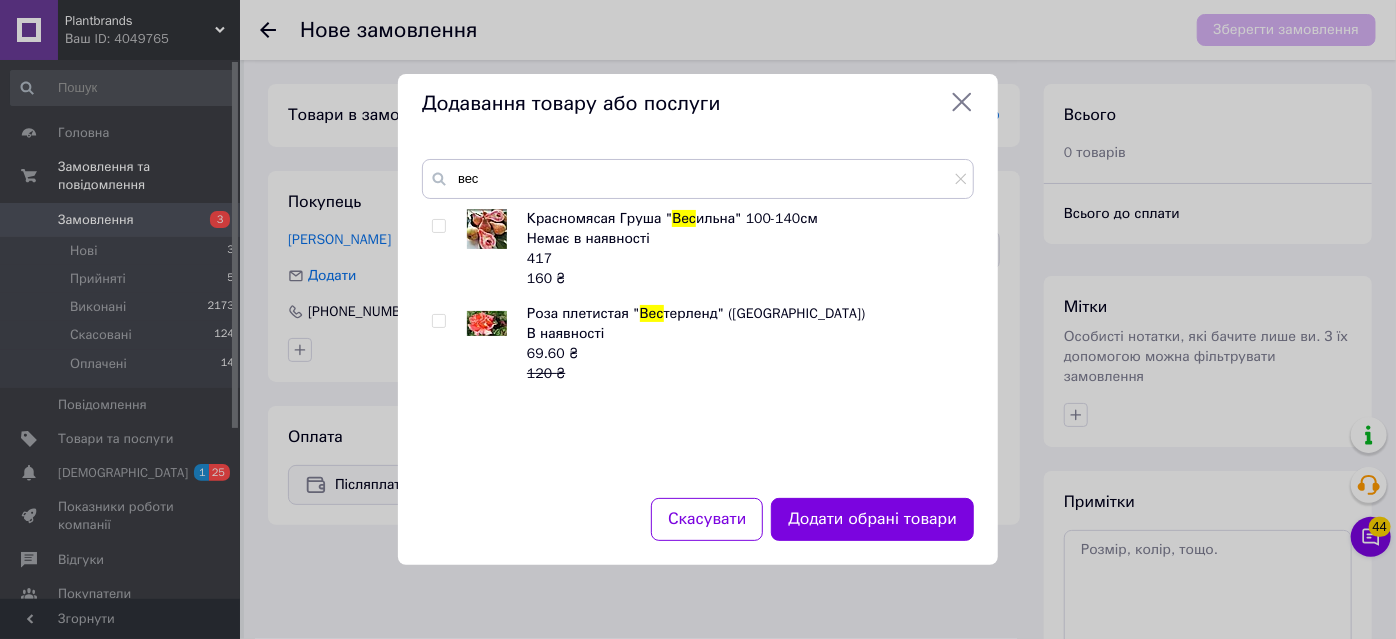 click at bounding box center (438, 321) 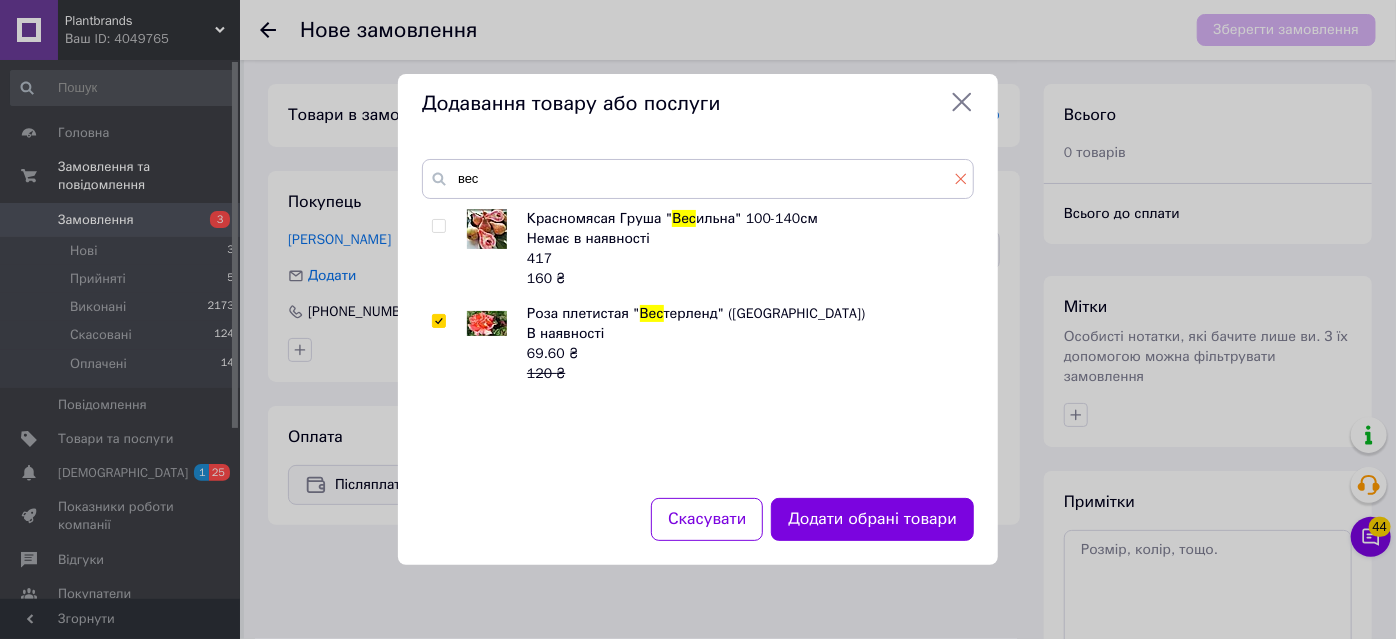 click at bounding box center (961, 179) 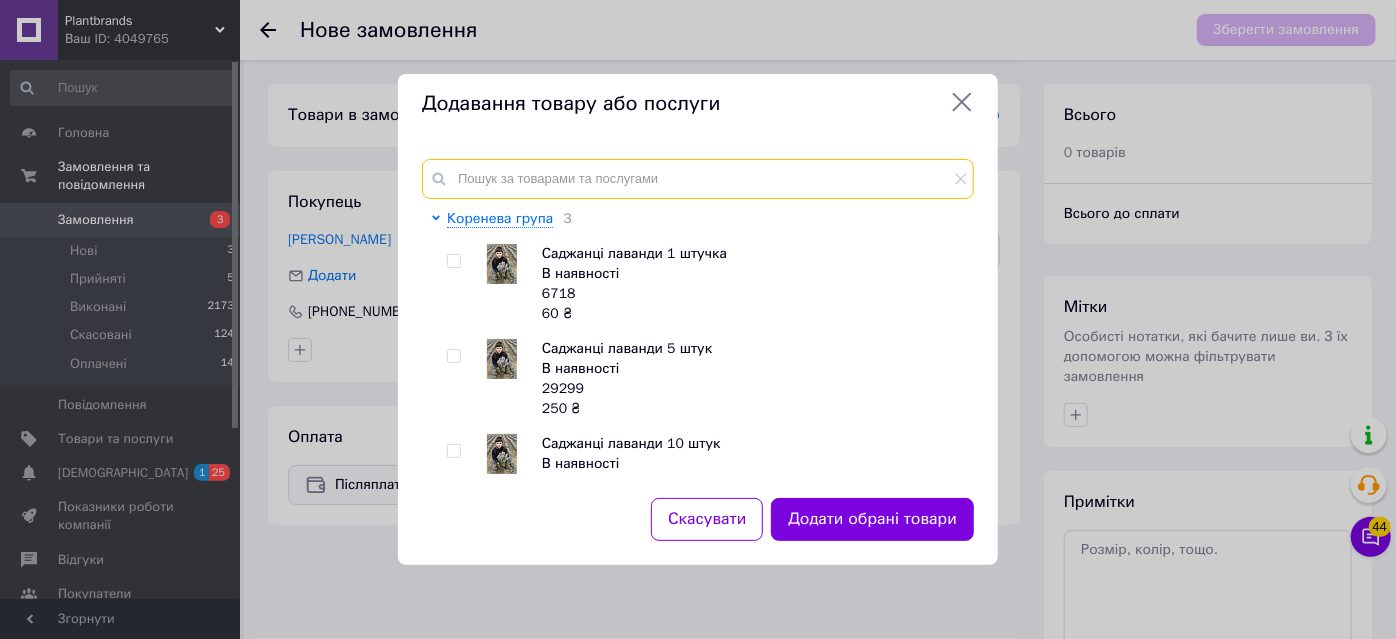 click at bounding box center (698, 179) 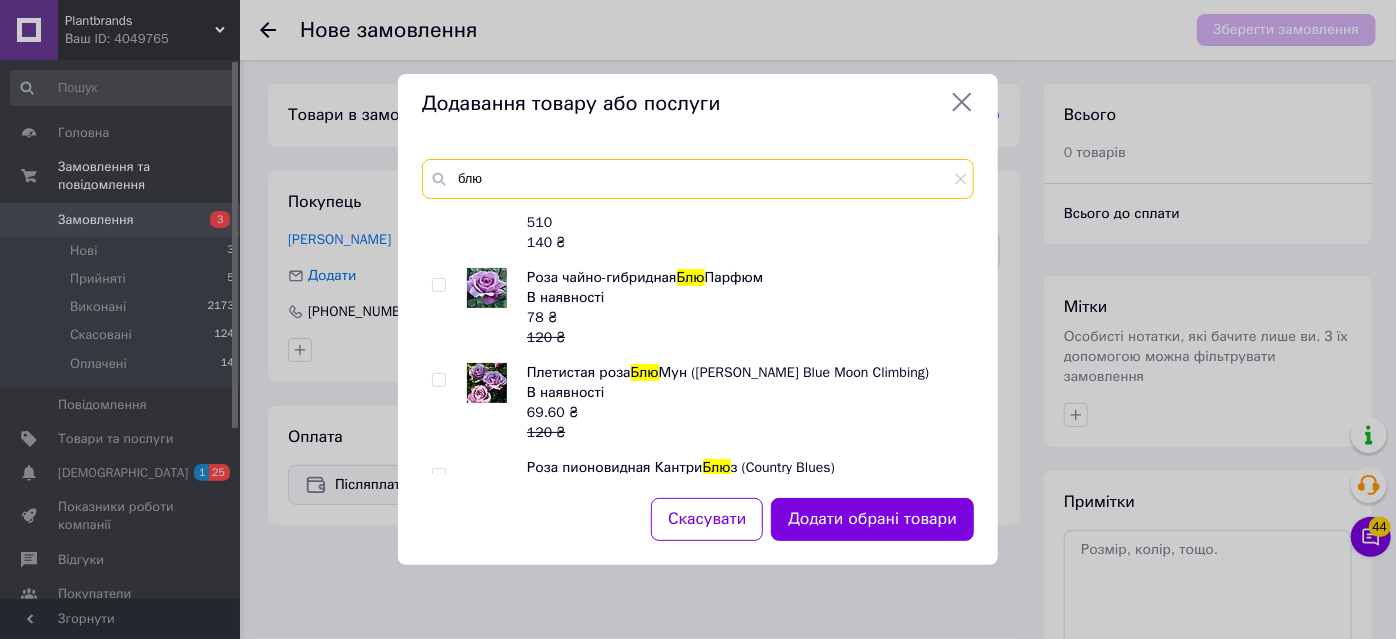 scroll, scrollTop: 363, scrollLeft: 0, axis: vertical 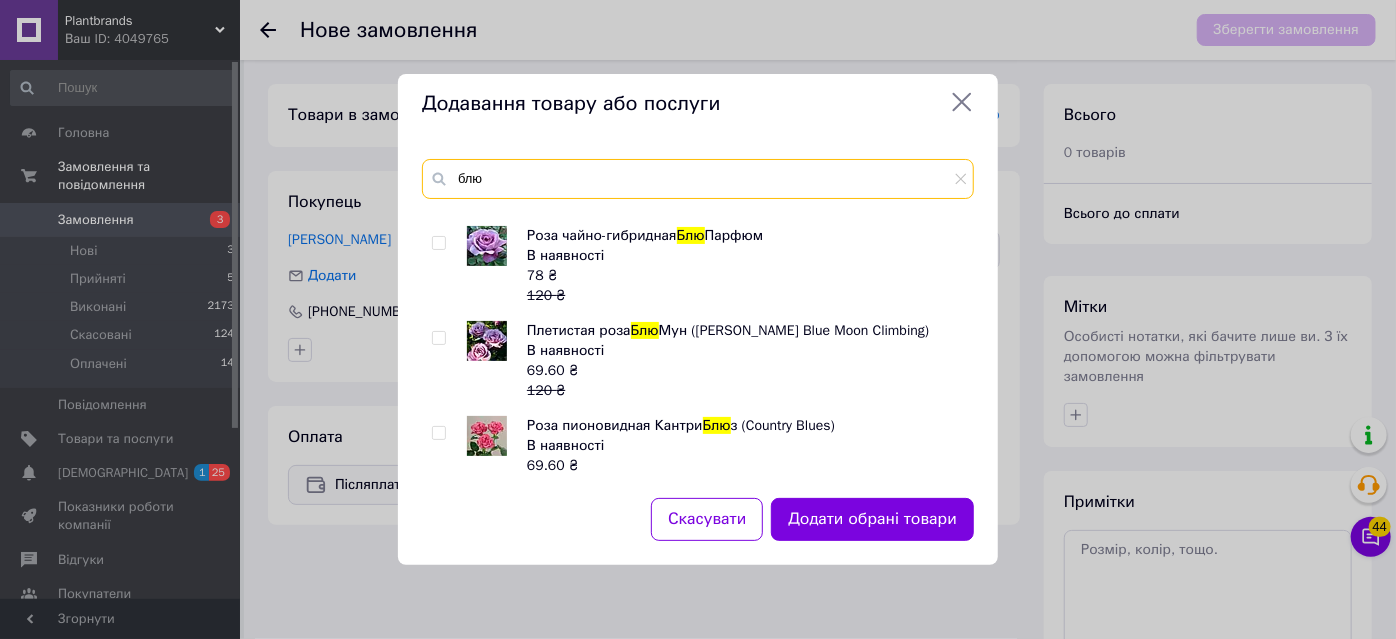 type on "блю" 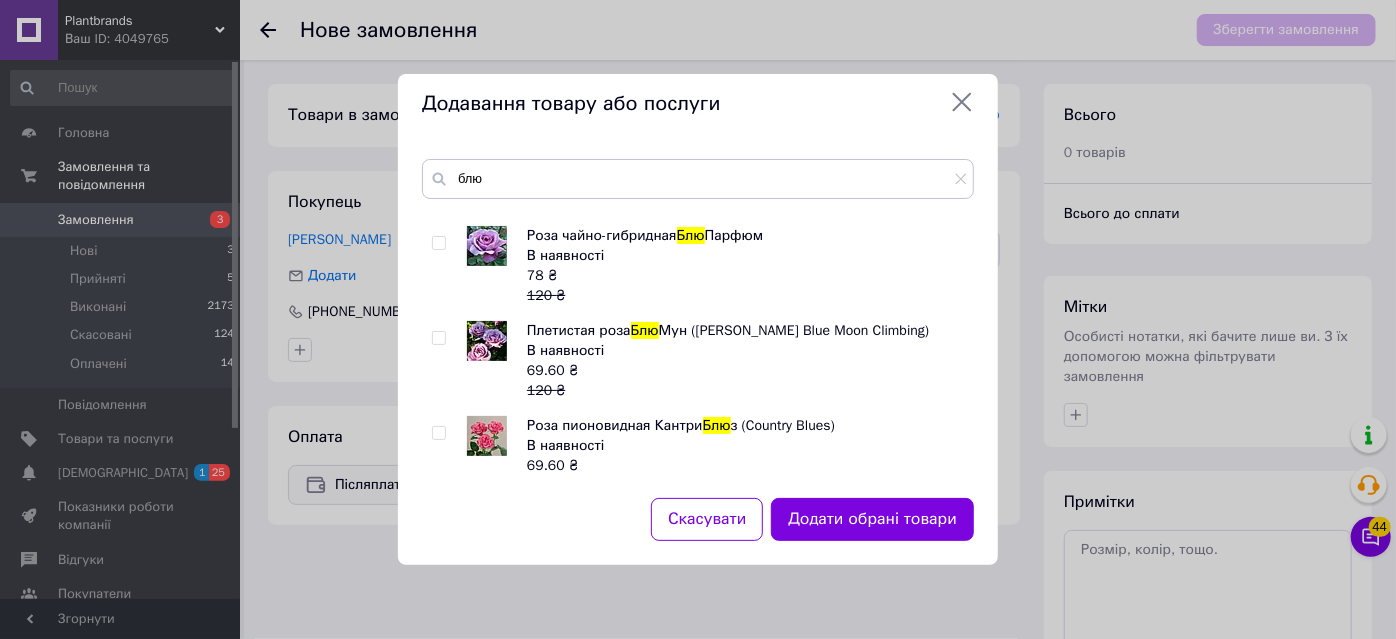 click at bounding box center (438, 243) 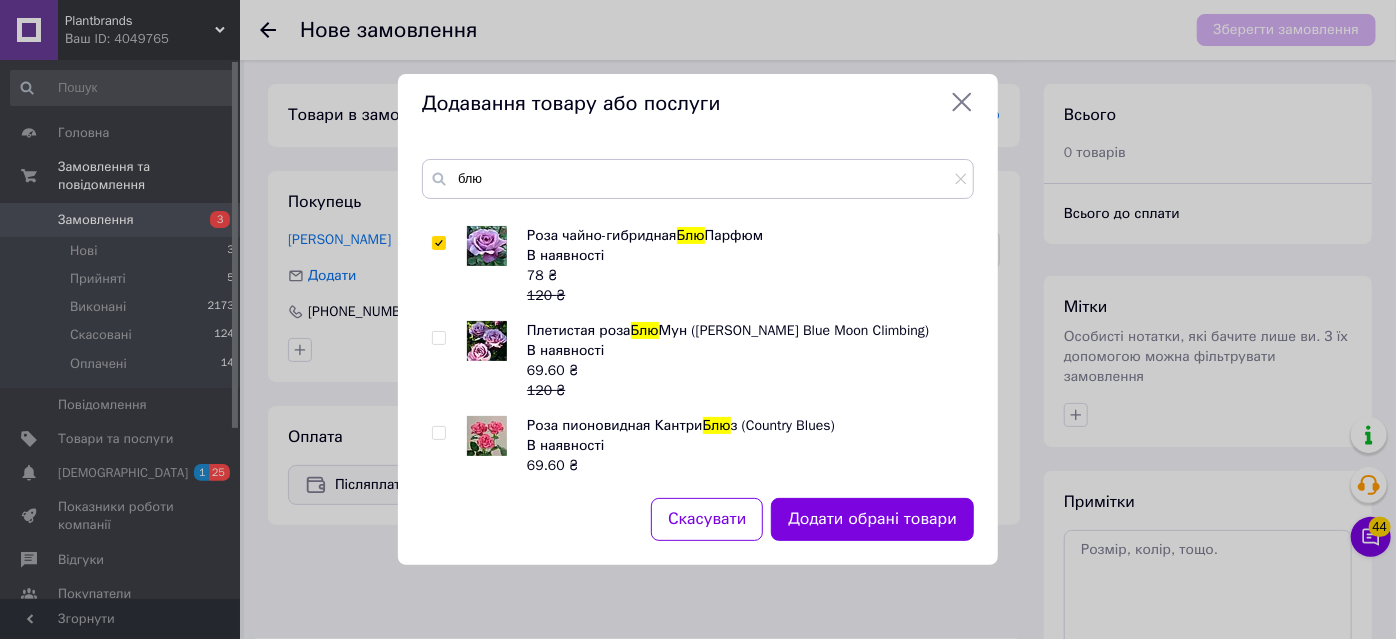 checkbox on "true" 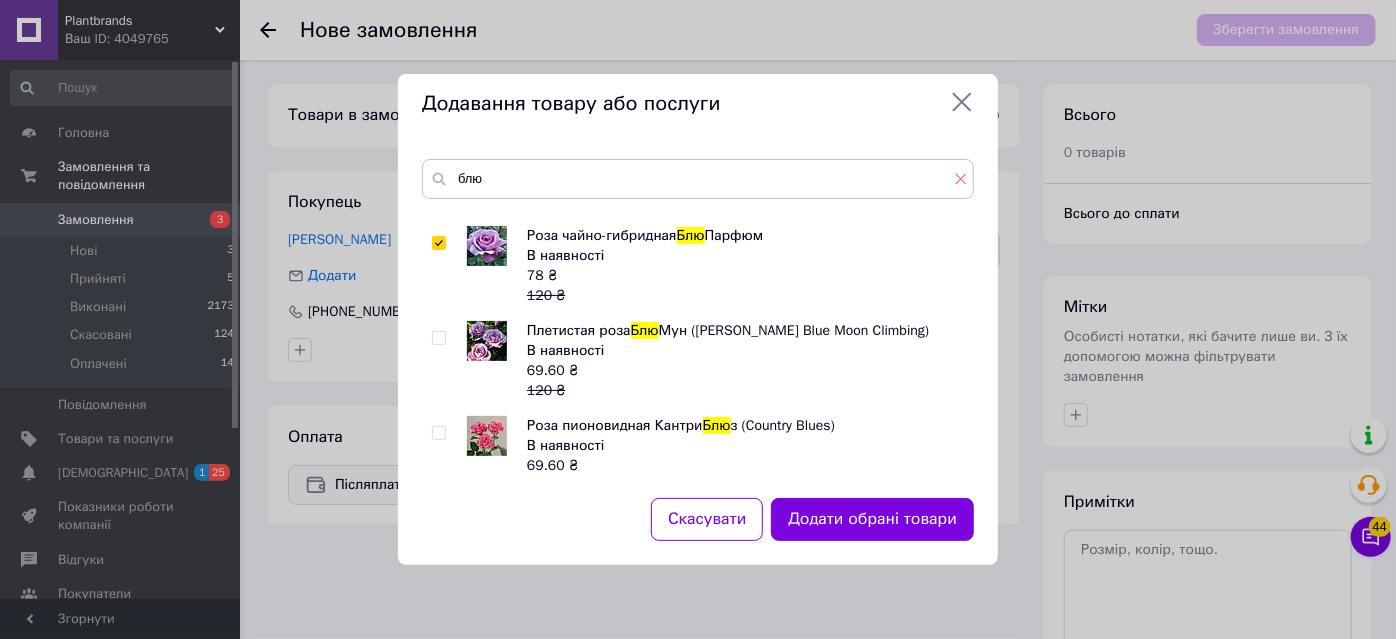 click 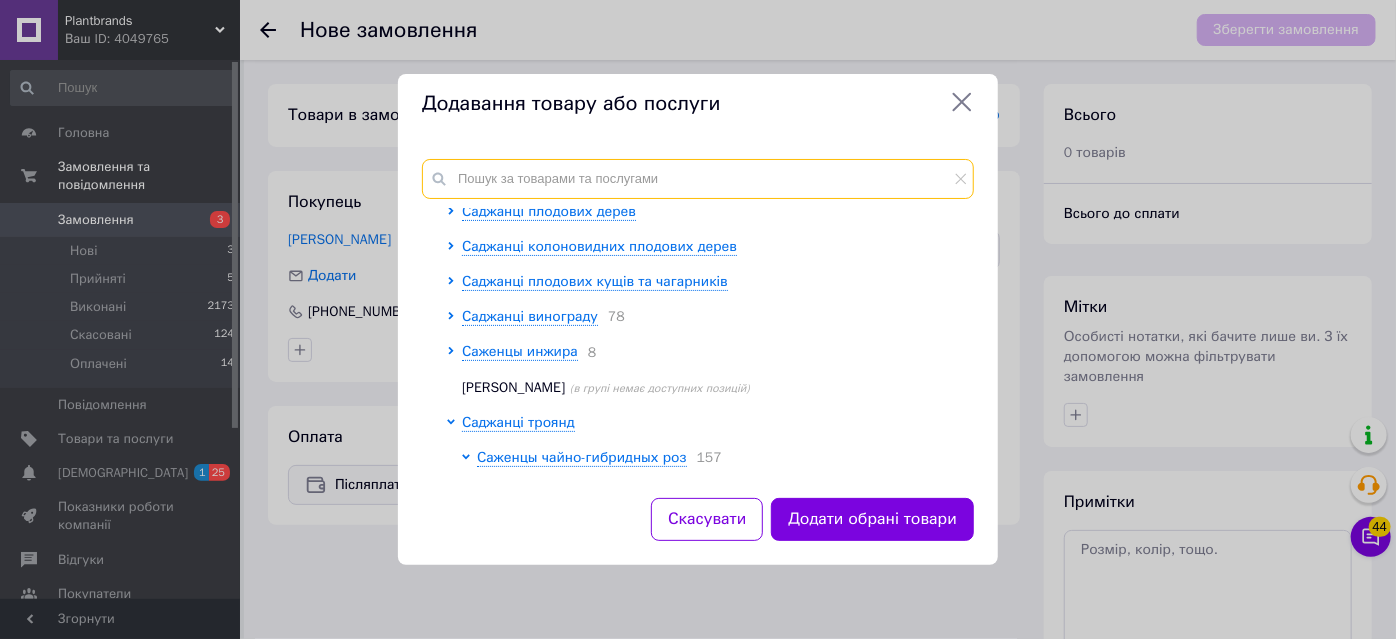 click at bounding box center [698, 179] 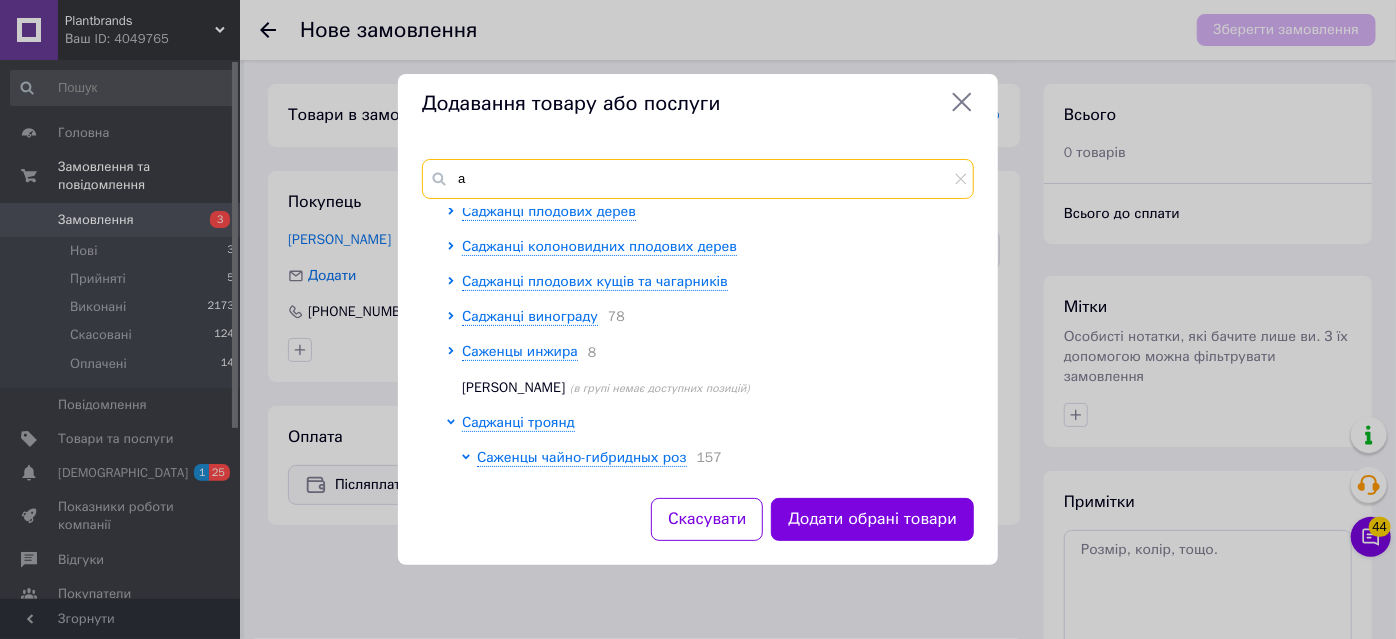 scroll, scrollTop: 0, scrollLeft: 0, axis: both 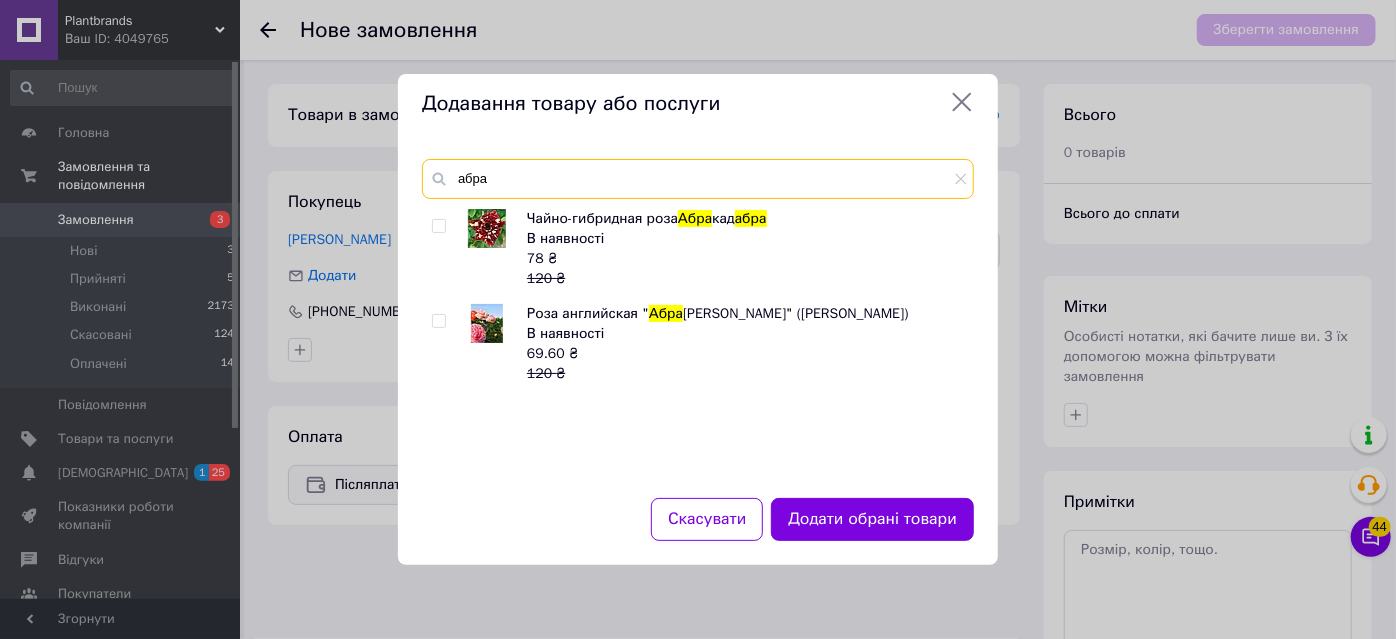 type on "абра" 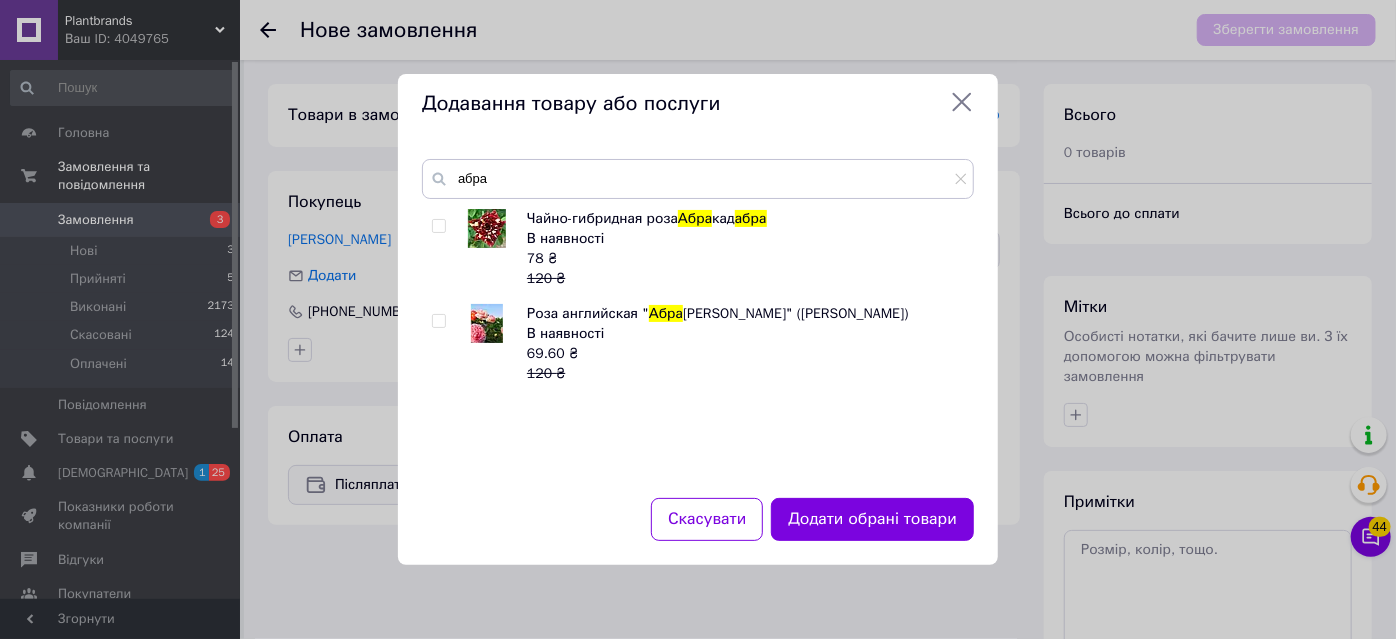 click at bounding box center [438, 226] 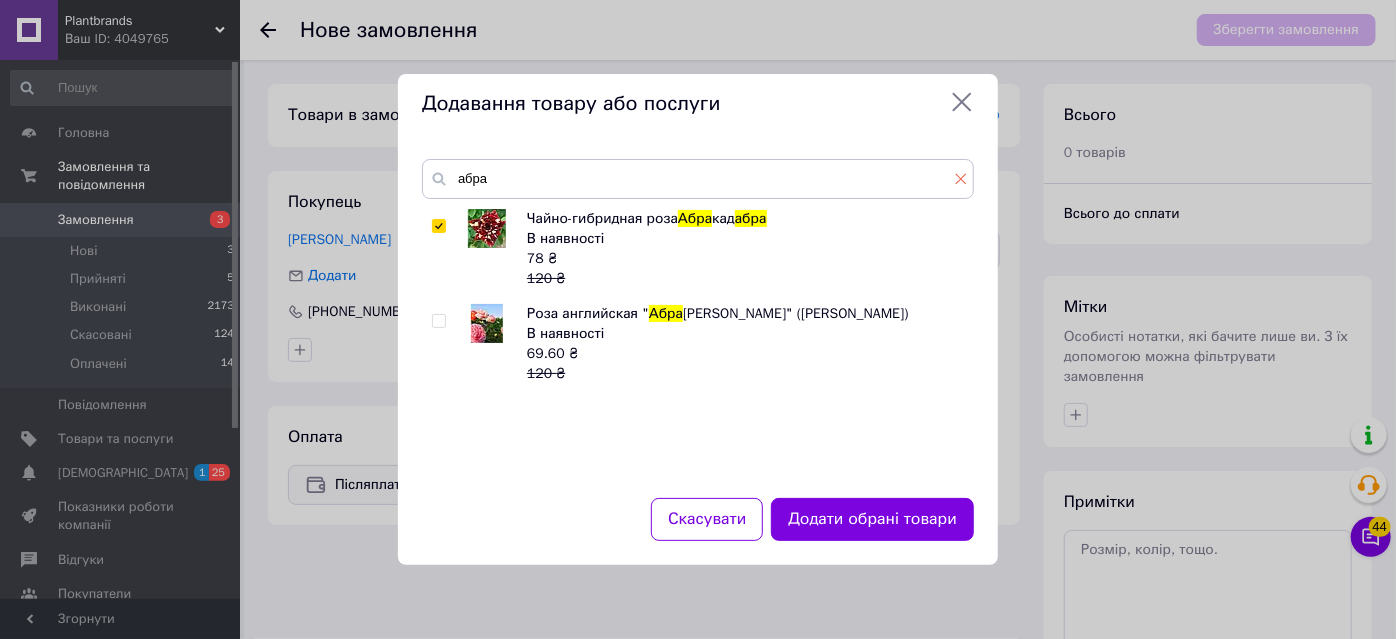 click 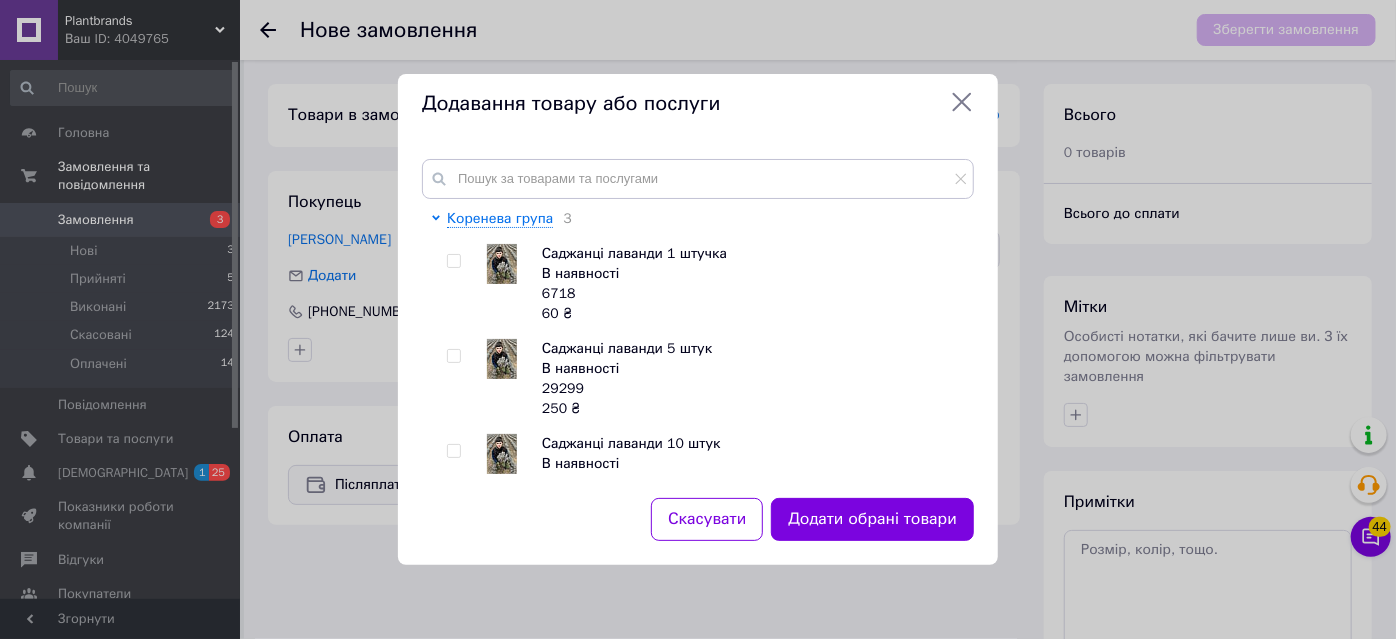 click on "Коренева група 3 Саджанці лаванди 1 штучка В наявності 6718 60   ₴ Саджанці лаванди 5 штук В наявності 29299 250   ₴ Саджанці лаванди 10 штук В наявності 77178 400   ₴ Саджанці жимолості   5 Саджанці плодових дерев Саджанці колоновидних плодових дерев Саджанці плодових кущів та чагарників Саджанці винограду 78 Саженцы инжира 8 Саджанці хурми  (в групі немає доступних позицій) Саджанці троянд Саженцы чайно-гибридных роз 157 Троянда чайна-гібридна White Ashley В наявності 84   ₴ 120   ₴ Троянда-гібридна Акито' (Akito) В наявності 84   ₴ 120   ₴ Троянда -гібридна  'Кафе Латте' (Cafe Latte) 84   ₴ 120   ₴" at bounding box center [698, 316] 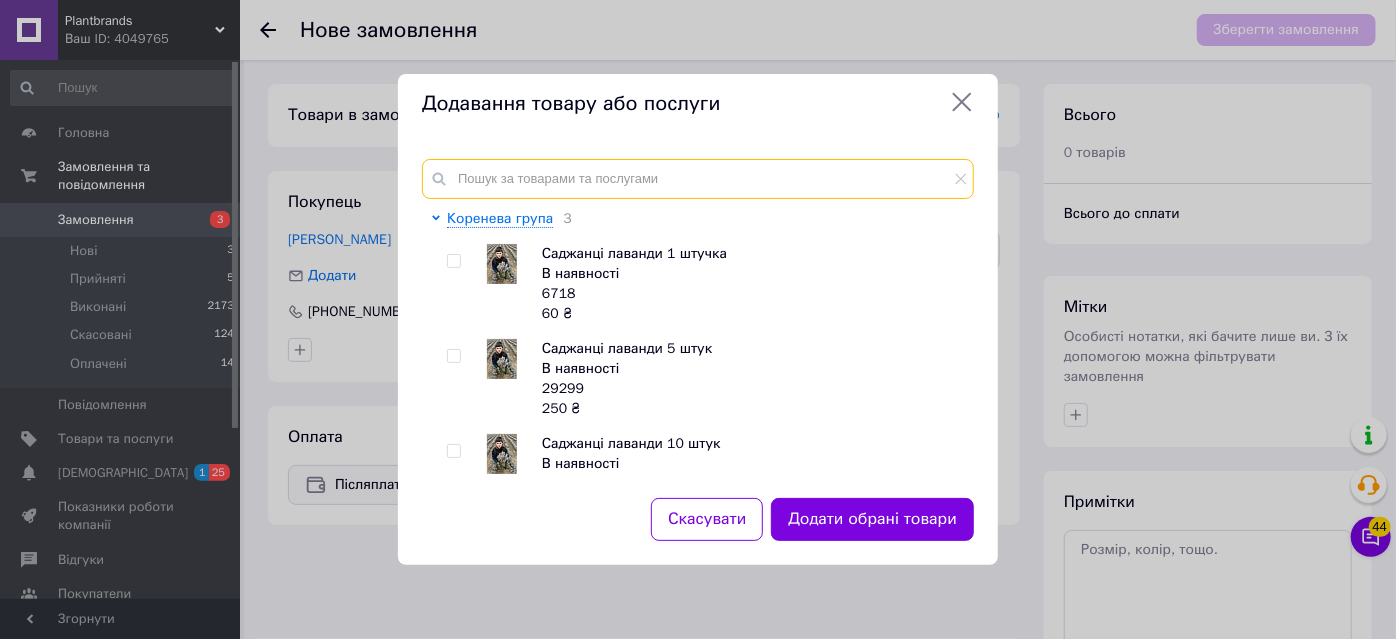 click at bounding box center (698, 179) 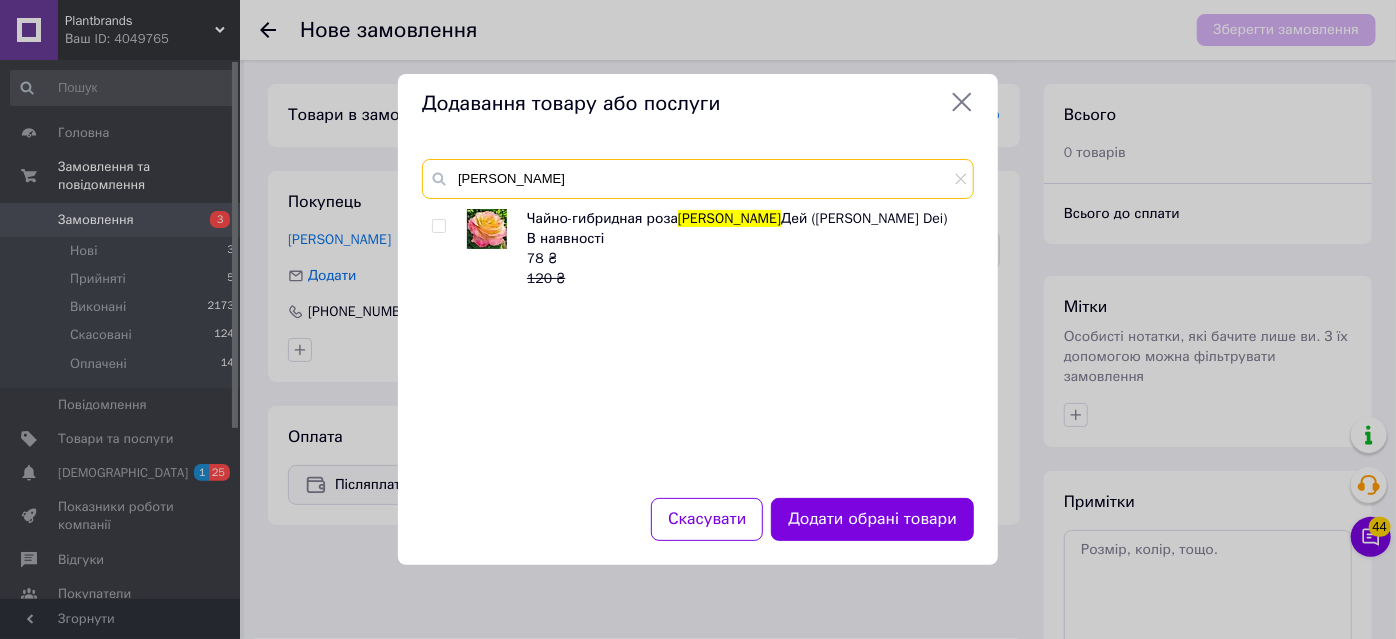 type on "глория" 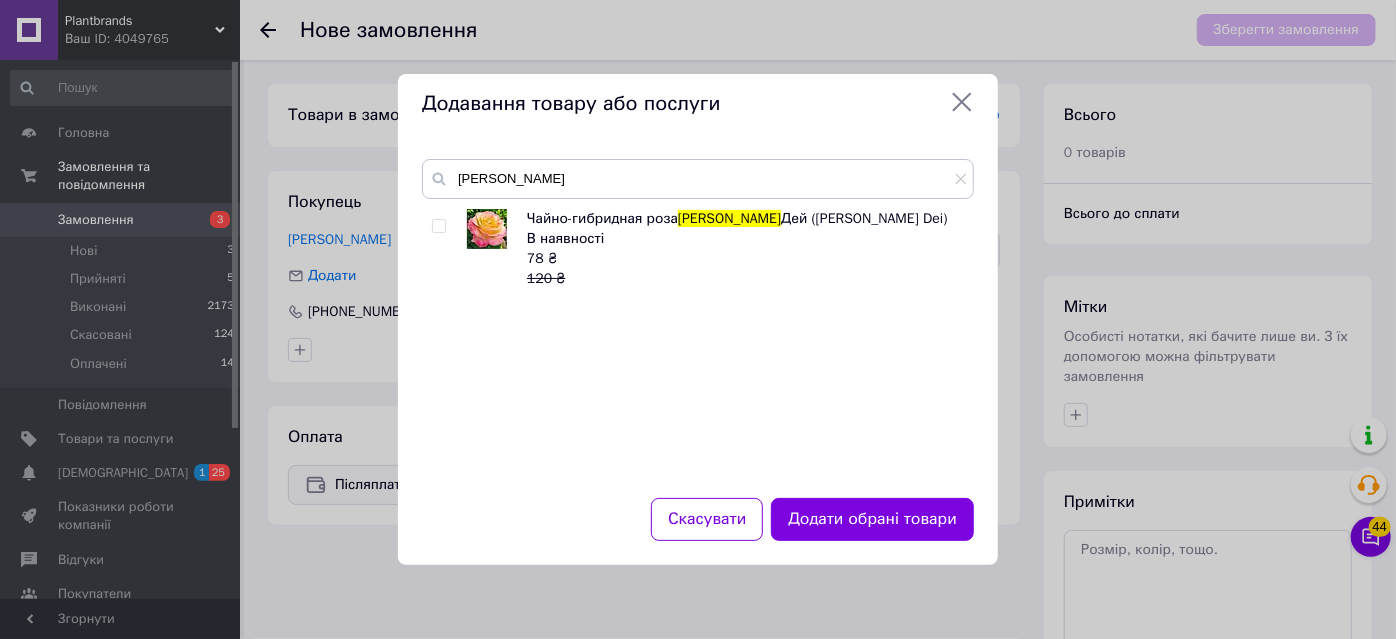click at bounding box center [438, 226] 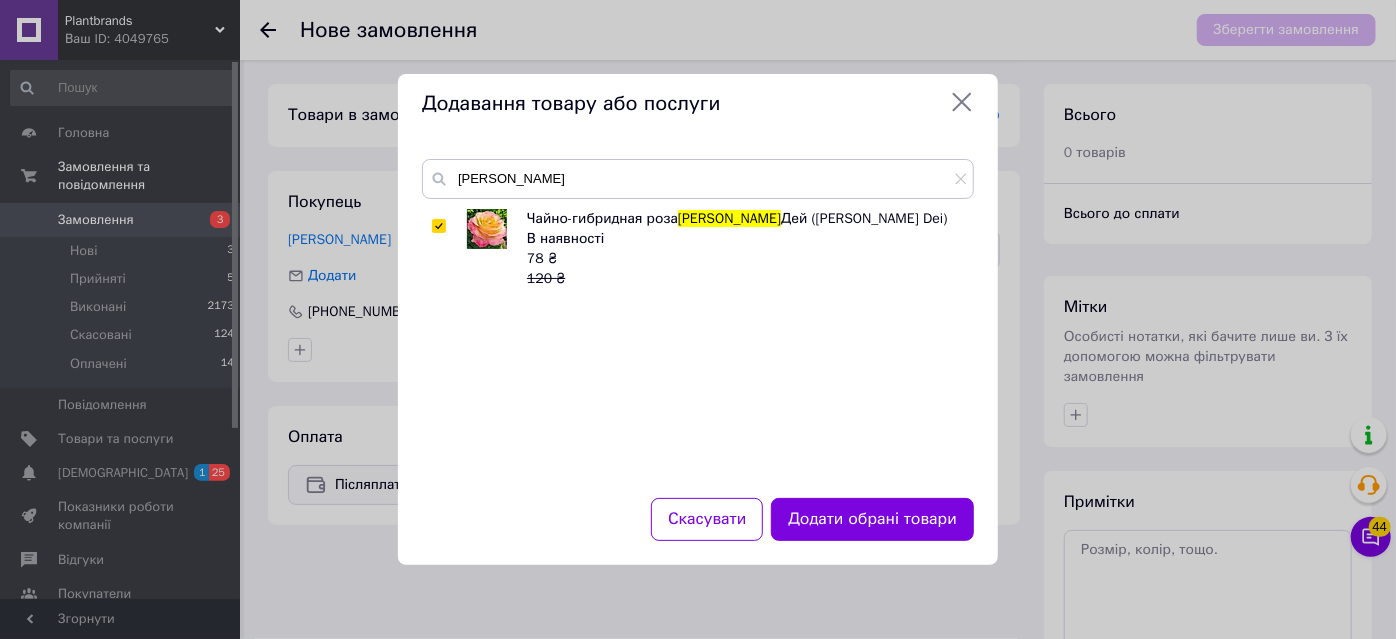 checkbox on "true" 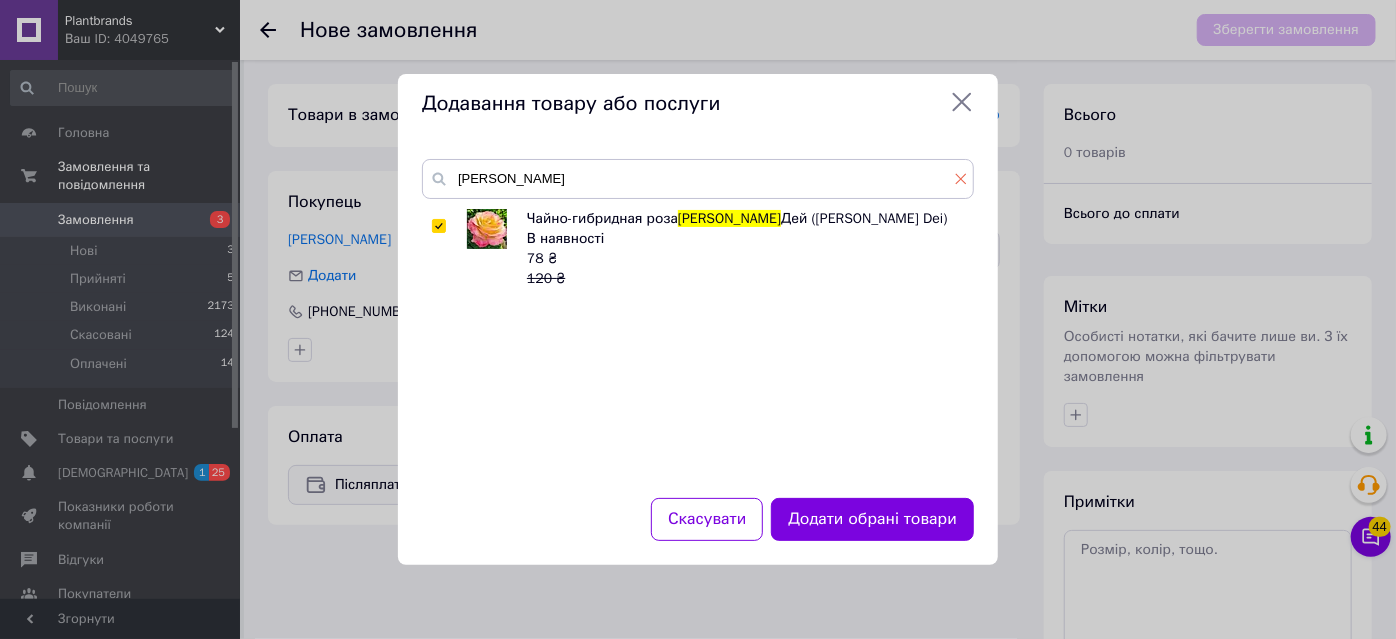 click 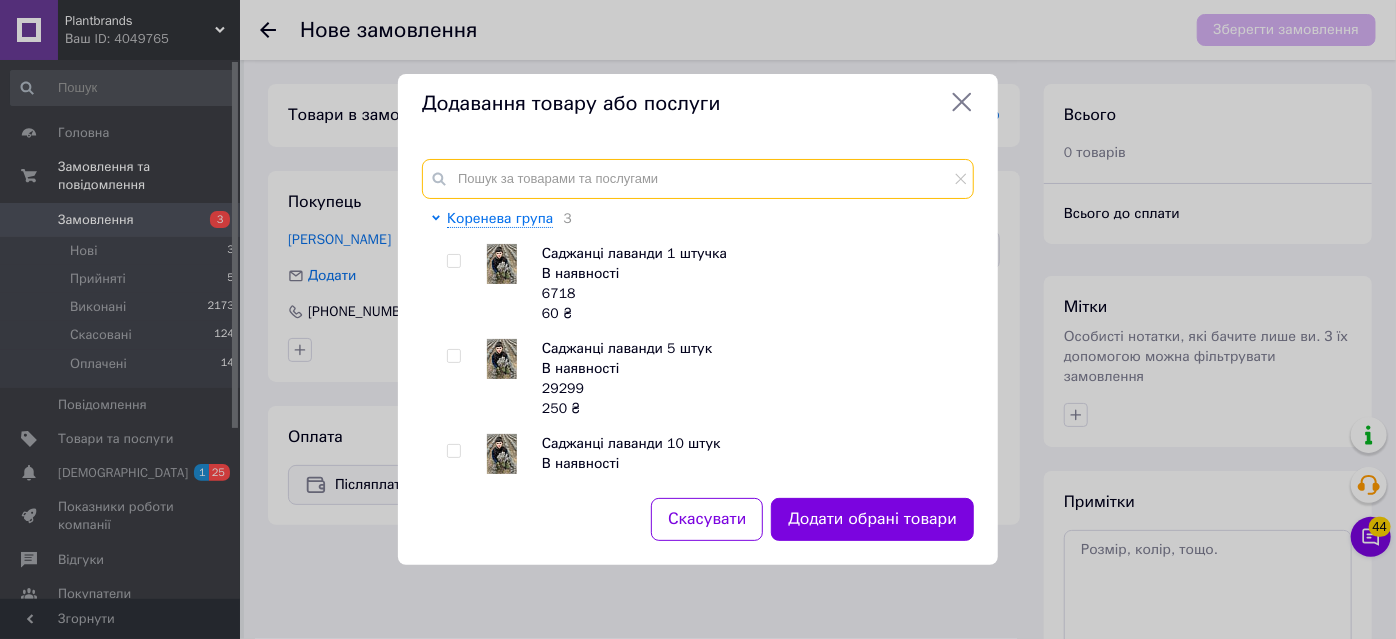 click at bounding box center [698, 179] 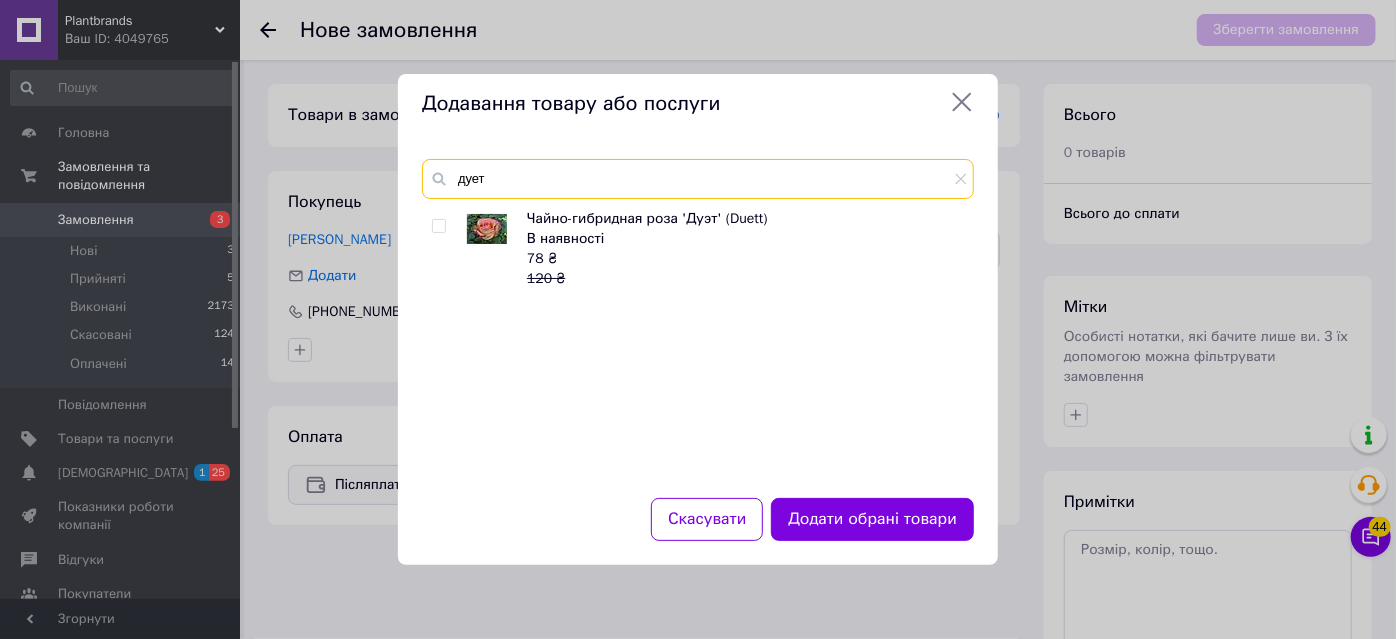 type on "дует" 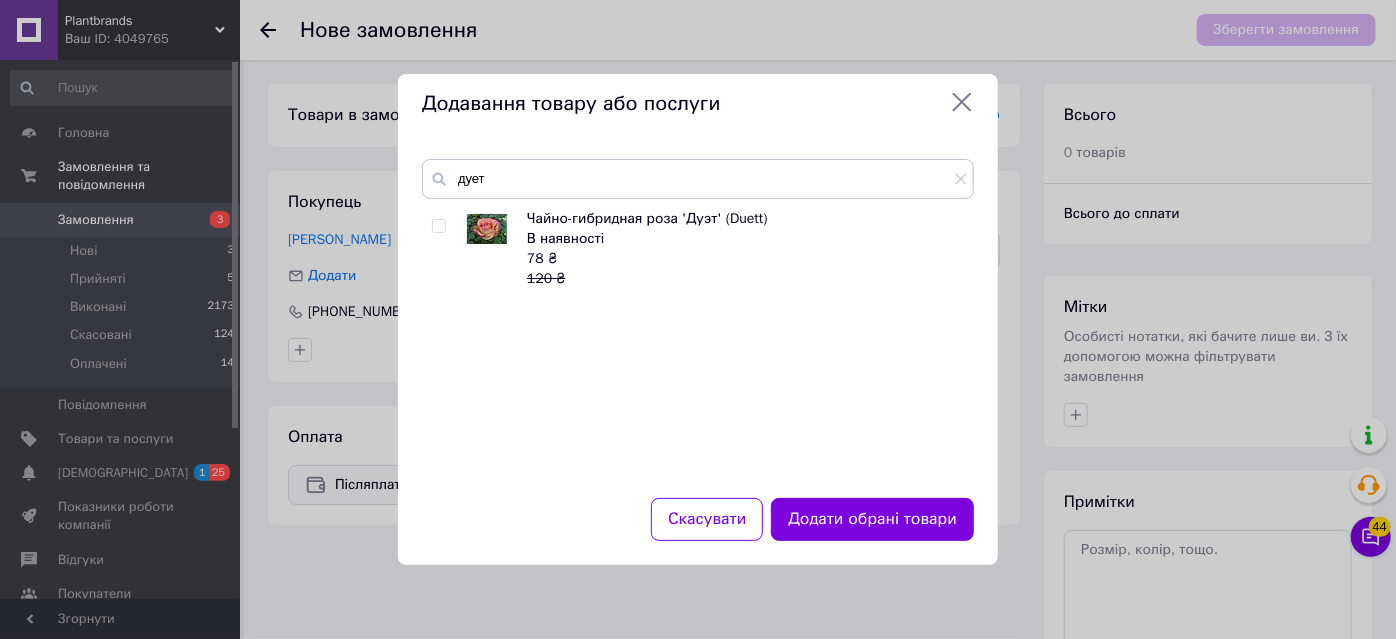 click at bounding box center [438, 226] 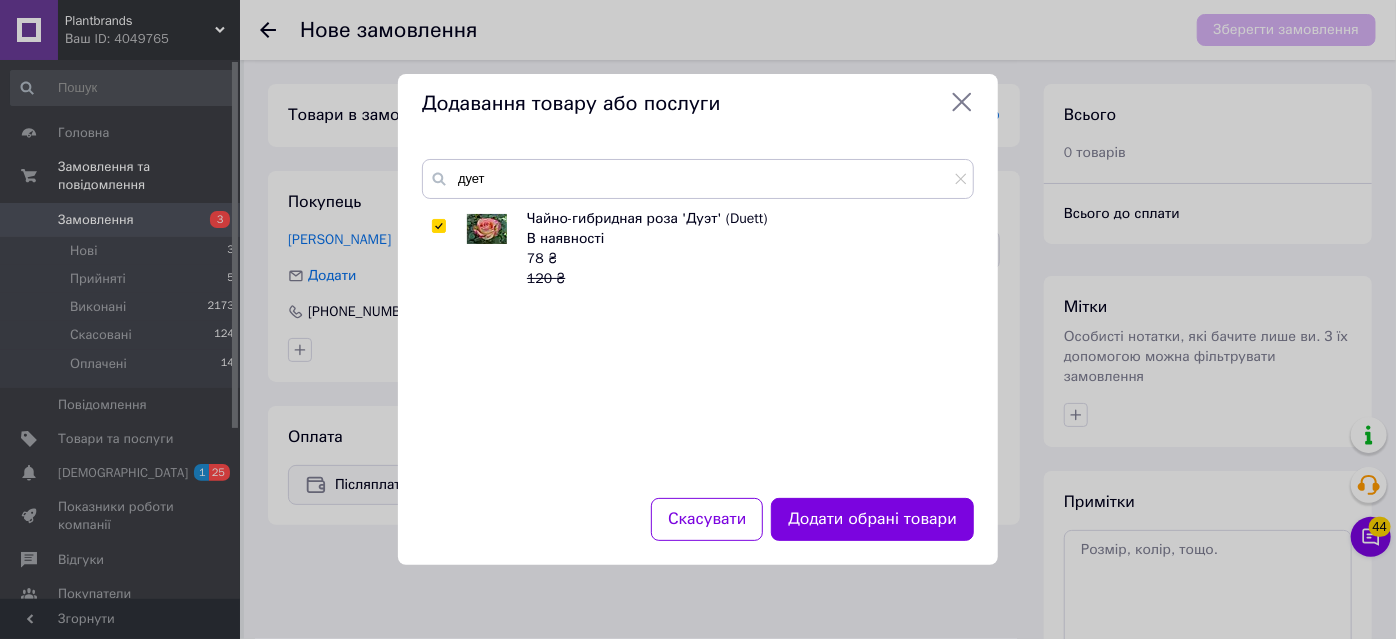 checkbox on "true" 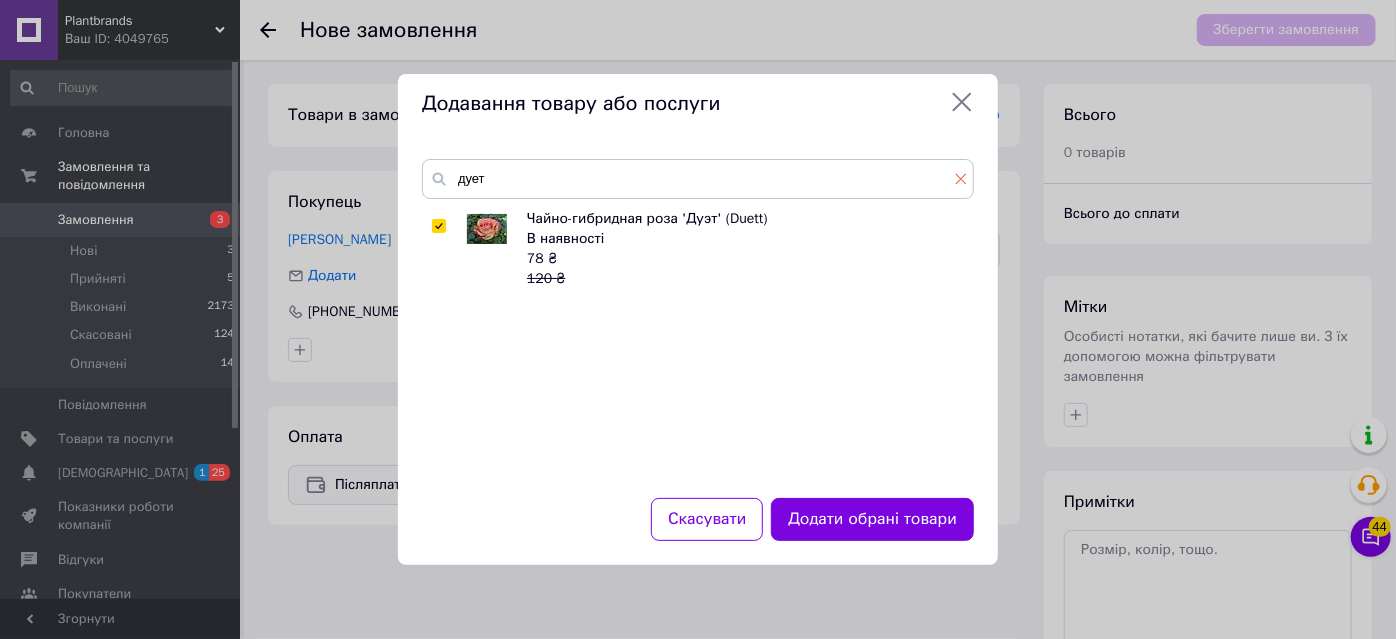click 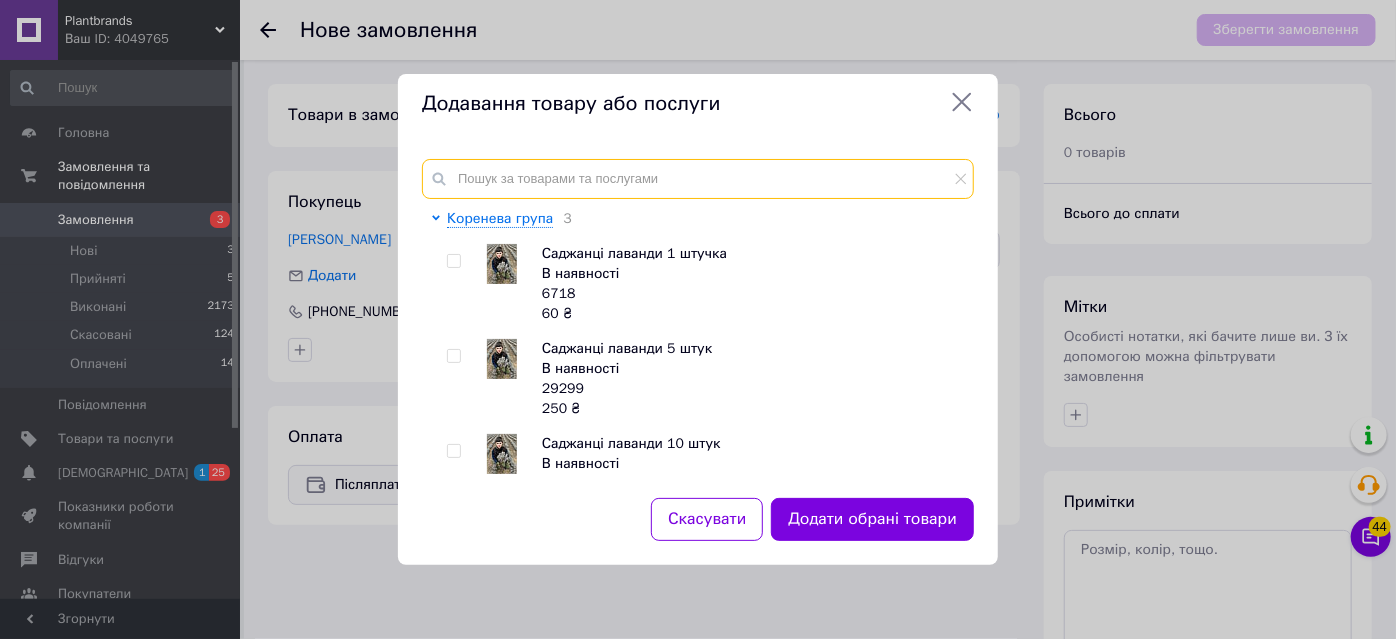 click at bounding box center [698, 179] 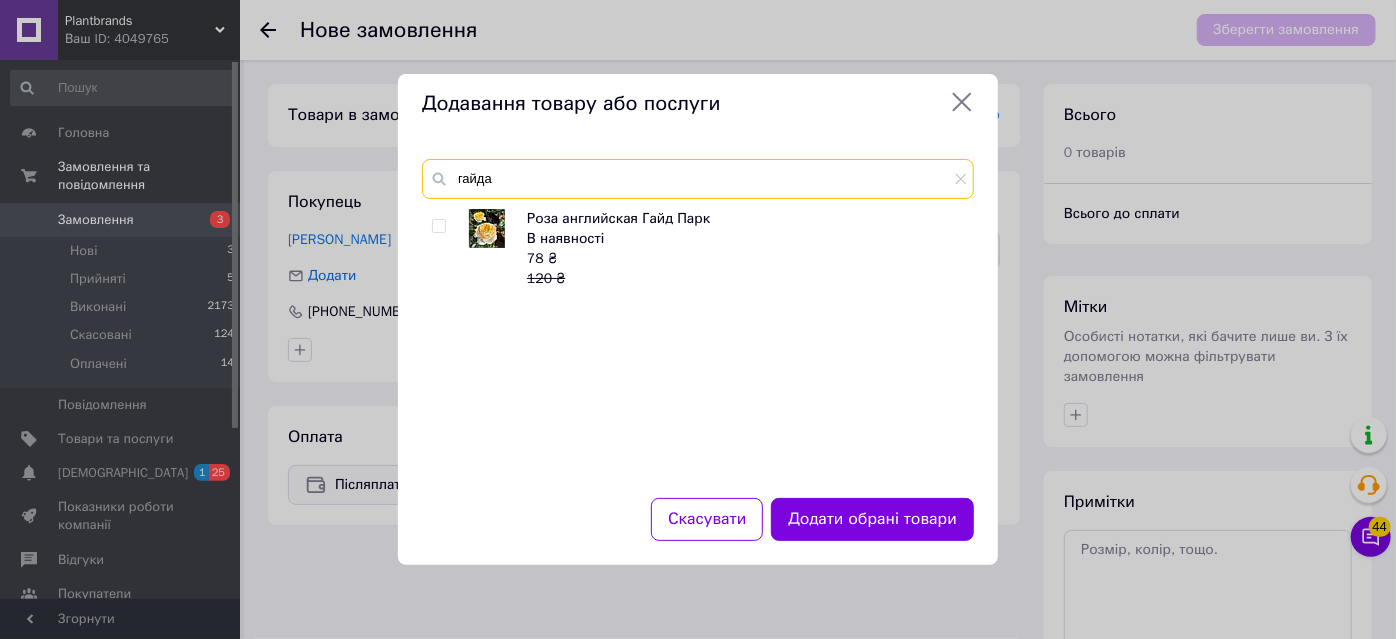 type on "гайда" 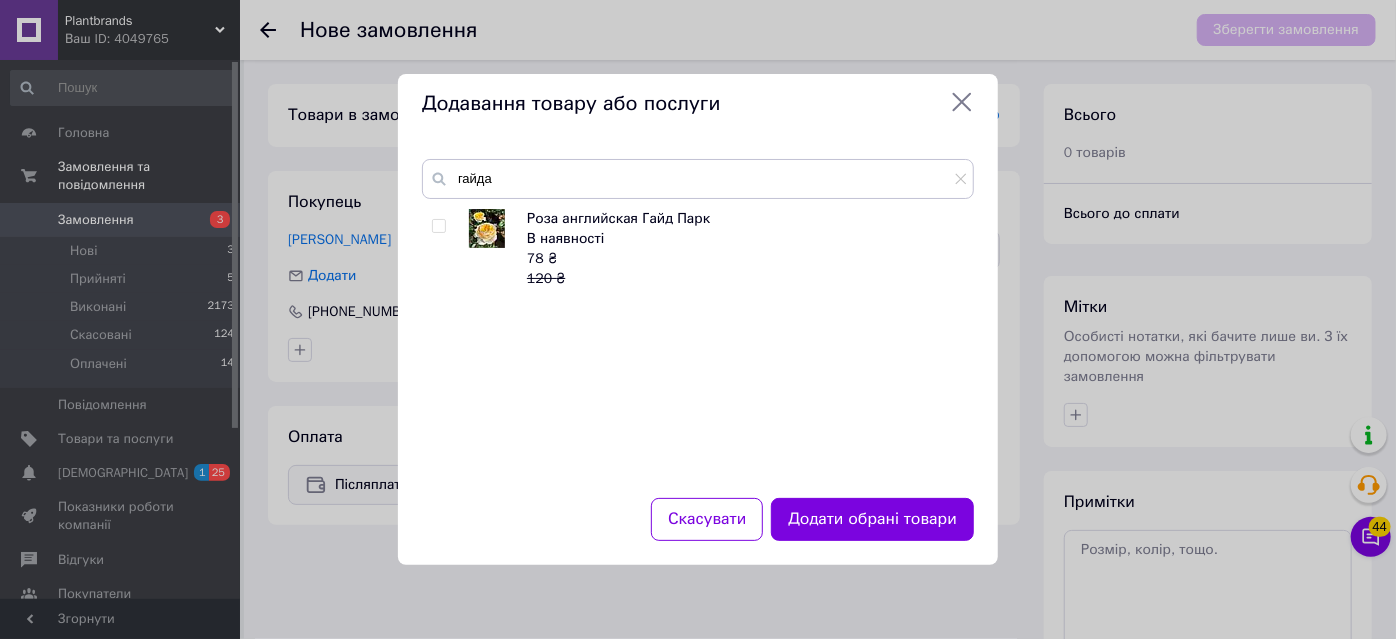 click at bounding box center (438, 226) 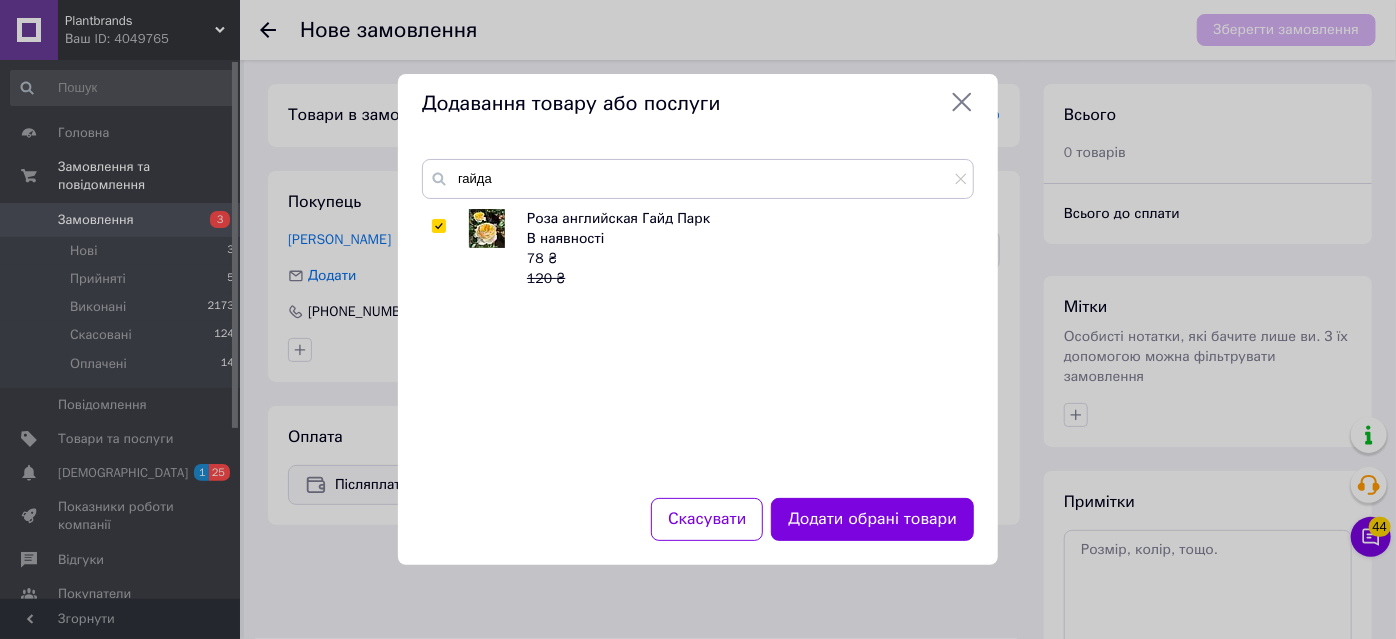 checkbox on "true" 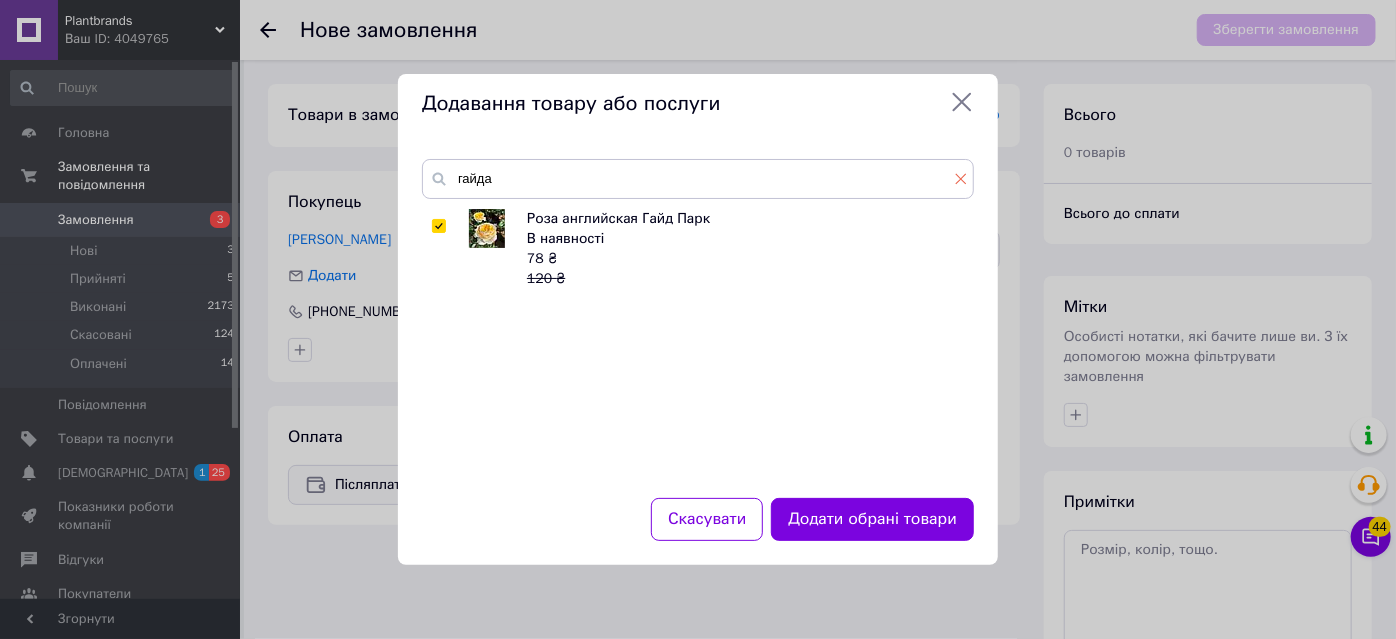click 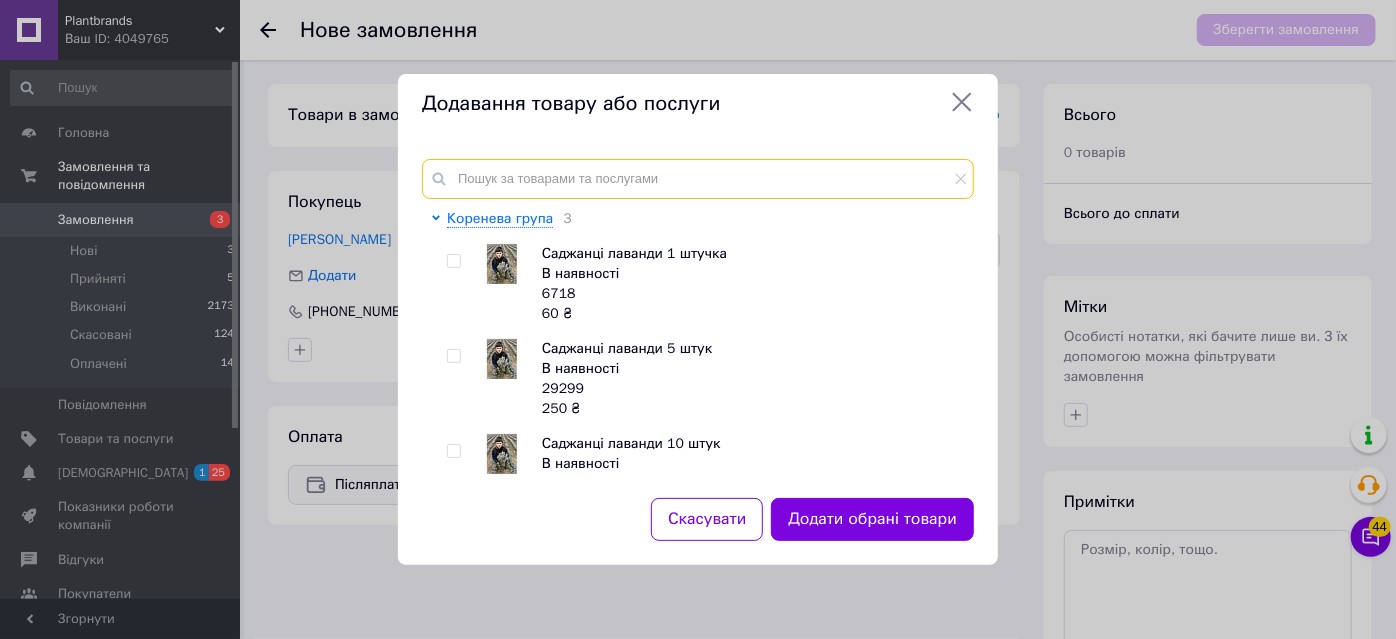 click at bounding box center [698, 179] 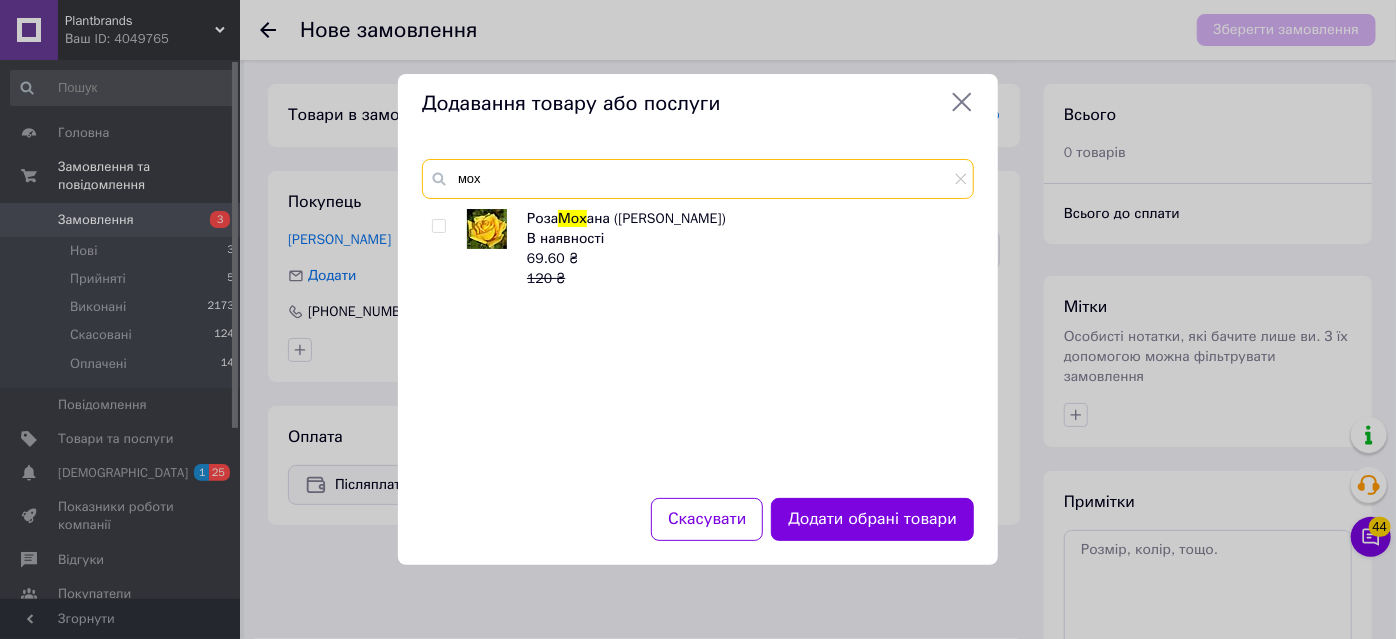 type on "мох" 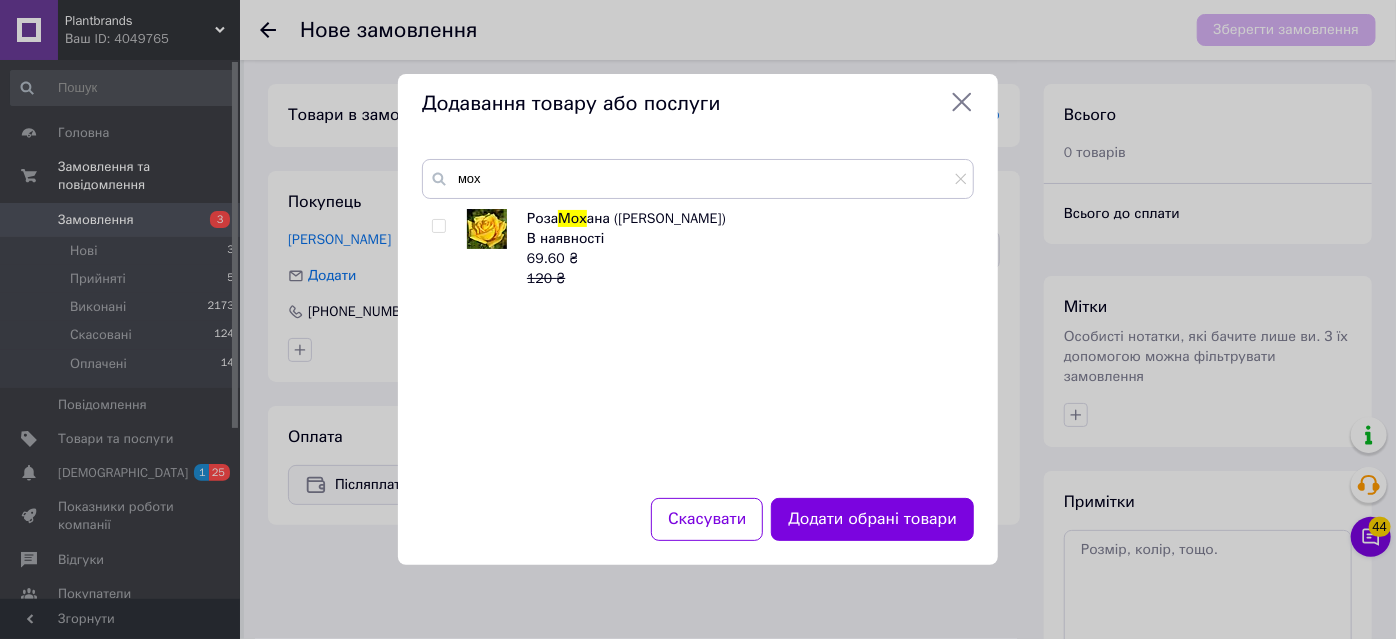 click at bounding box center [438, 226] 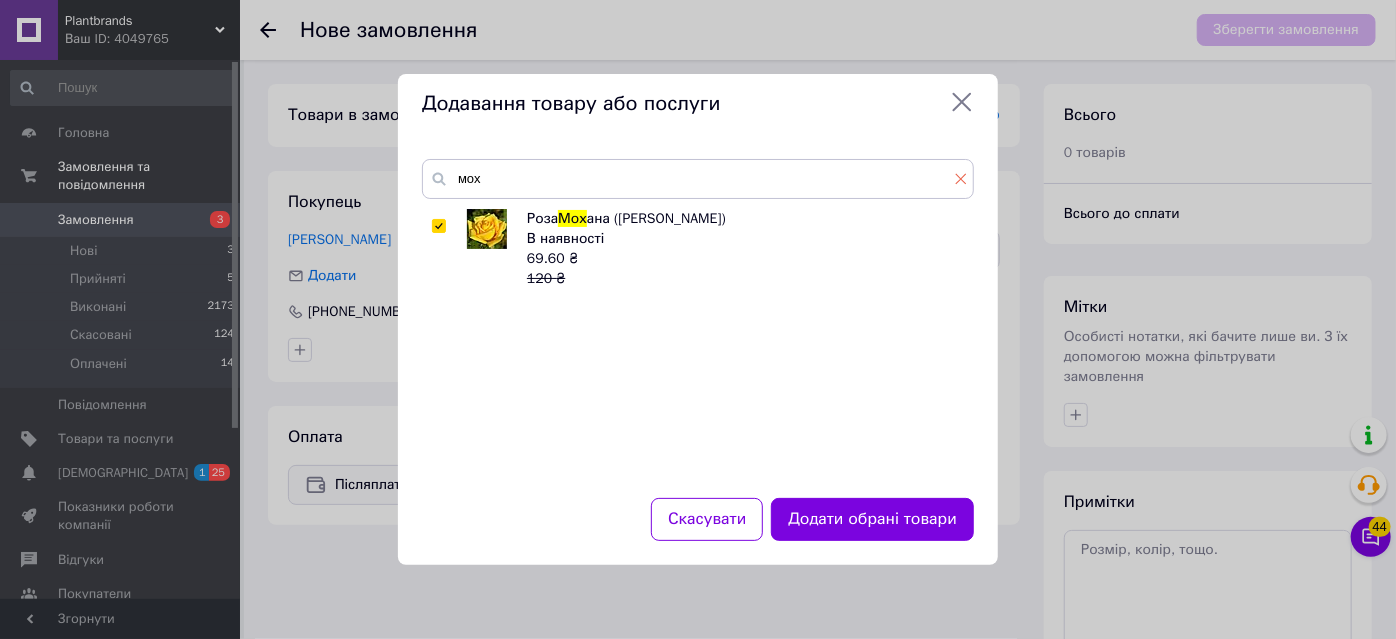 click 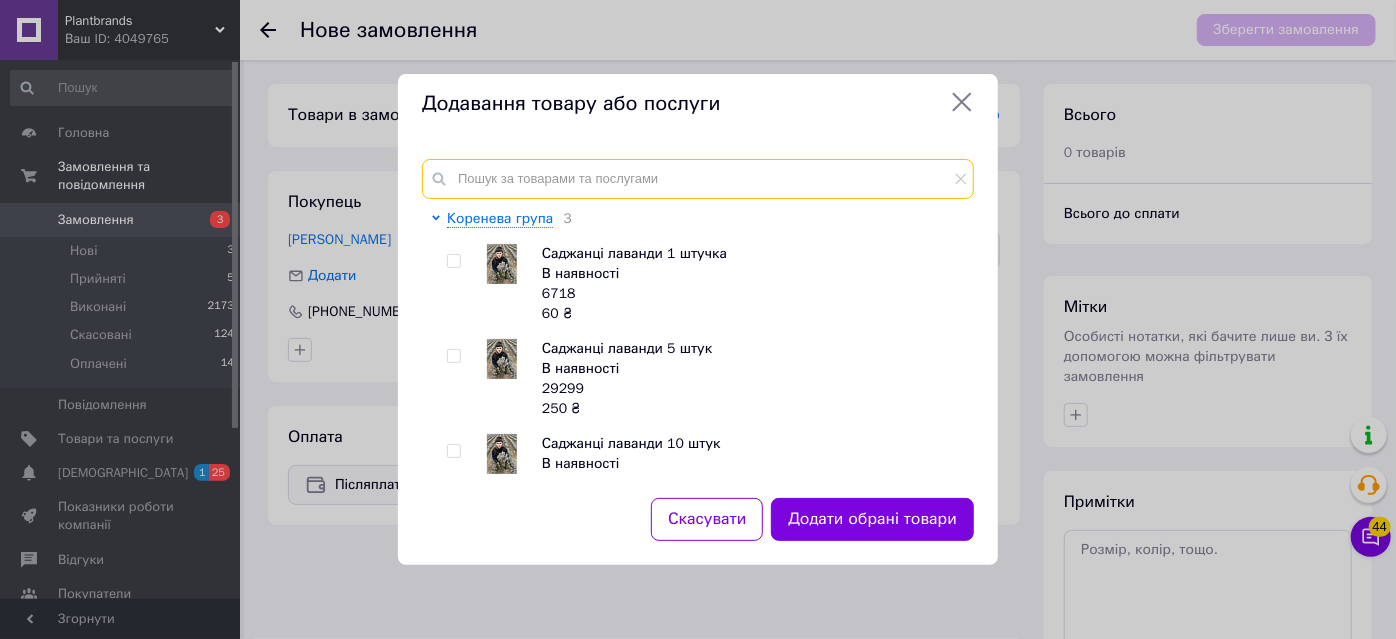 click at bounding box center [698, 179] 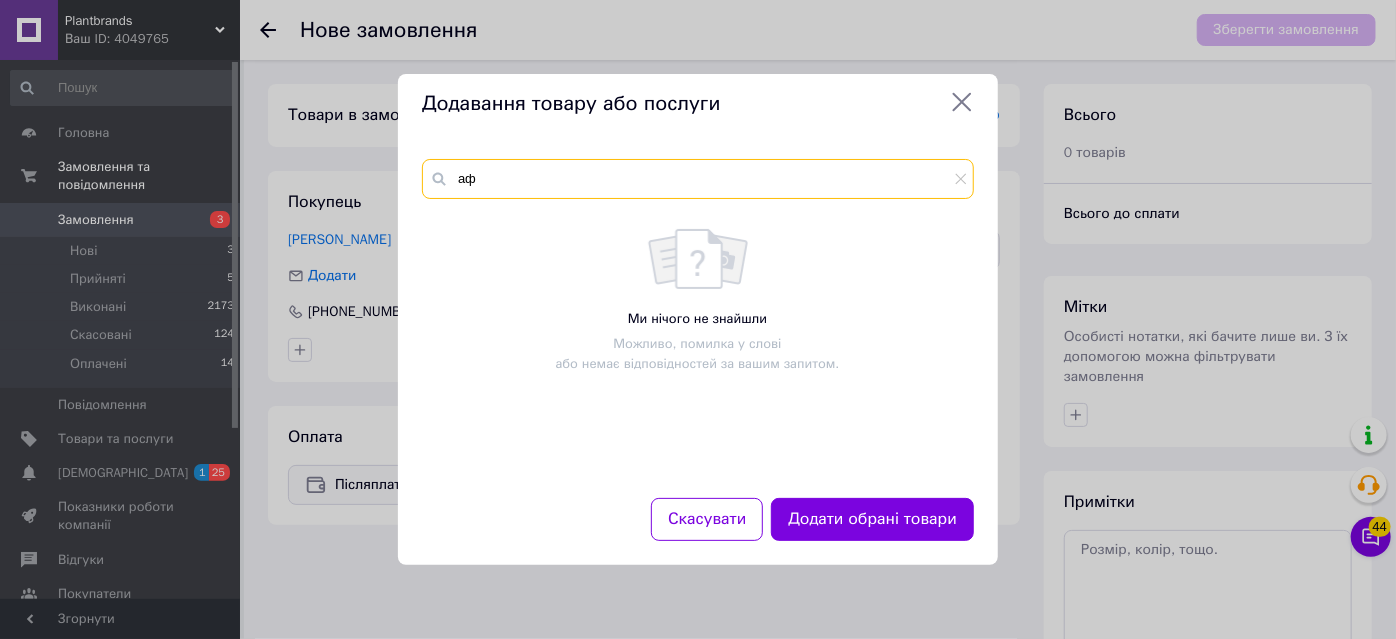 type on "а" 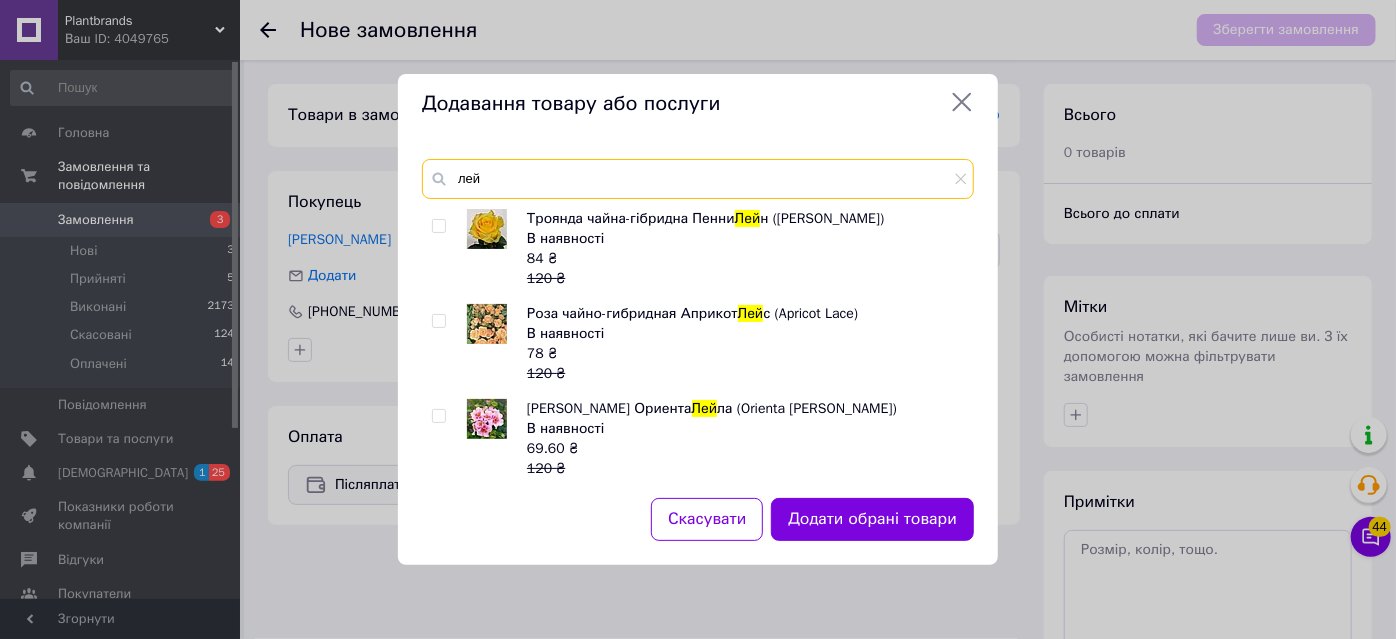 type on "лей" 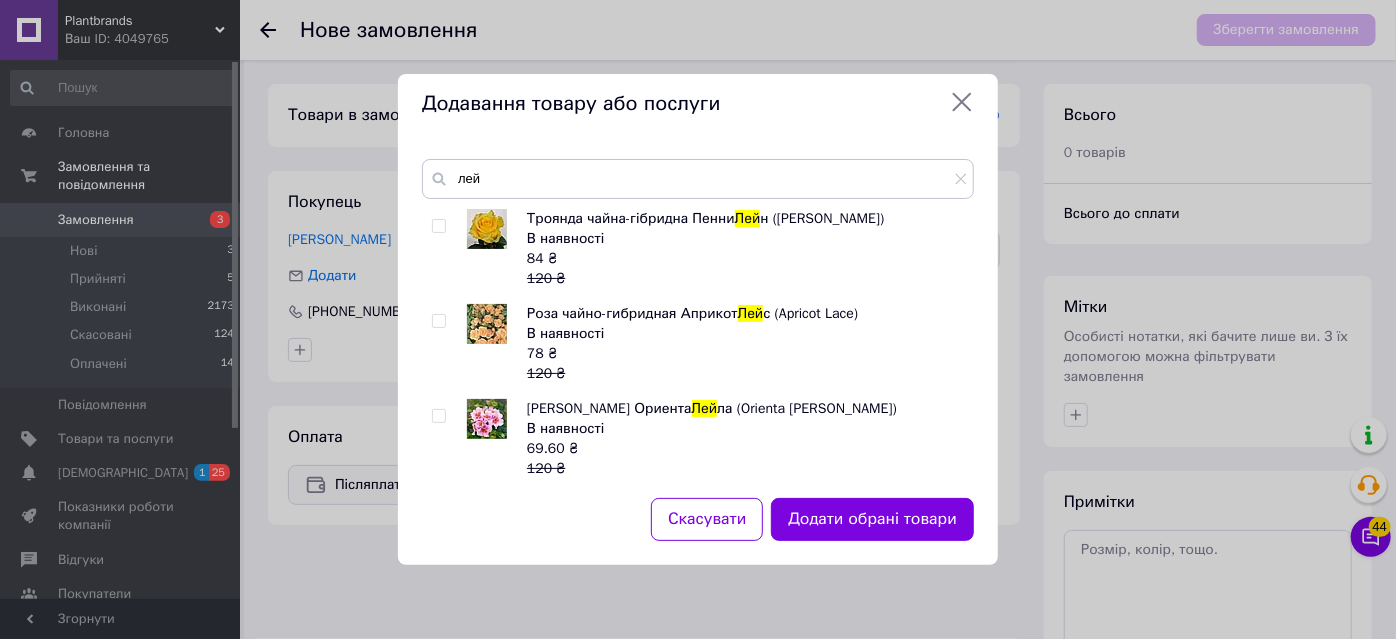 click at bounding box center [438, 321] 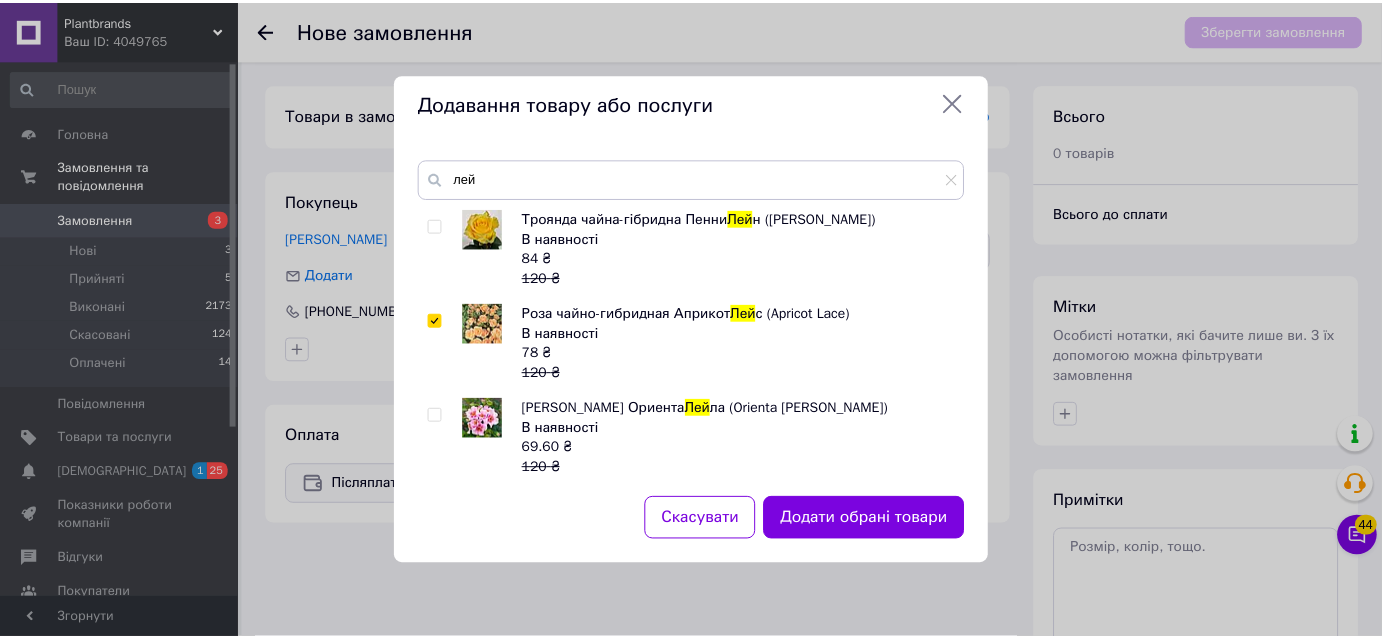 scroll, scrollTop: 0, scrollLeft: 0, axis: both 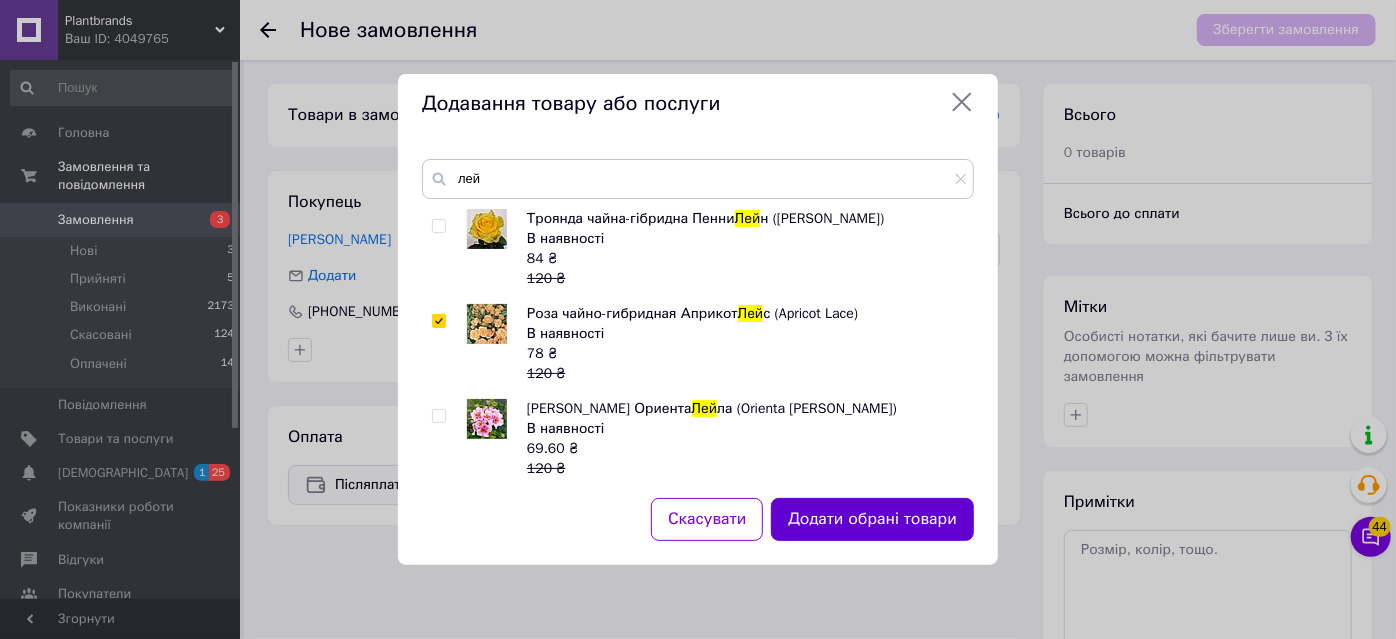 click on "Додати обрані товари" at bounding box center (872, 519) 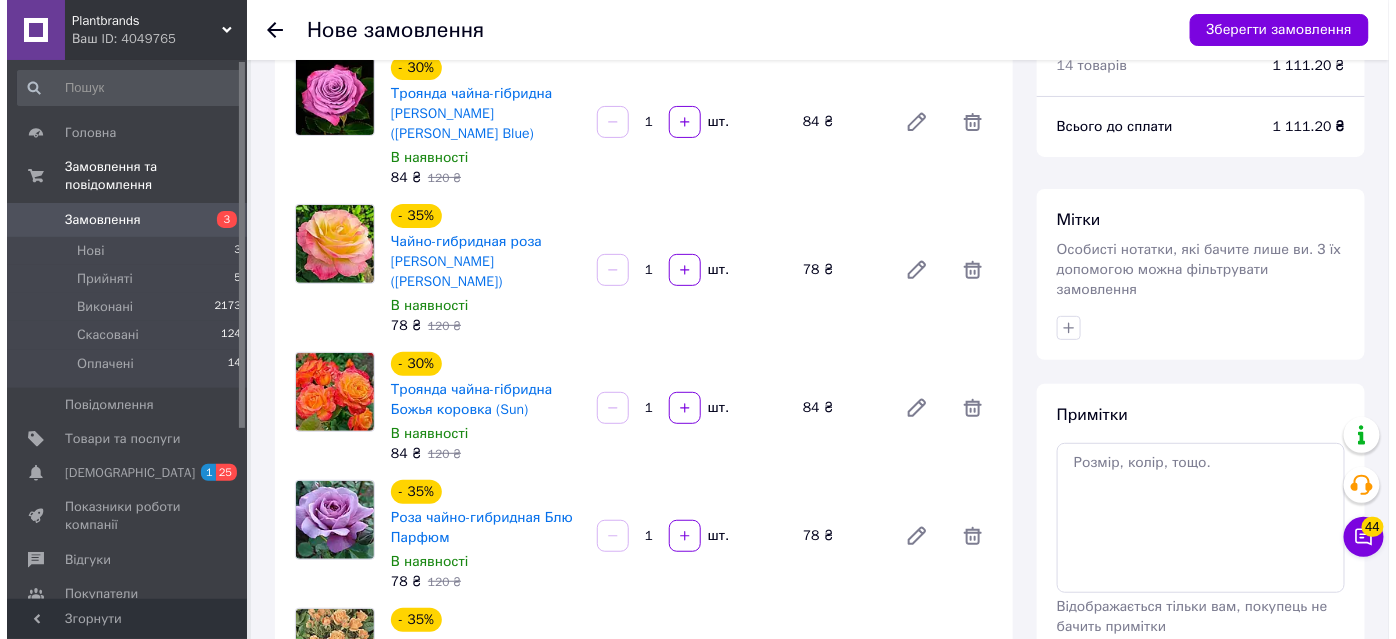 scroll, scrollTop: 0, scrollLeft: 0, axis: both 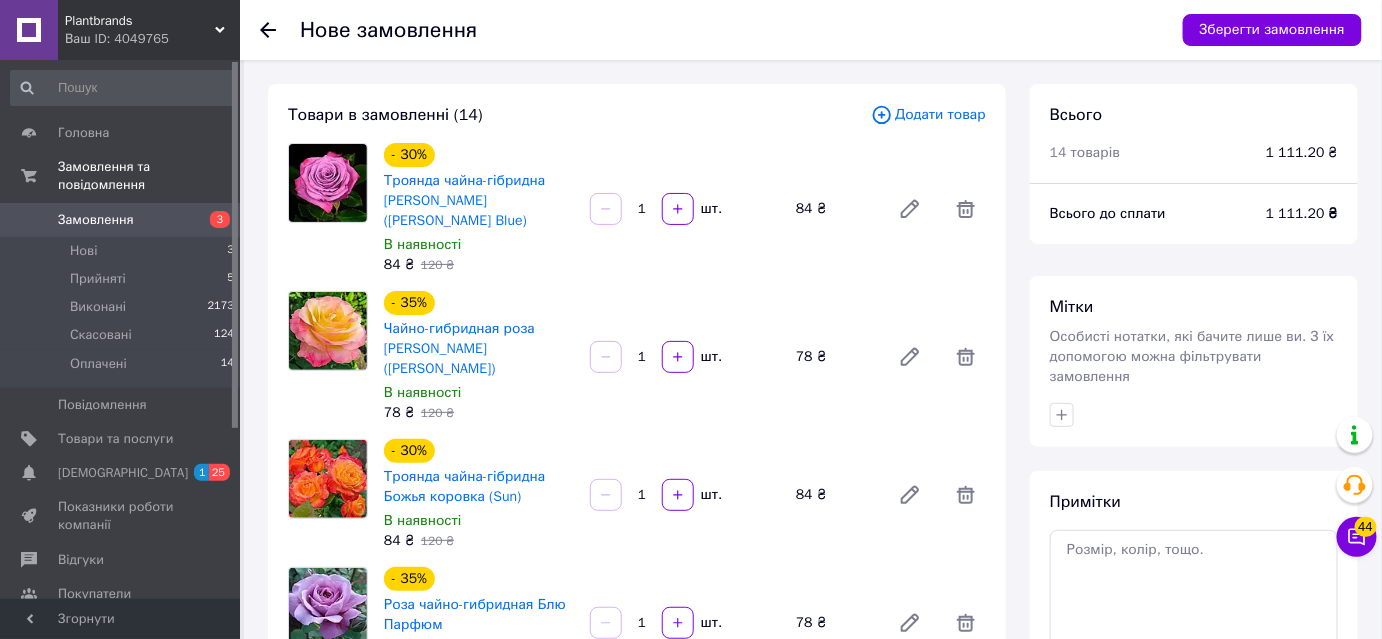 click on "Додати товар" at bounding box center [928, 115] 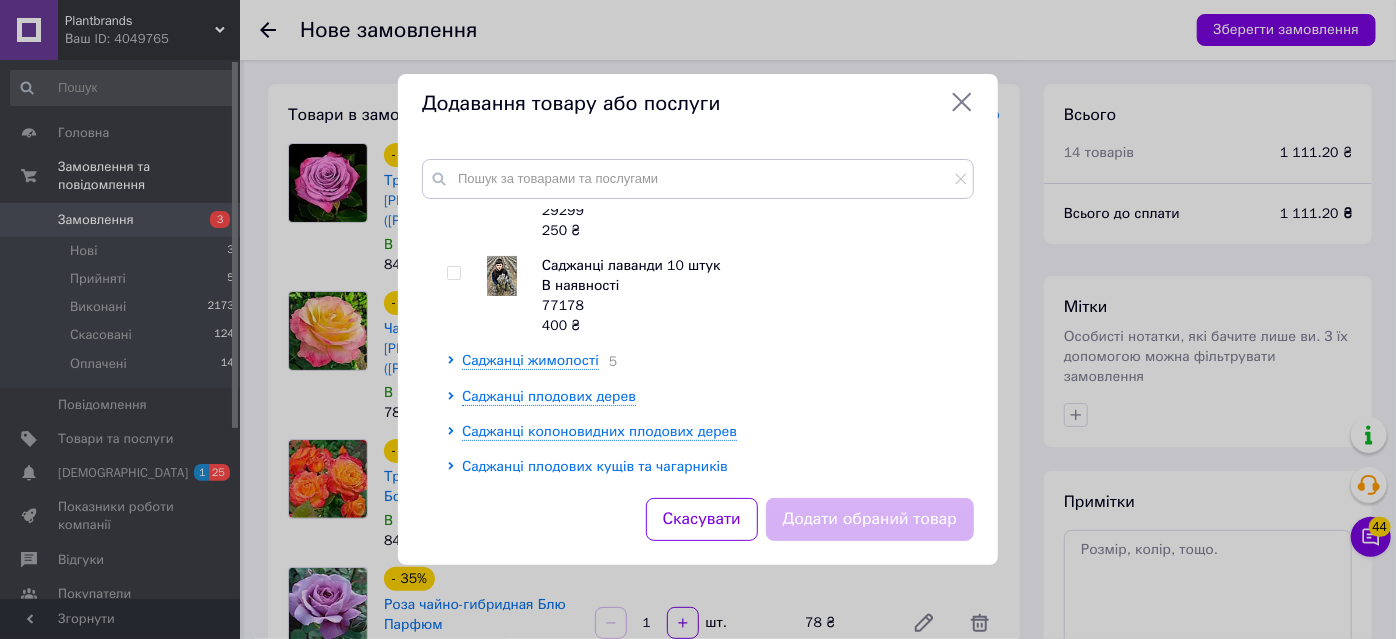 scroll, scrollTop: 326, scrollLeft: 0, axis: vertical 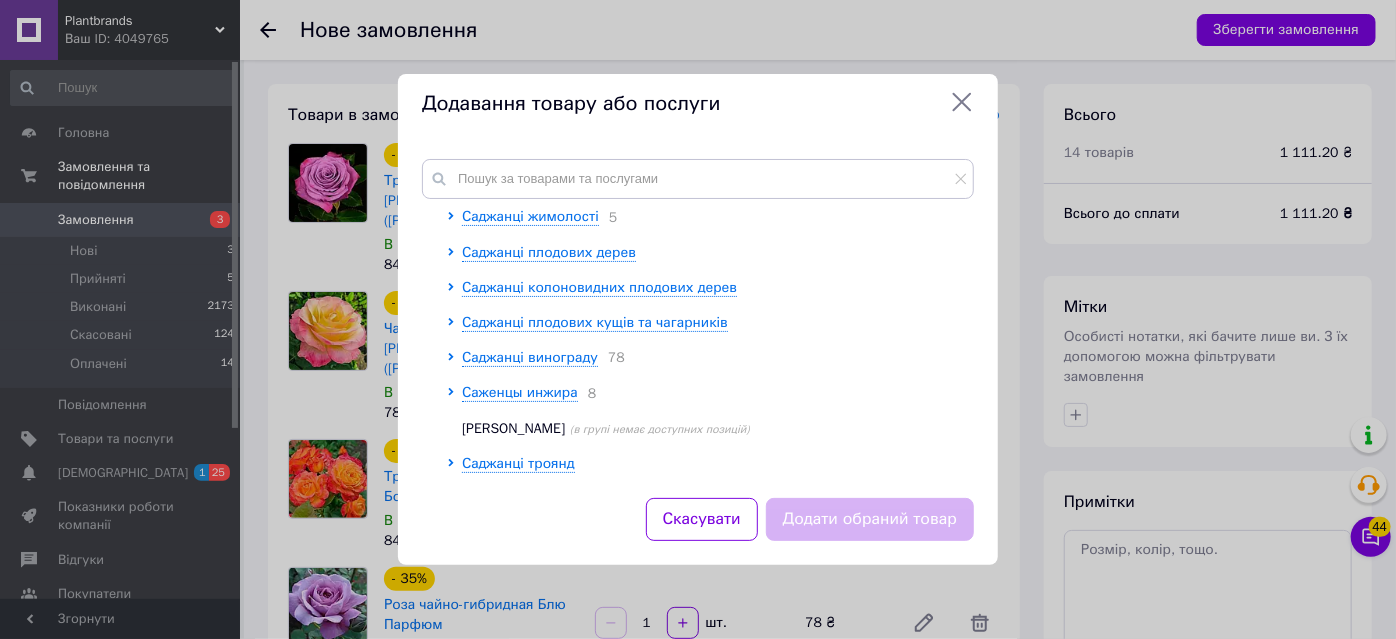 click on "Коренева група 3 Саджанці лаванди 1 штучка В наявності 6718 60   ₴ Саджанці лаванди 5 штук В наявності 29299 250   ₴ Саджанці лаванди 10 штук В наявності 77178 400   ₴ Саджанці жимолості   5 Саджанці плодових дерев Саджанці колоновидних плодових дерев Саджанці плодових кущів та чагарників Саджанці винограду 78 Саженцы инжира 8 Саджанці хурми  (в групі немає доступних позицій) Саджанці троянд" at bounding box center [698, 316] 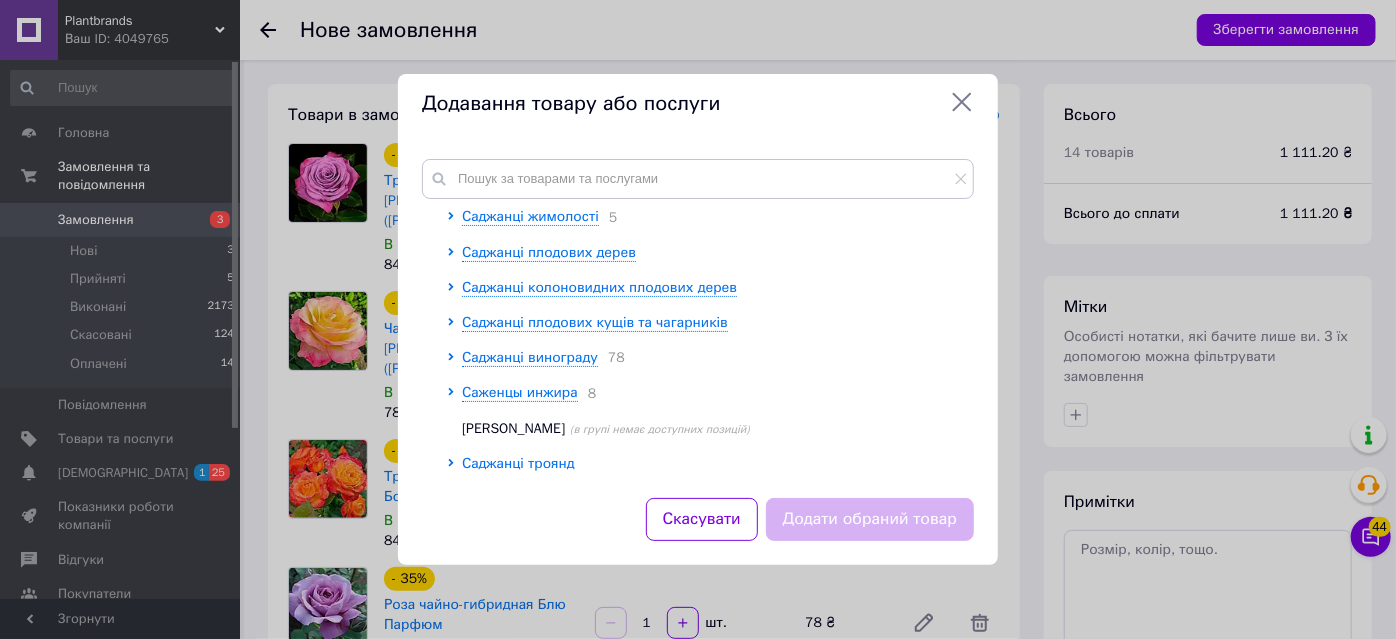 click on "Саджанці троянд" at bounding box center (518, 463) 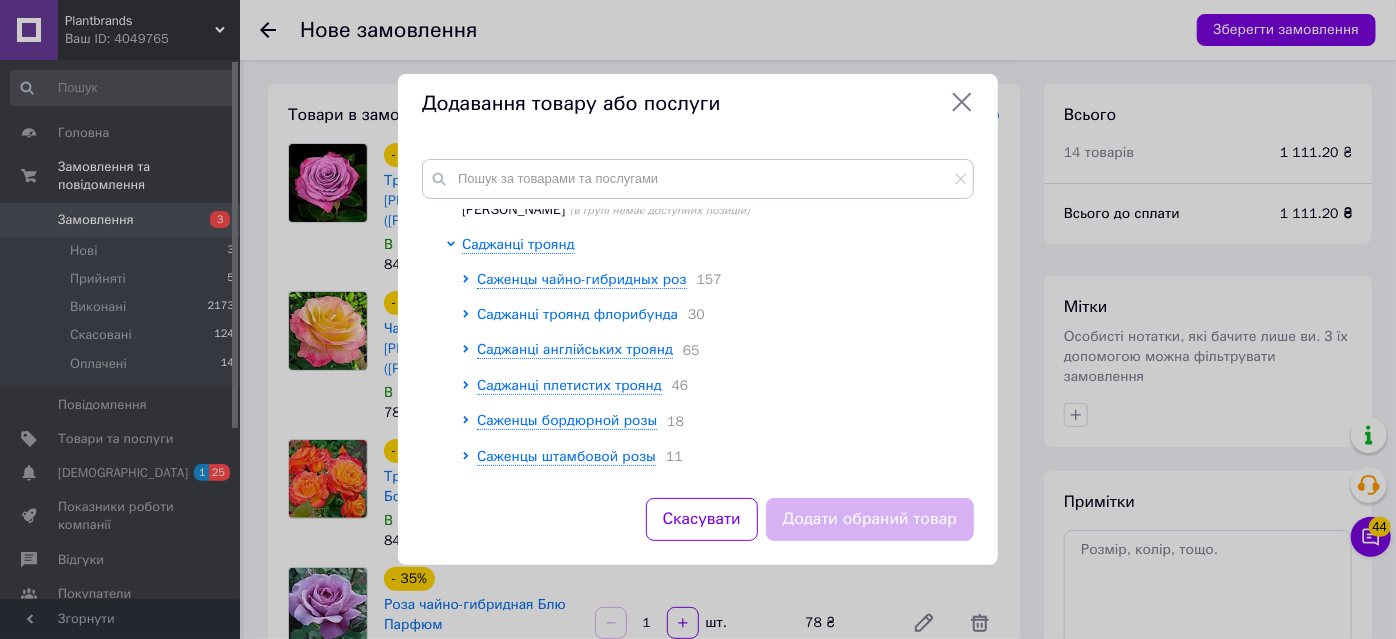 scroll, scrollTop: 572, scrollLeft: 0, axis: vertical 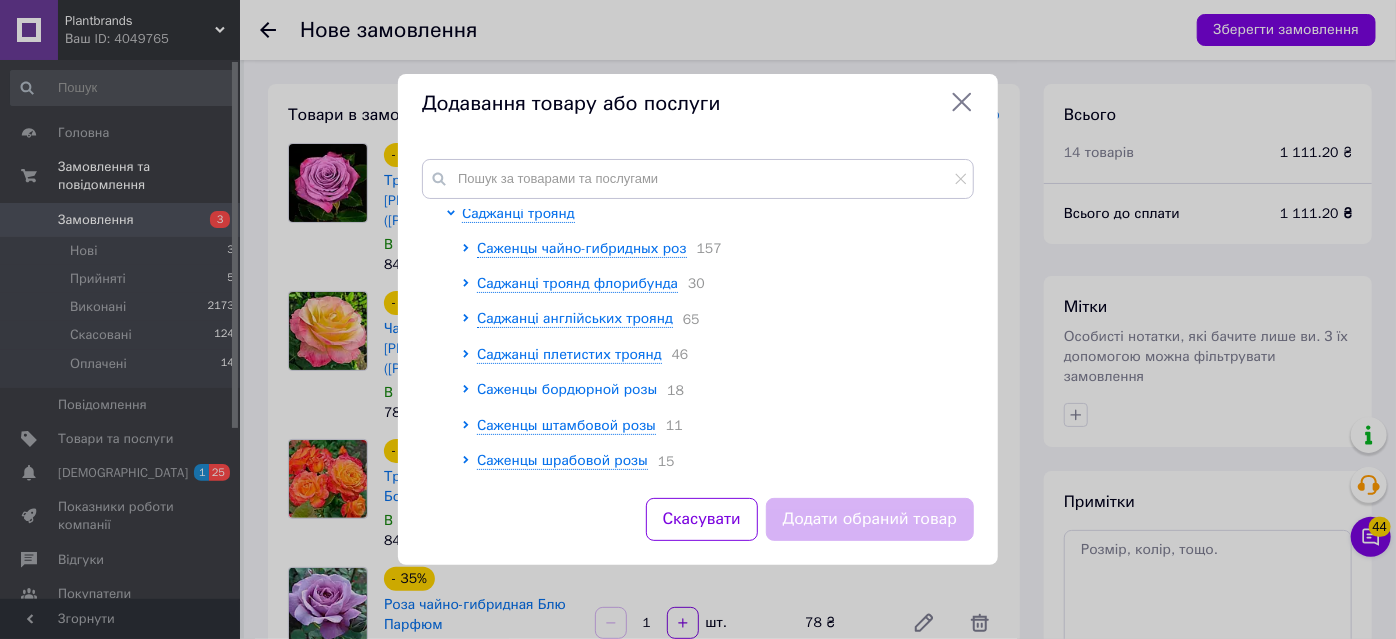 click on "Саженцы бордюрной розы" at bounding box center [567, 389] 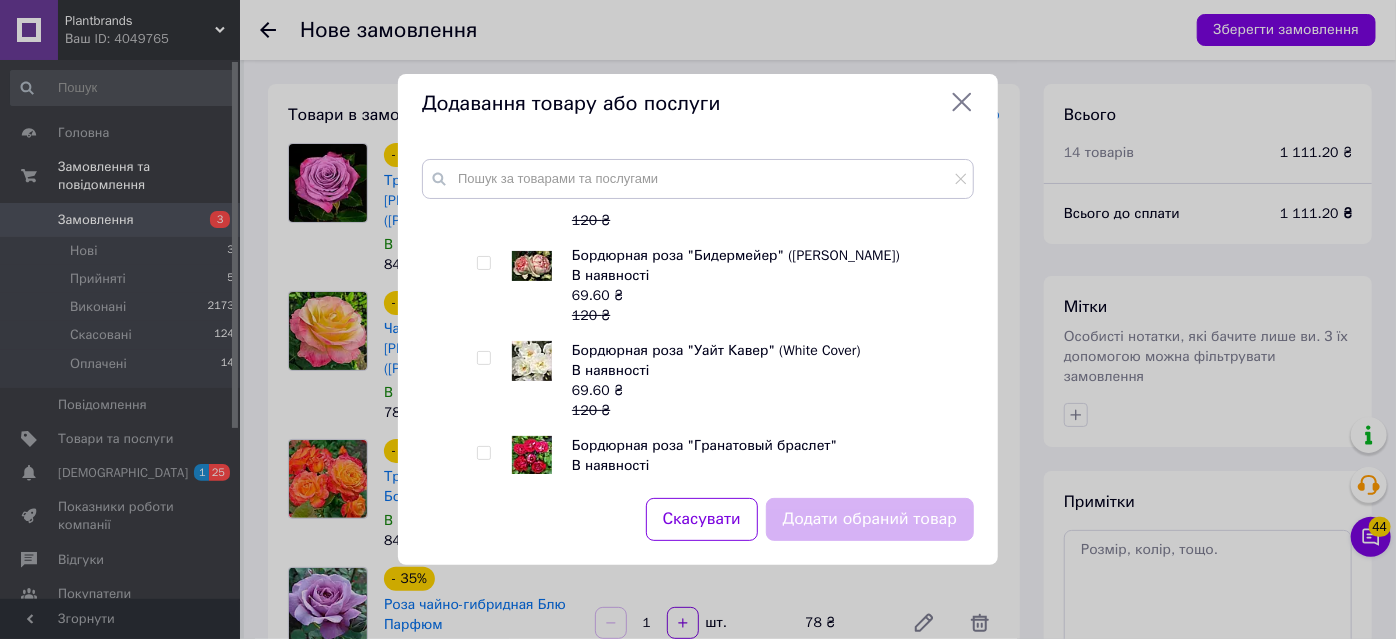 scroll, scrollTop: 1026, scrollLeft: 0, axis: vertical 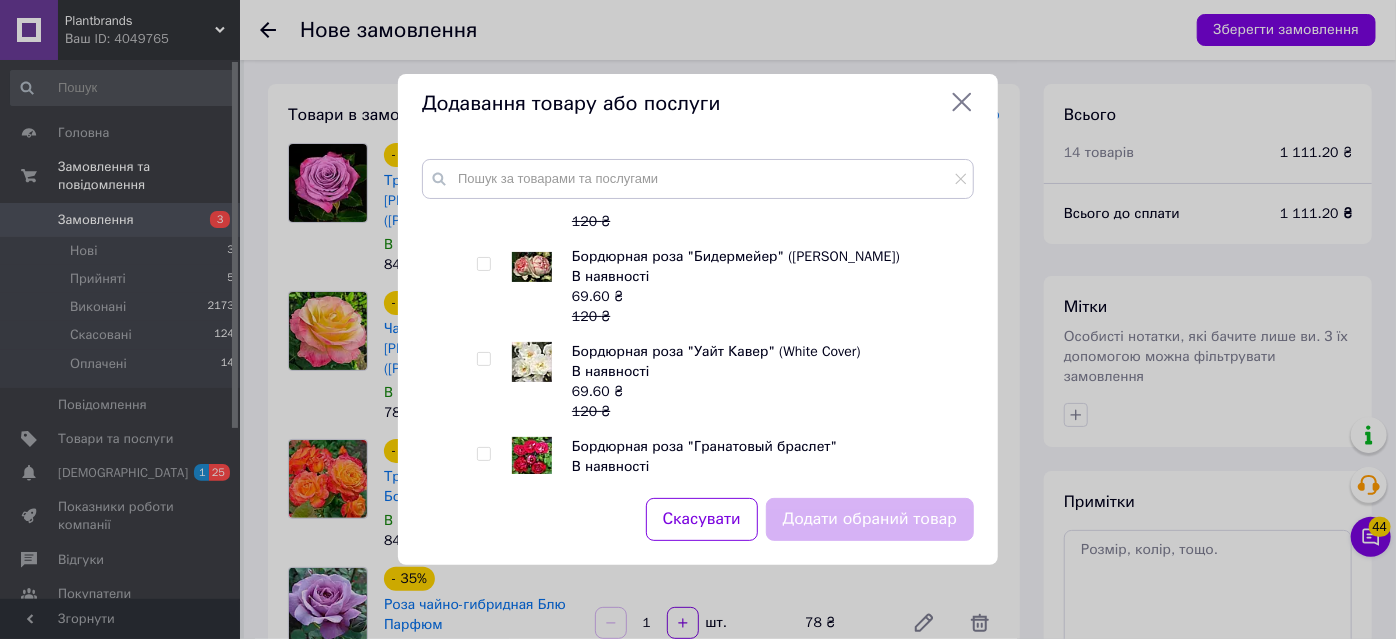 click at bounding box center (483, 359) 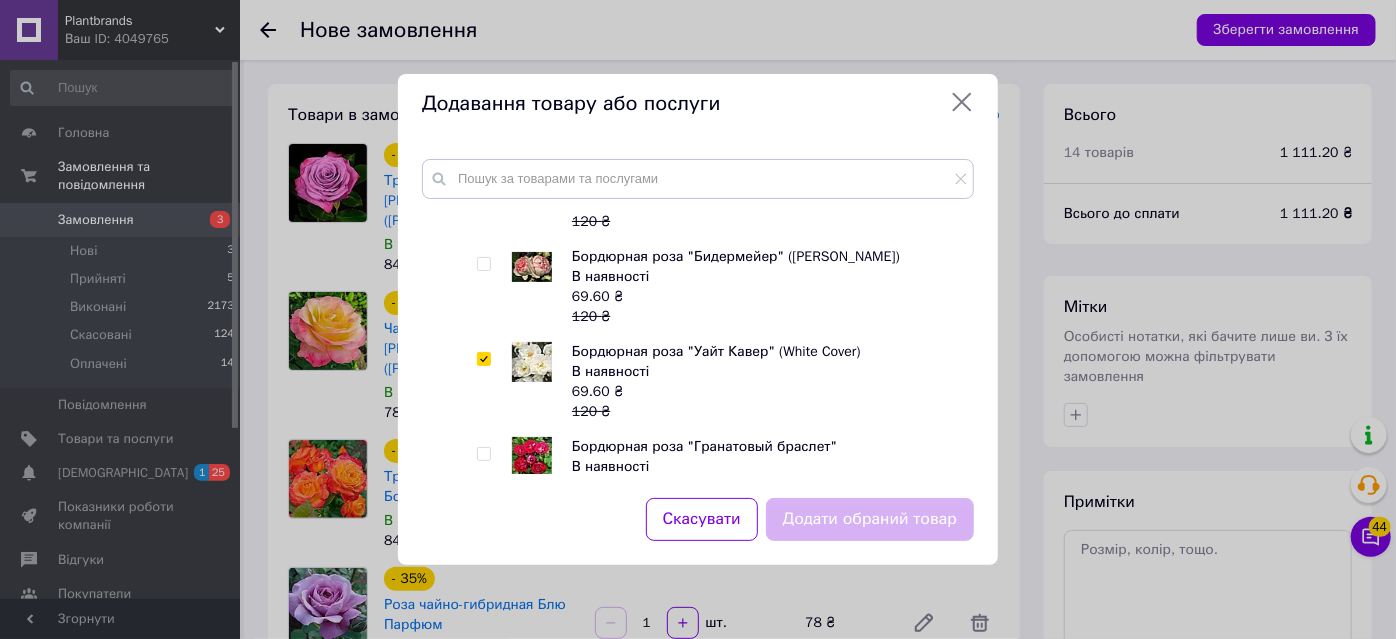 checkbox on "true" 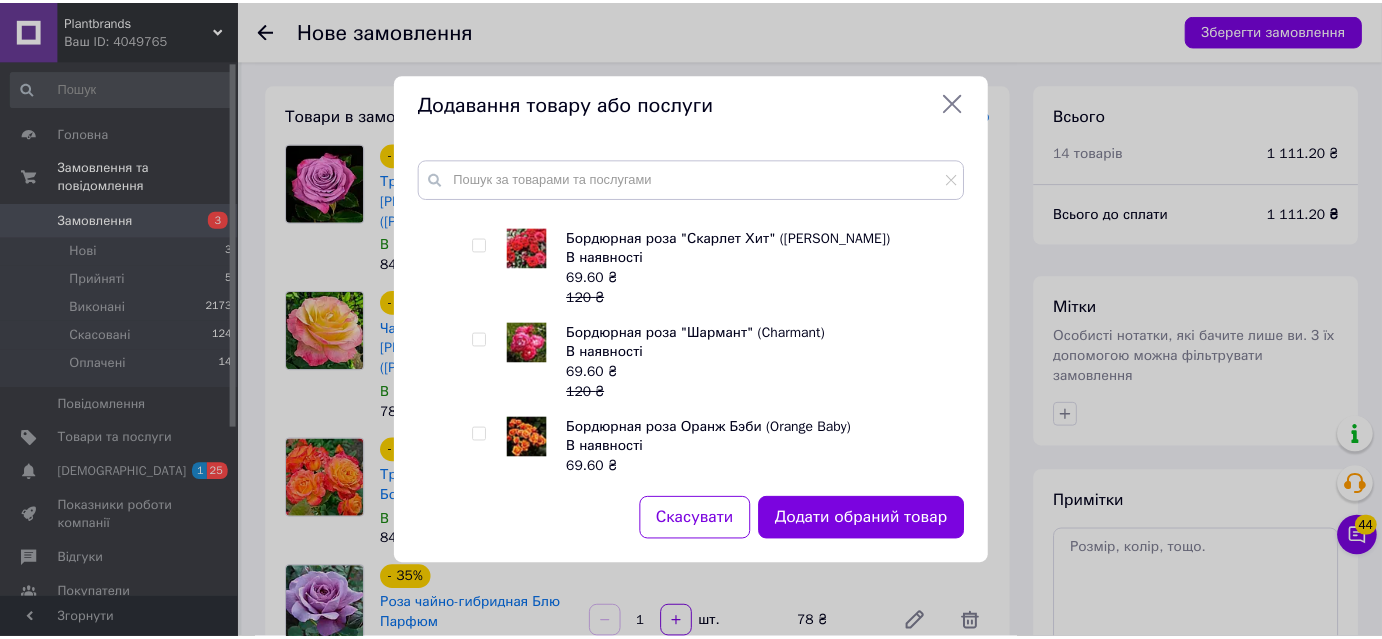 scroll, scrollTop: 2117, scrollLeft: 0, axis: vertical 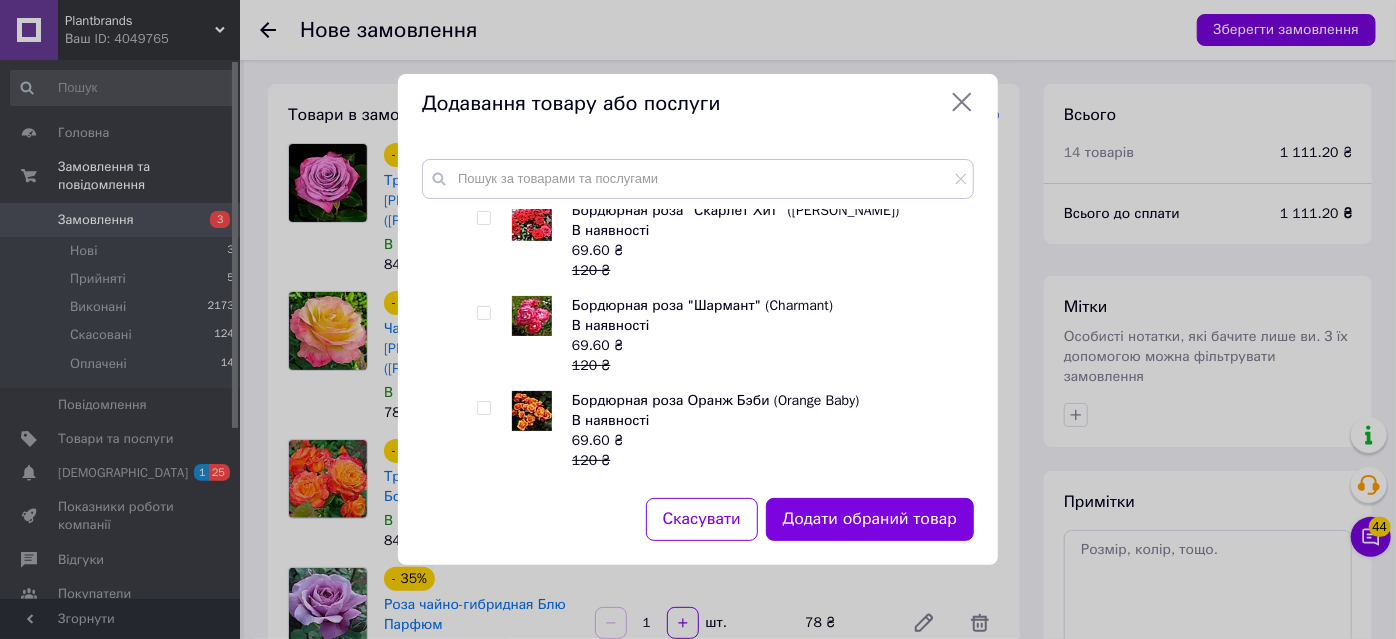 click at bounding box center [483, 218] 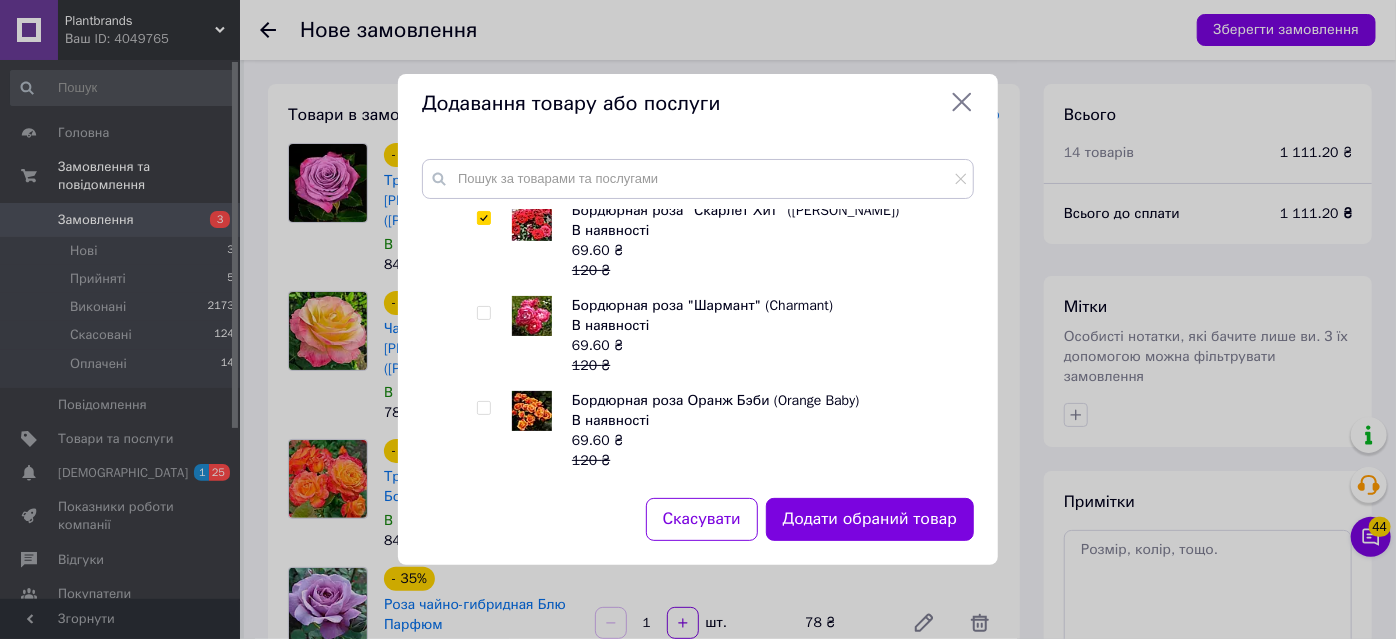 checkbox on "true" 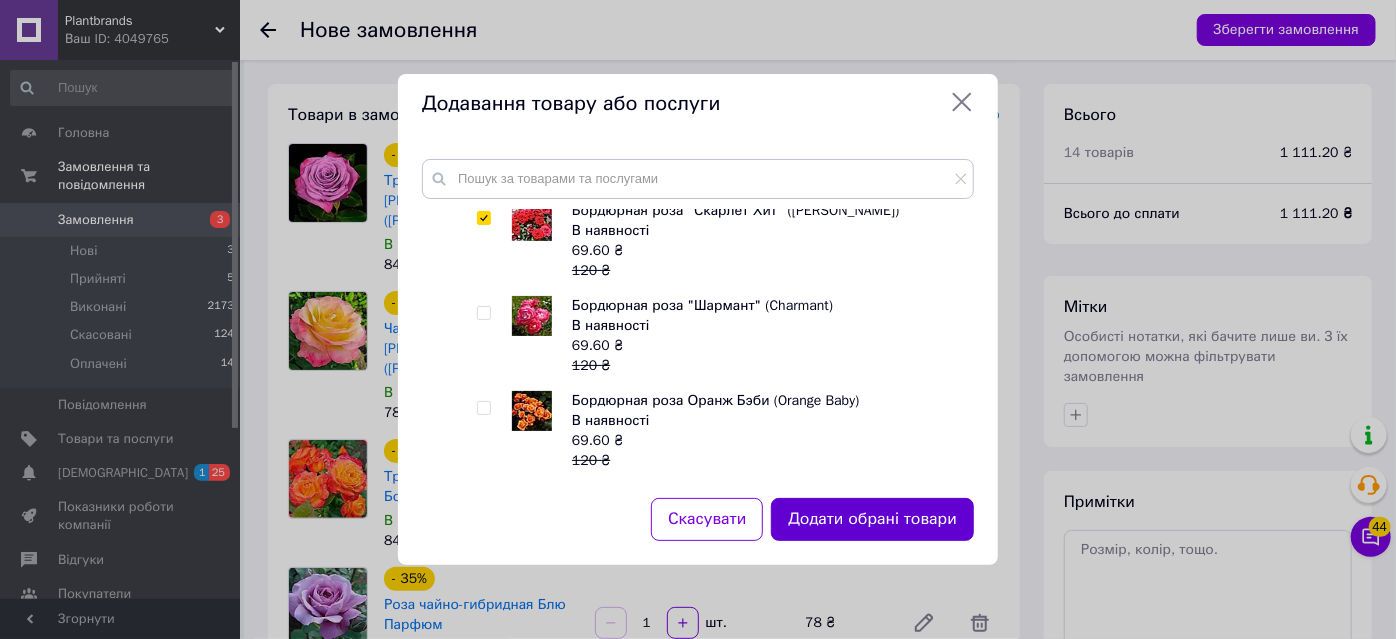 click on "Додати обрані товари" at bounding box center [872, 519] 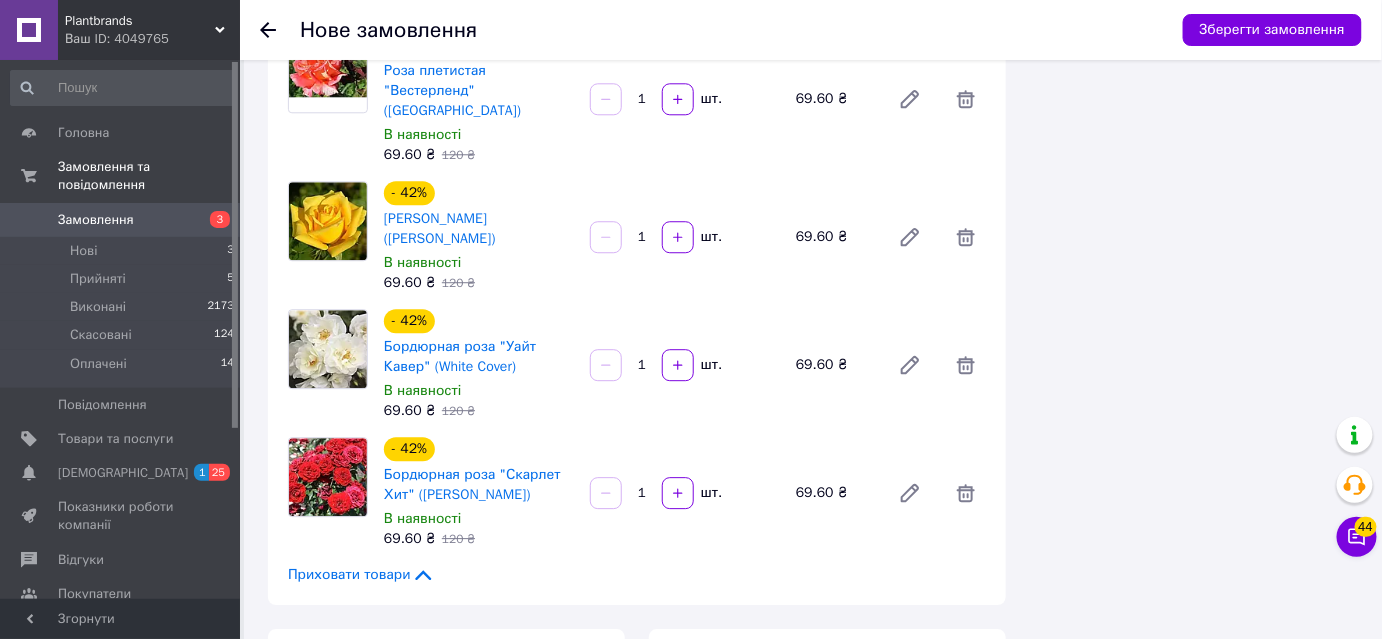 scroll, scrollTop: 1454, scrollLeft: 0, axis: vertical 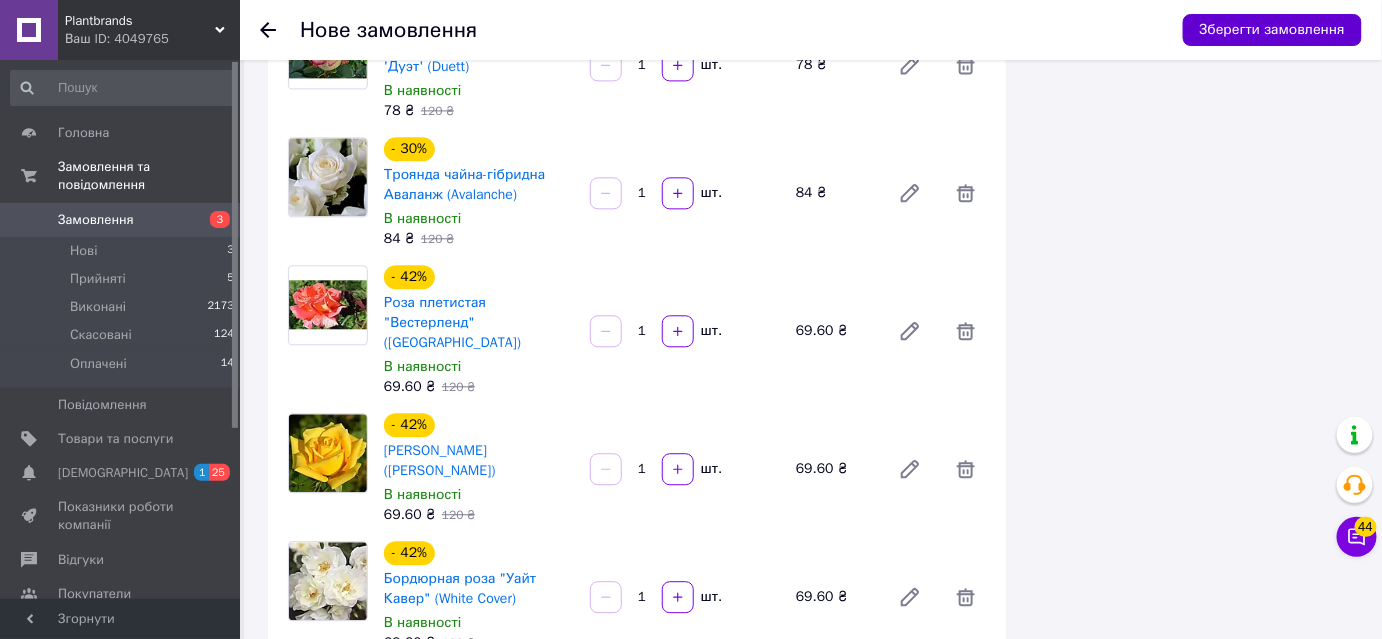 click on "Зберегти замовлення" at bounding box center [1272, 30] 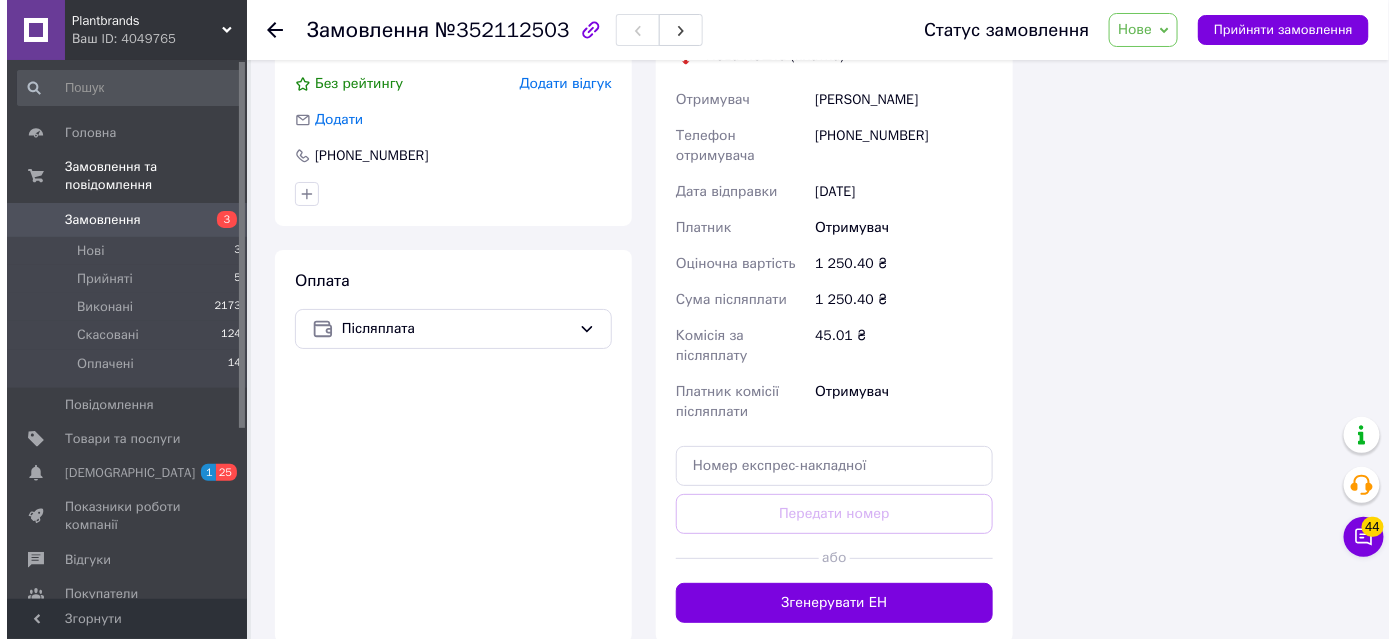 scroll, scrollTop: 2272, scrollLeft: 0, axis: vertical 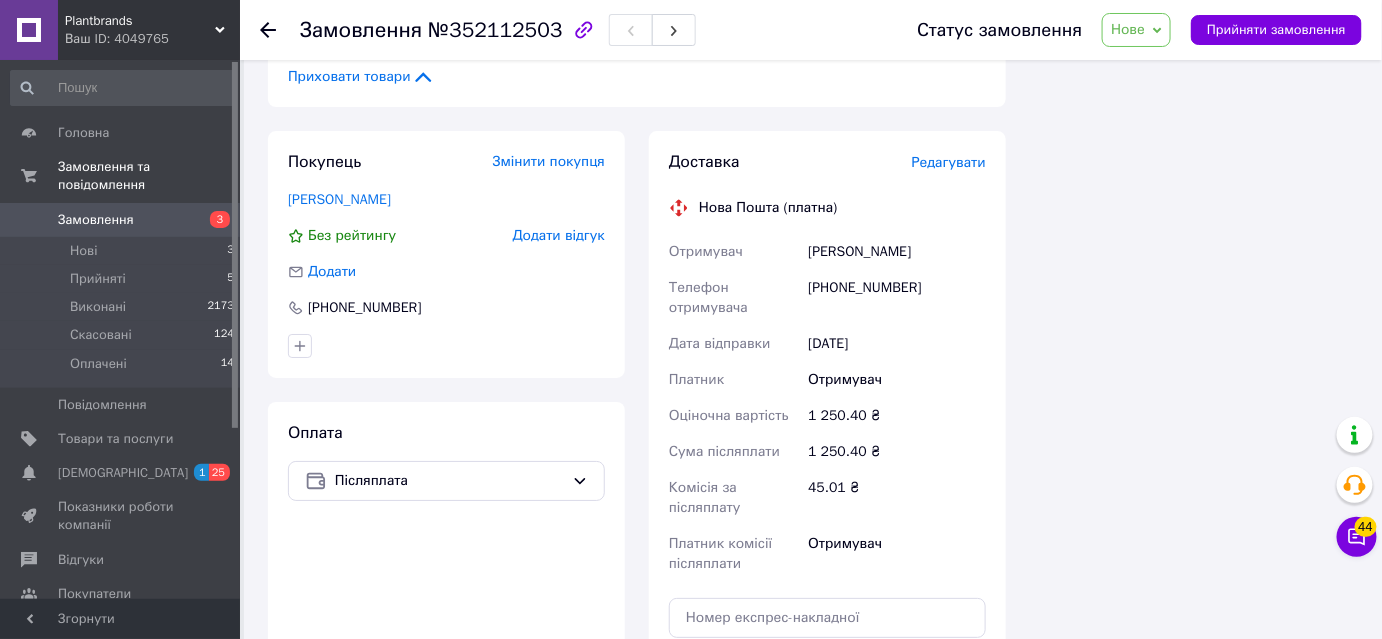 click on "Редагувати" at bounding box center [949, 162] 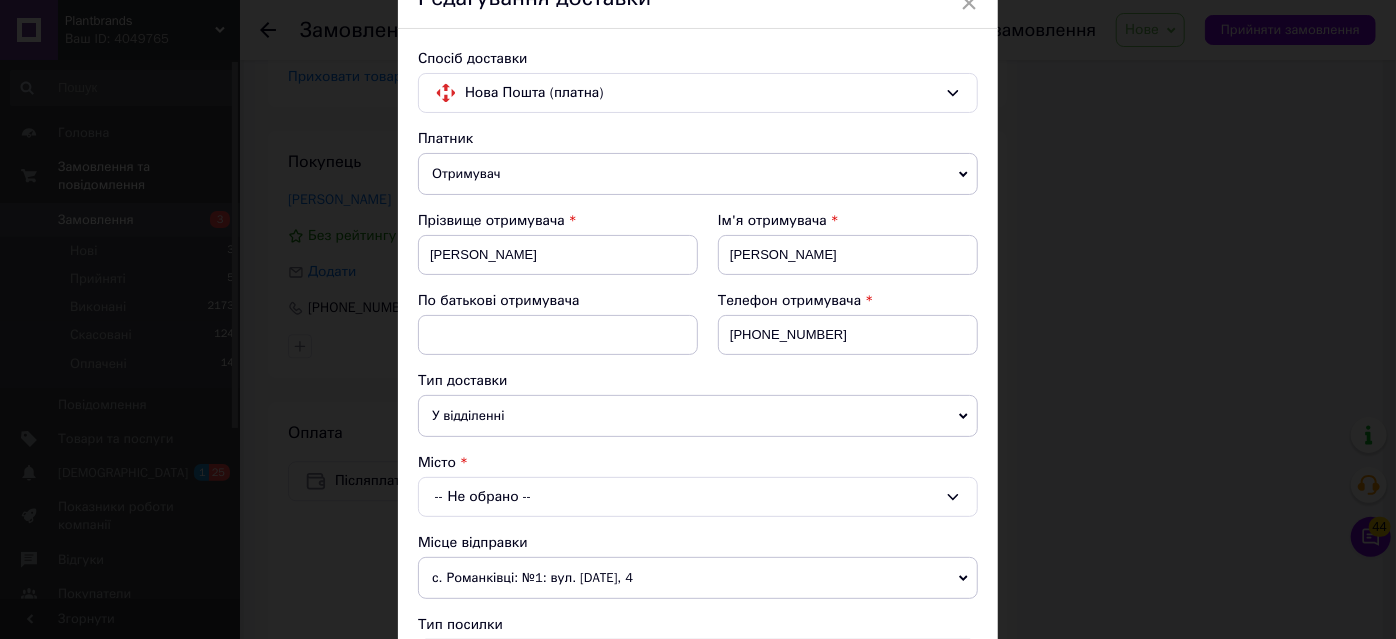 scroll, scrollTop: 181, scrollLeft: 0, axis: vertical 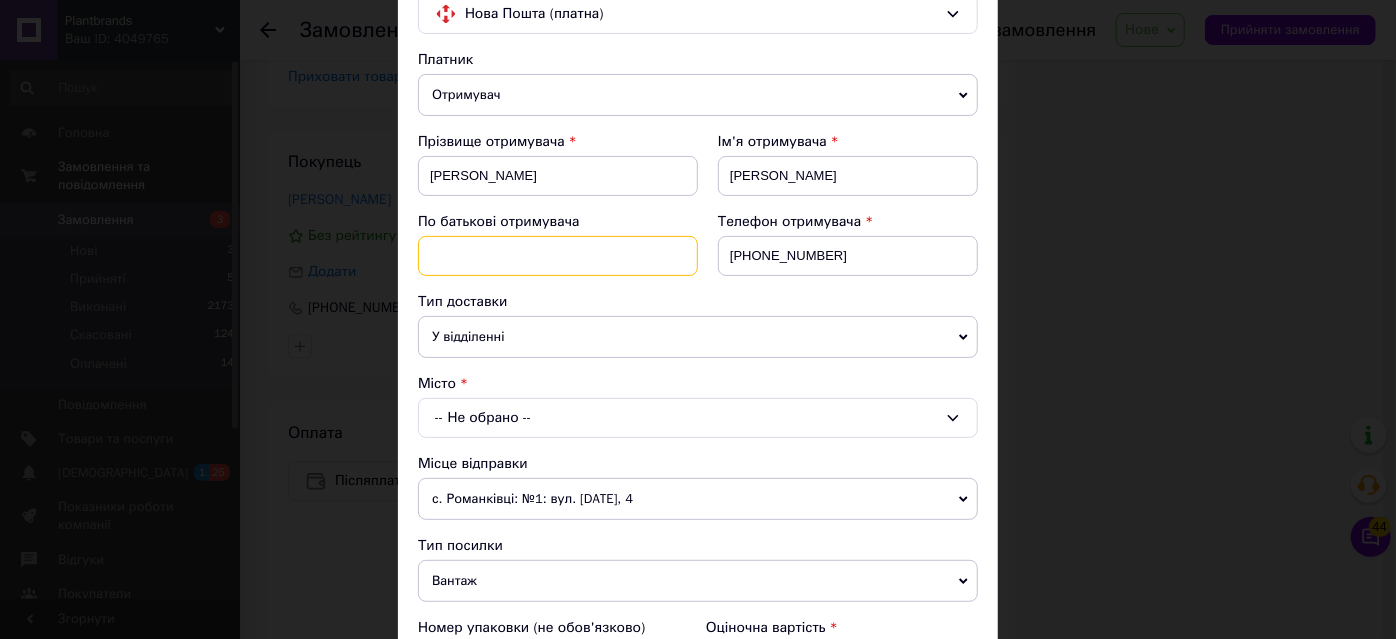 click at bounding box center (558, 256) 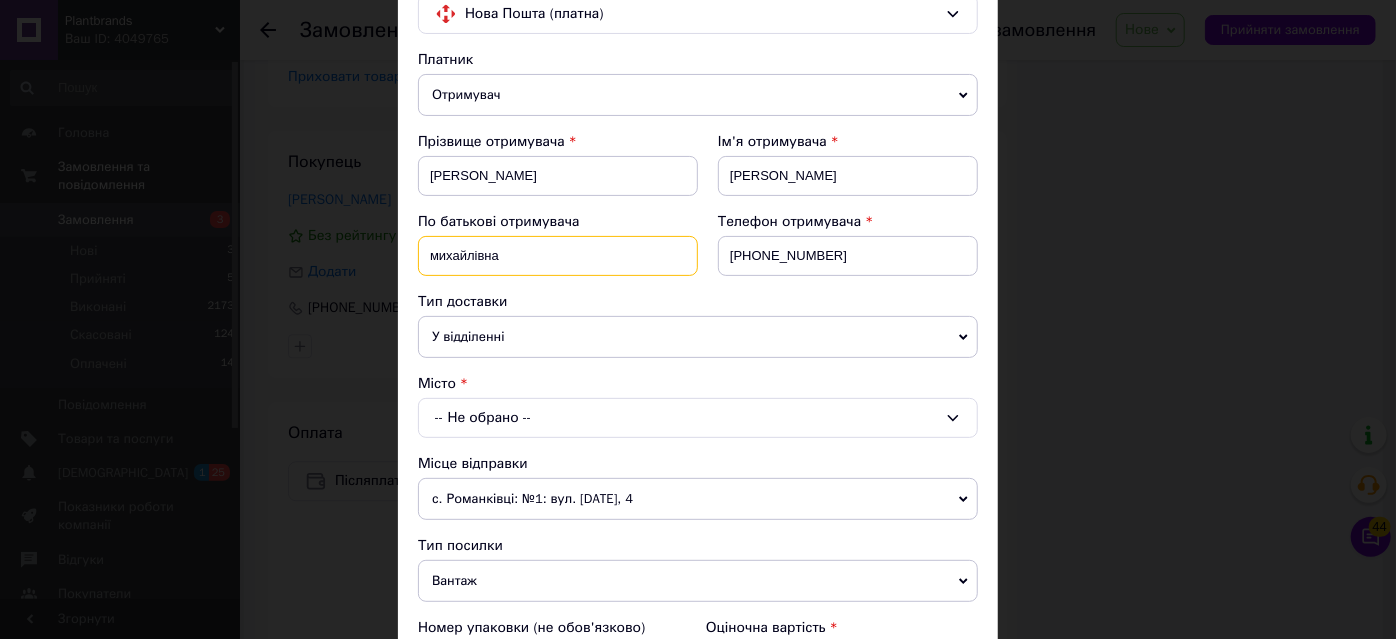 click on "михайлівна" at bounding box center (558, 256) 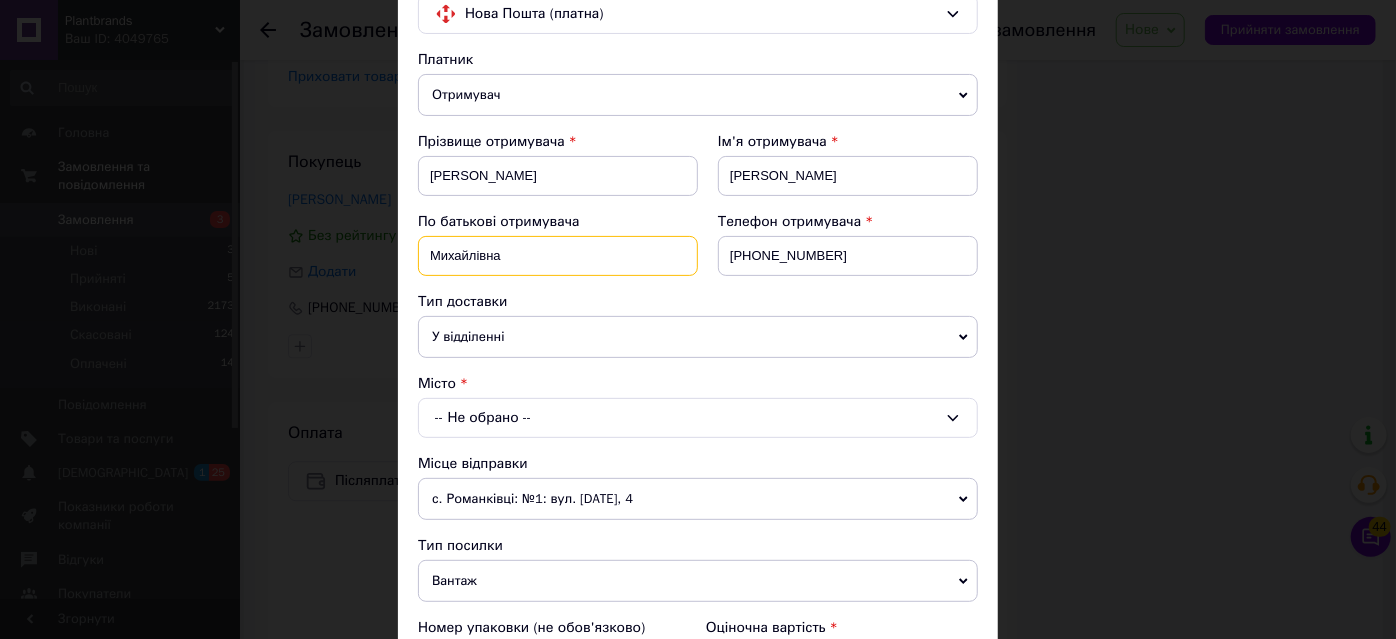 type on "Михайлівна" 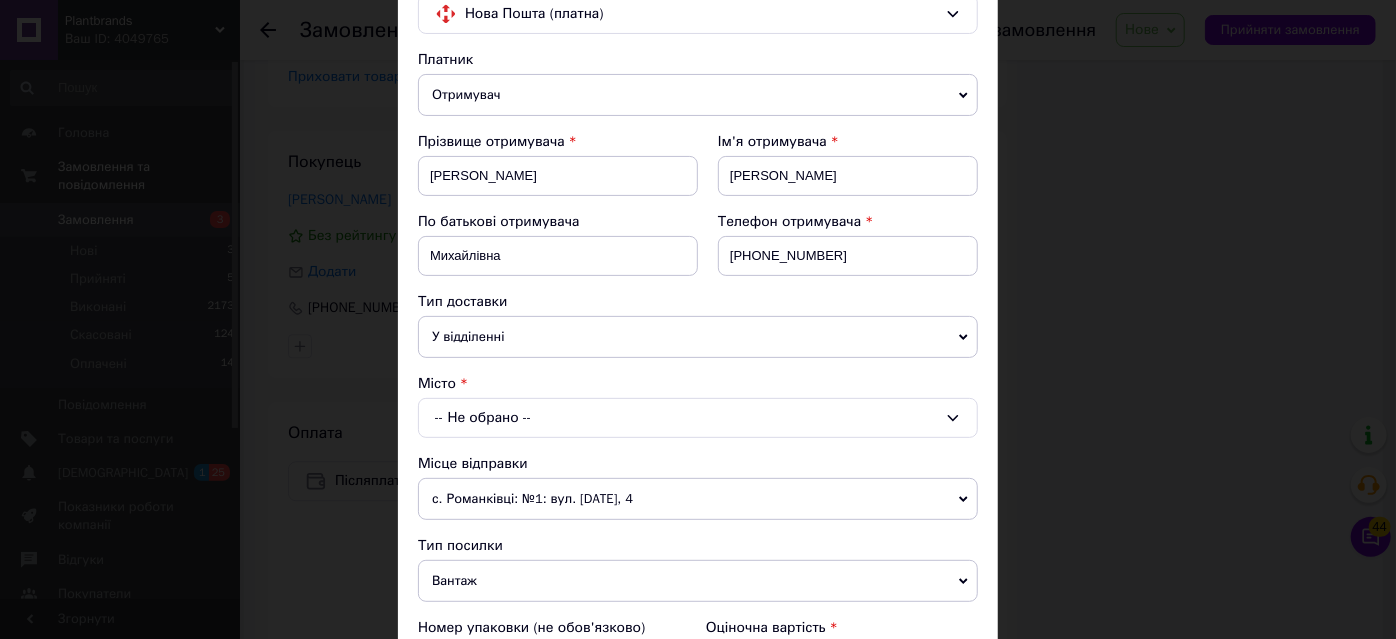 click on "У відділенні" at bounding box center [698, 337] 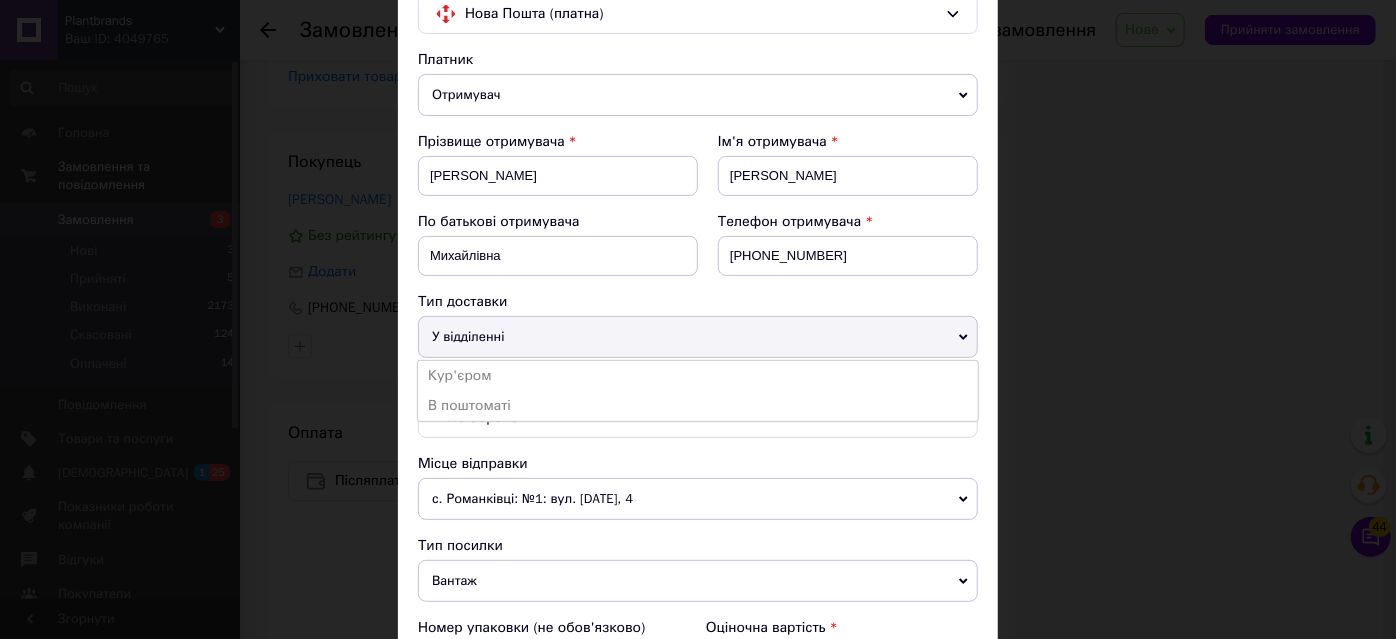 click on "У відділенні" at bounding box center [698, 337] 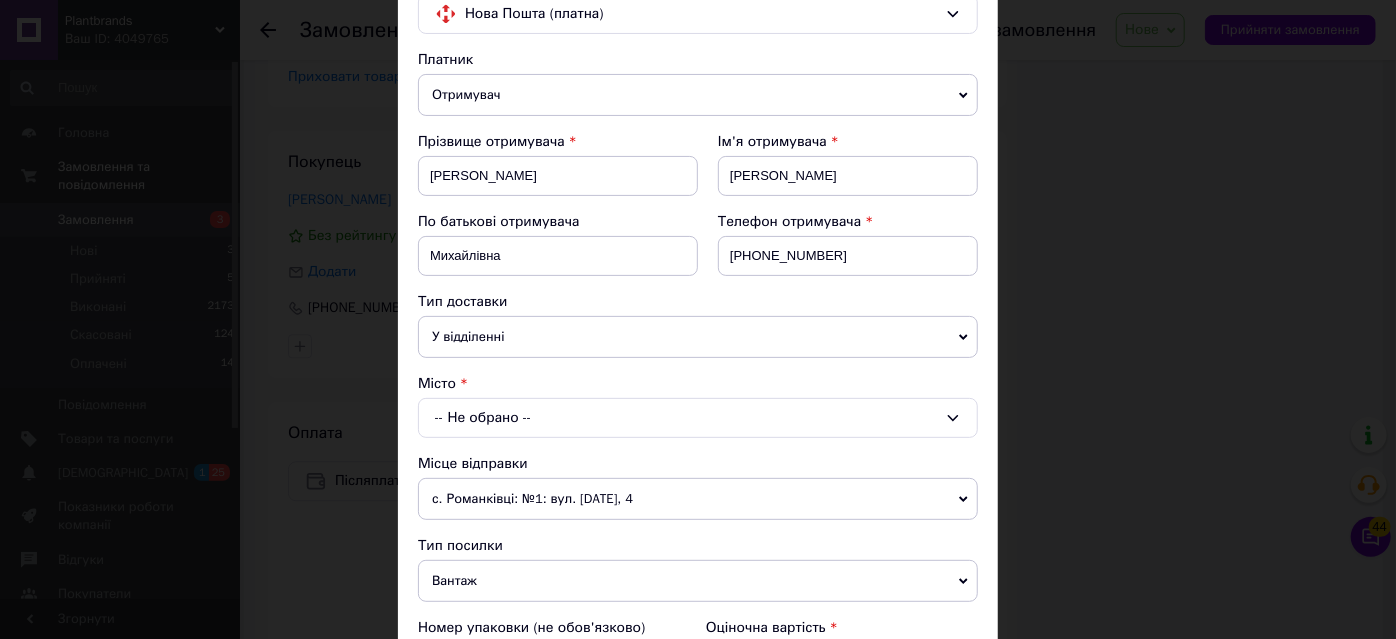 click on "-- Не обрано --" at bounding box center (698, 418) 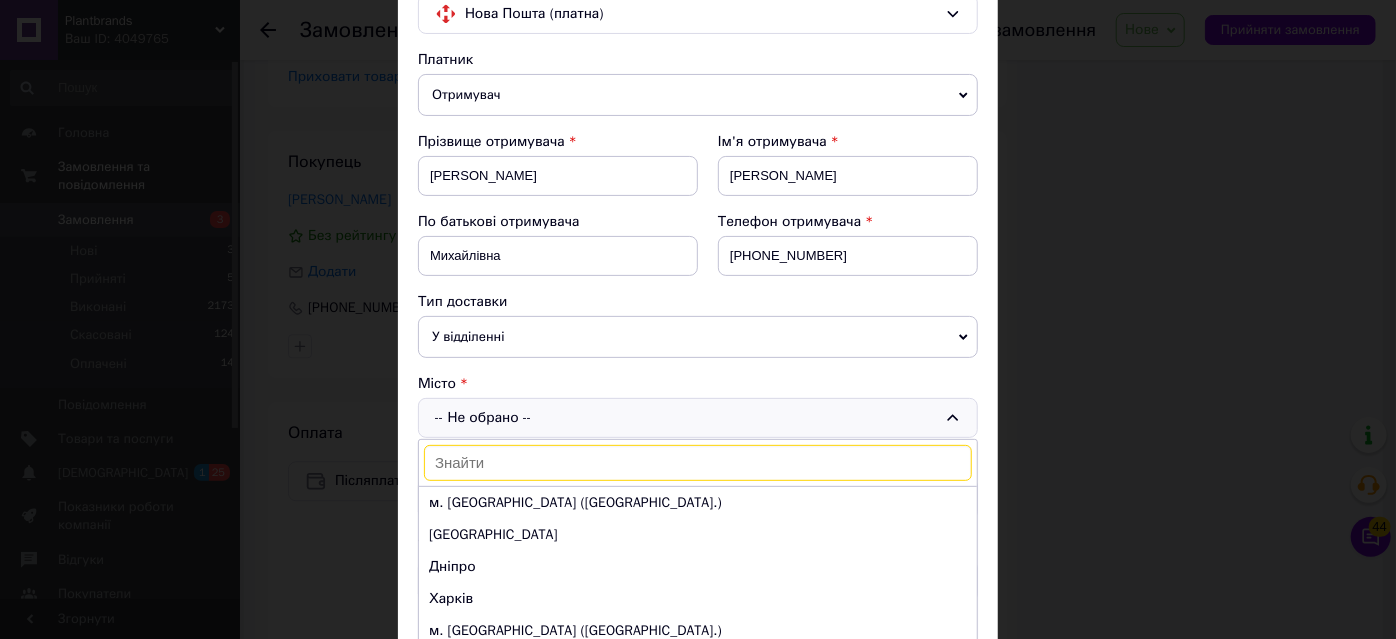 type on "Л" 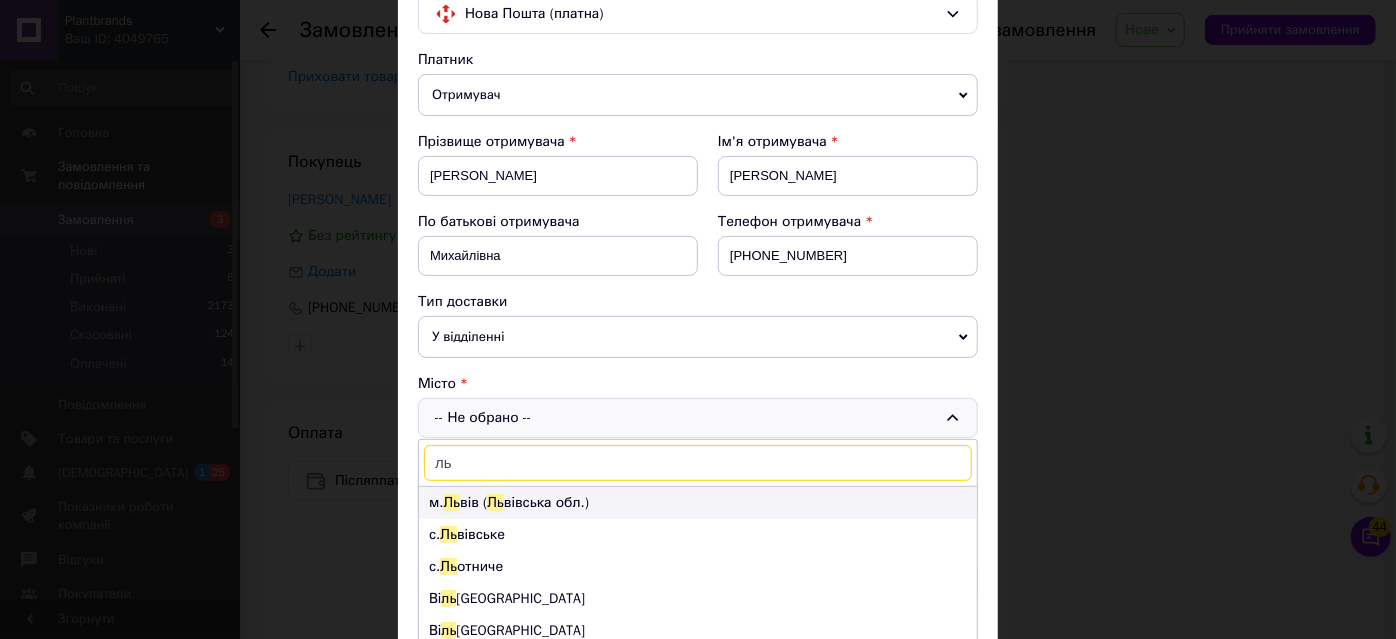 type on "ль" 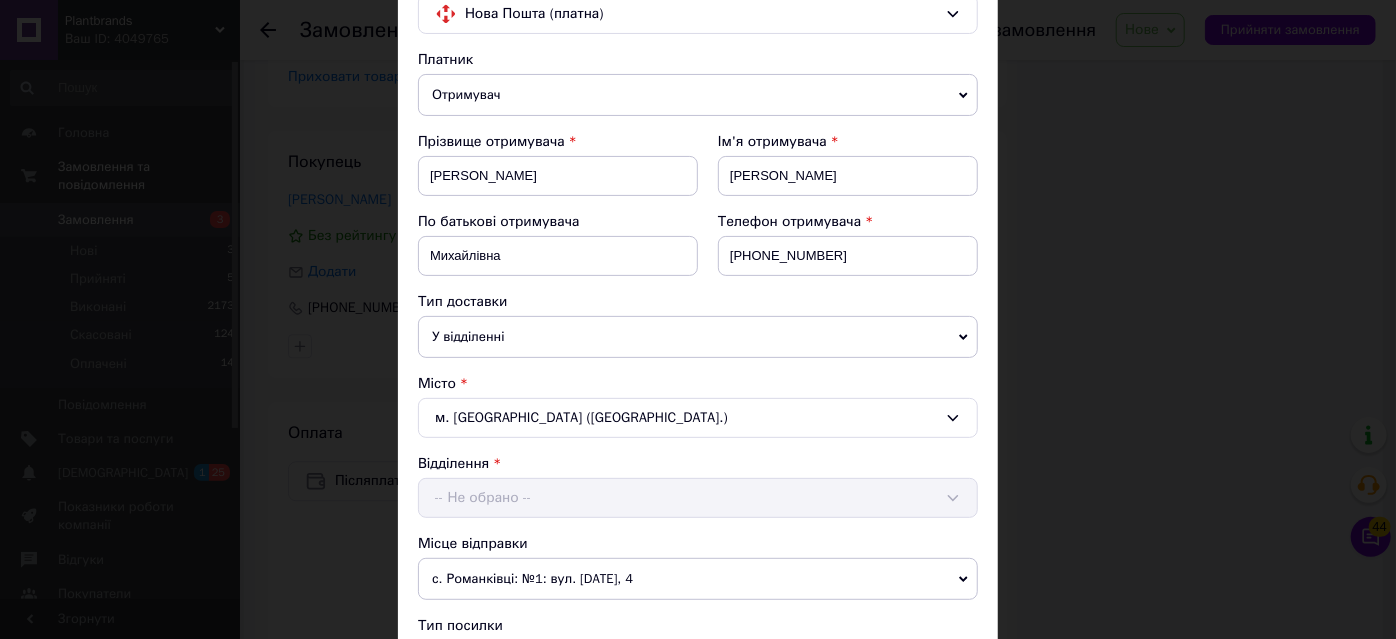 click on "-- Не обрано --" at bounding box center (698, 498) 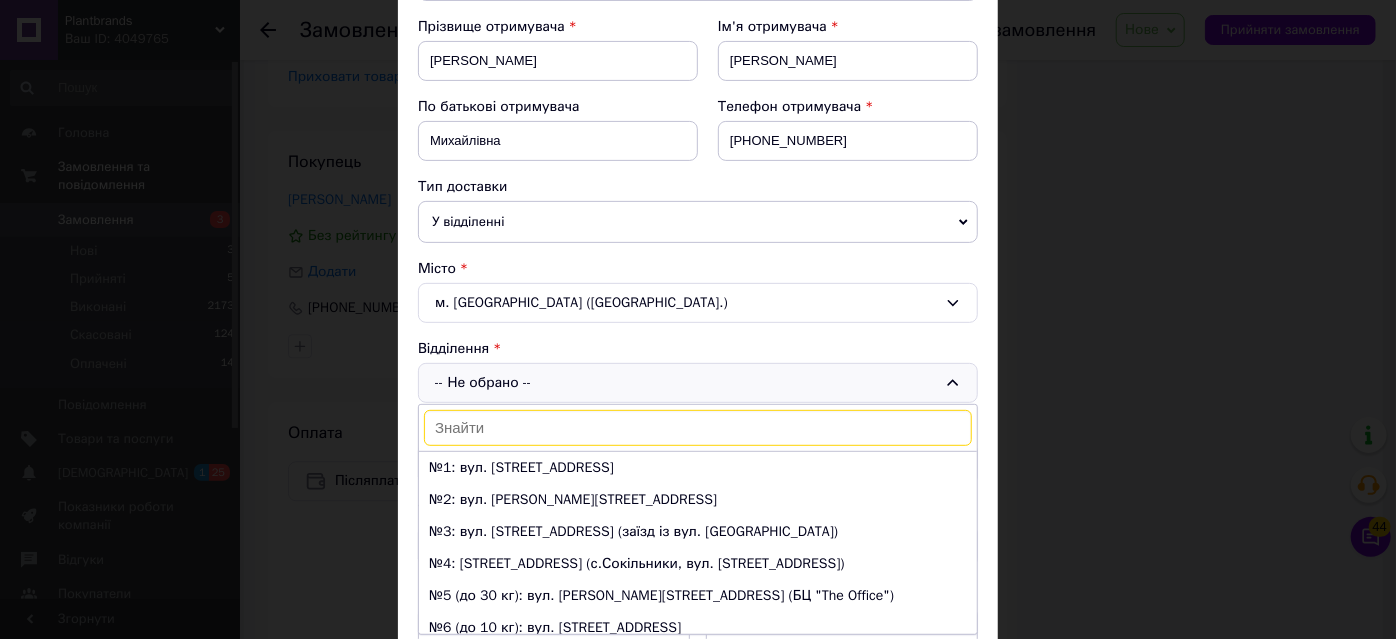 scroll, scrollTop: 454, scrollLeft: 0, axis: vertical 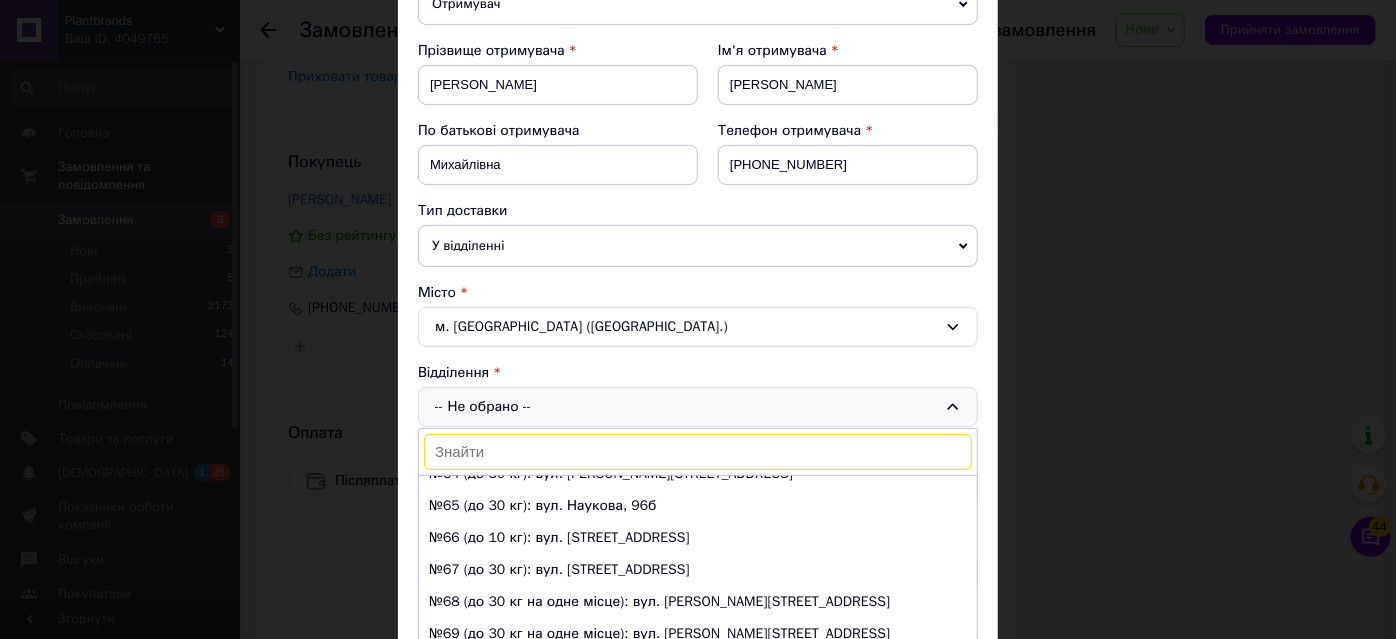 click on "м. Львів (Львівська обл.)" at bounding box center (698, 327) 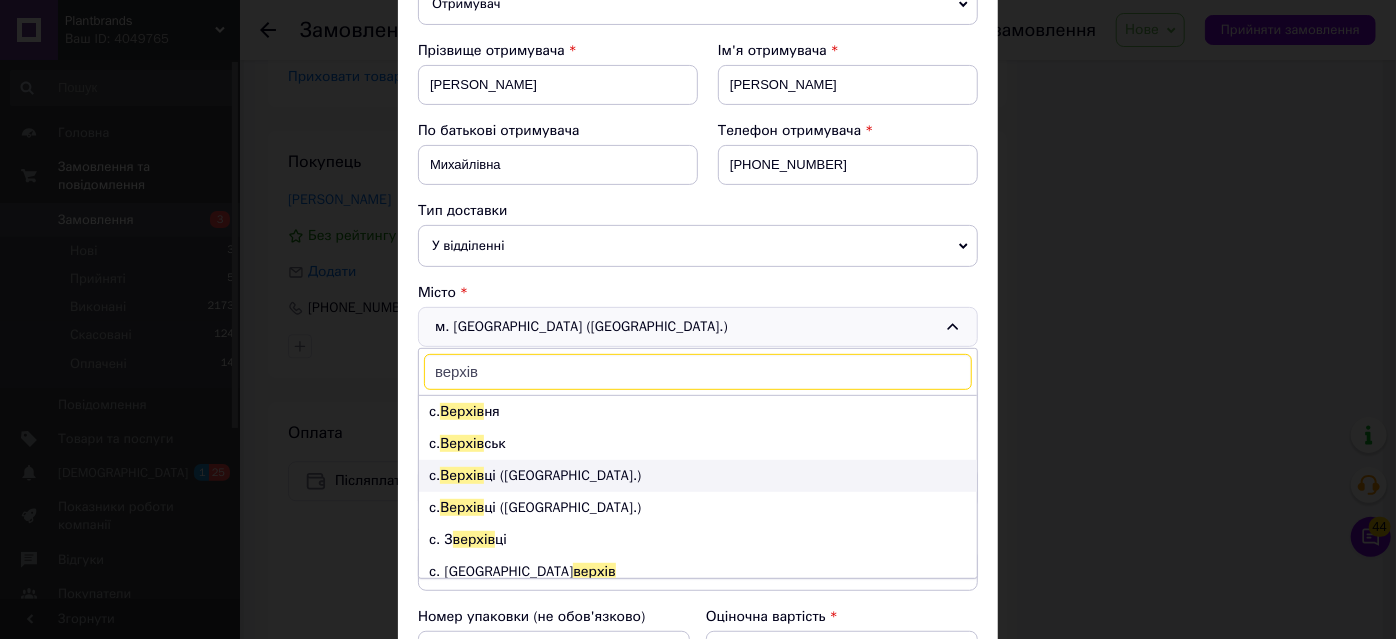 scroll, scrollTop: 138, scrollLeft: 0, axis: vertical 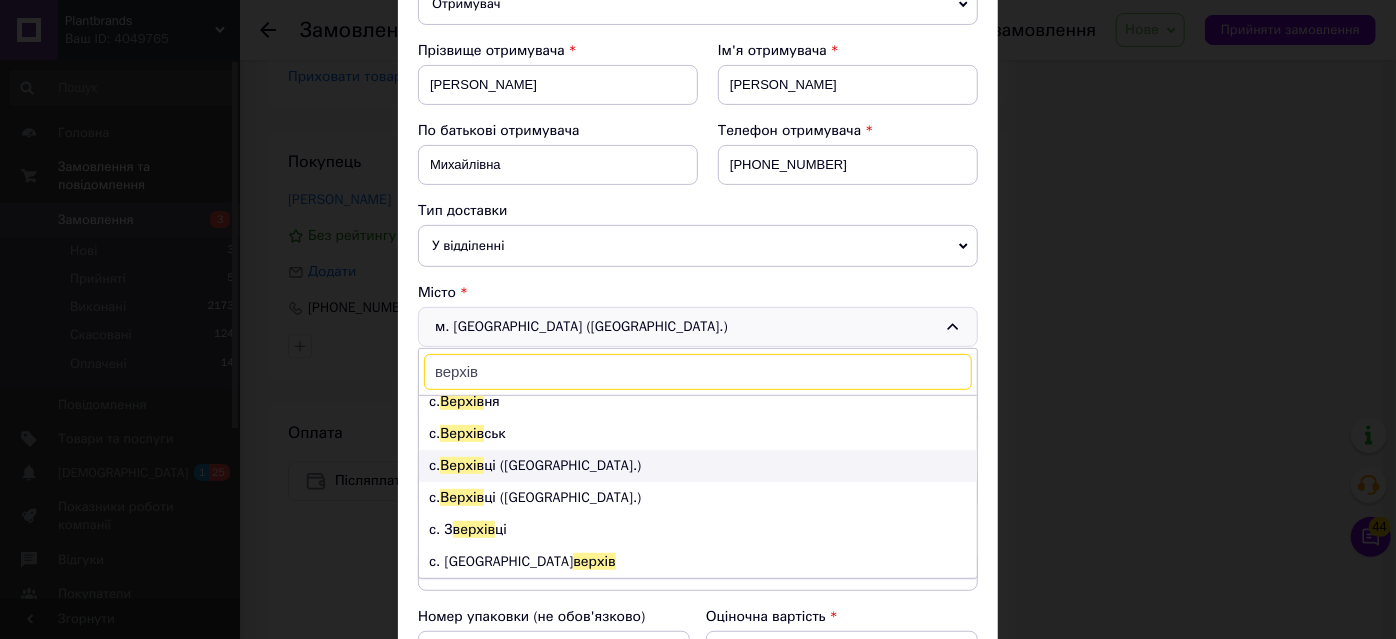 type on "верхів" 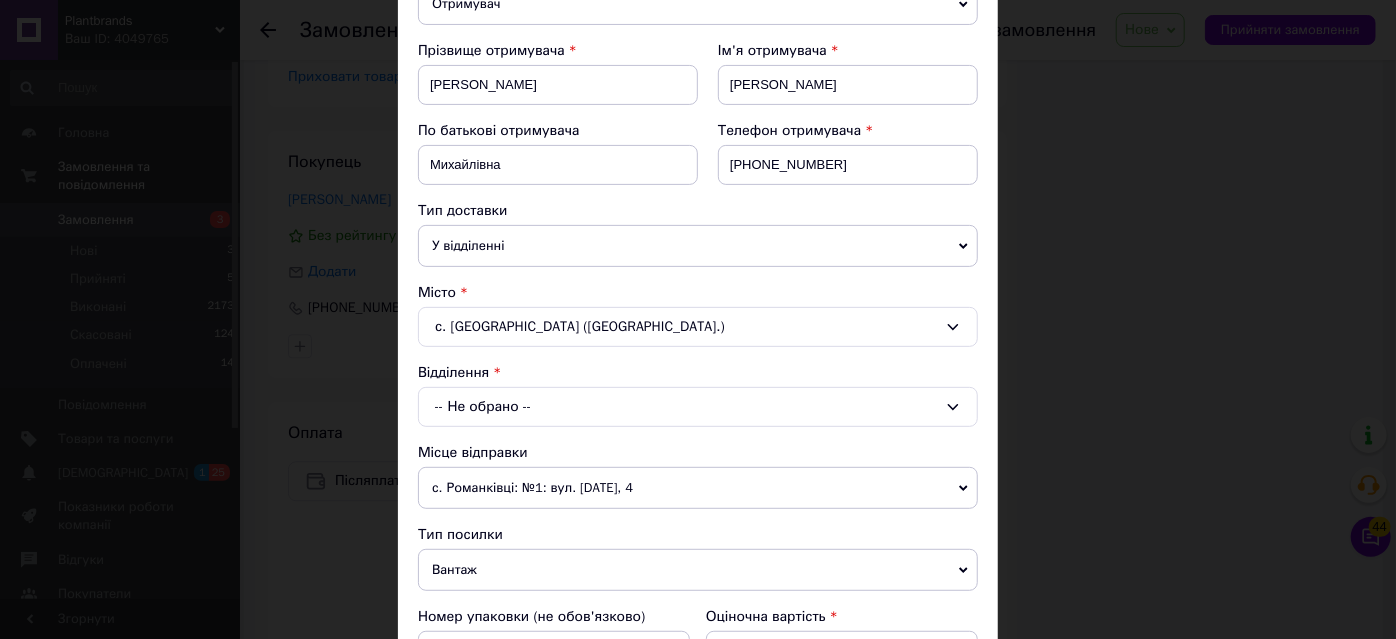 click on "-- Не обрано --" at bounding box center (698, 407) 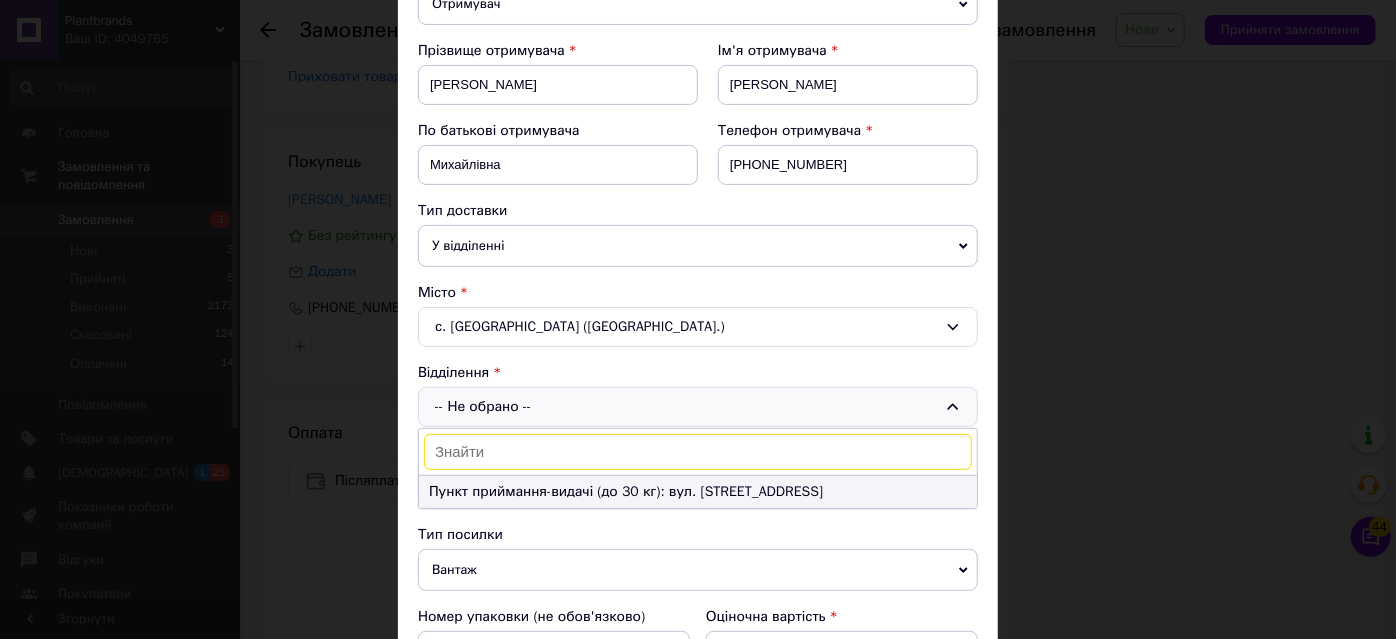 click on "Пункт приймання-видачі (до 30 кг): вул. Шкільна, 2" at bounding box center (698, 492) 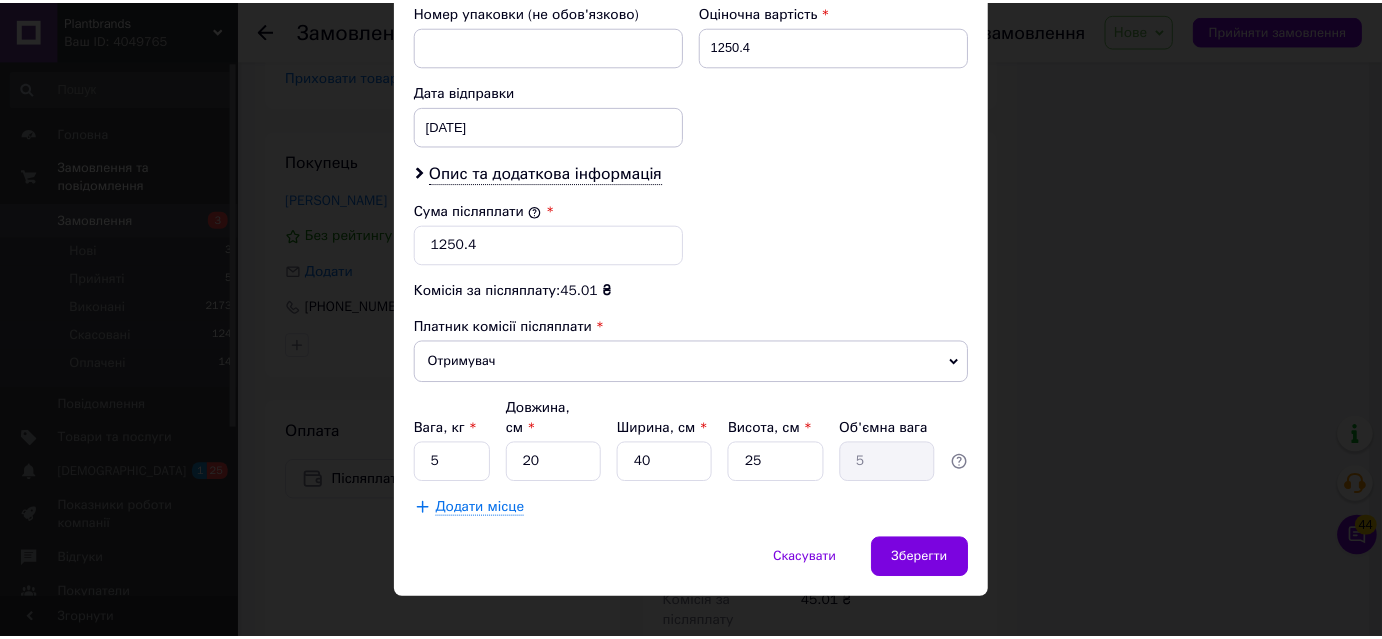 scroll, scrollTop: 878, scrollLeft: 0, axis: vertical 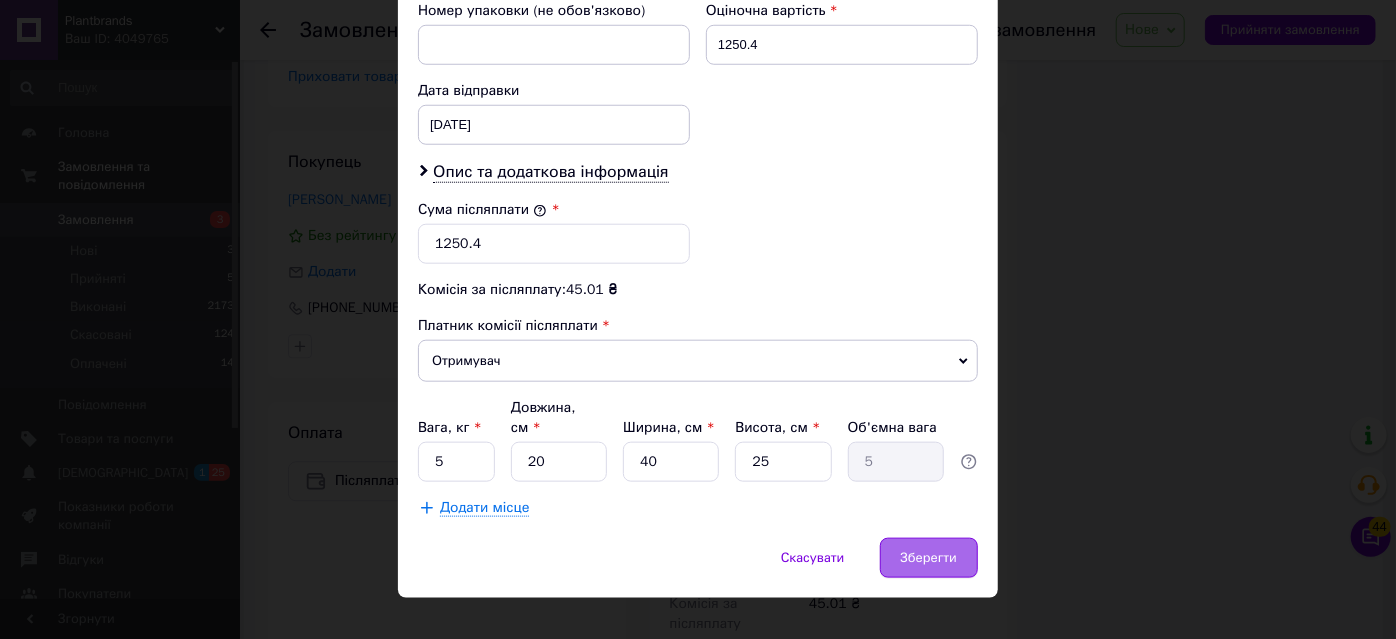 click on "Зберегти" at bounding box center (929, 558) 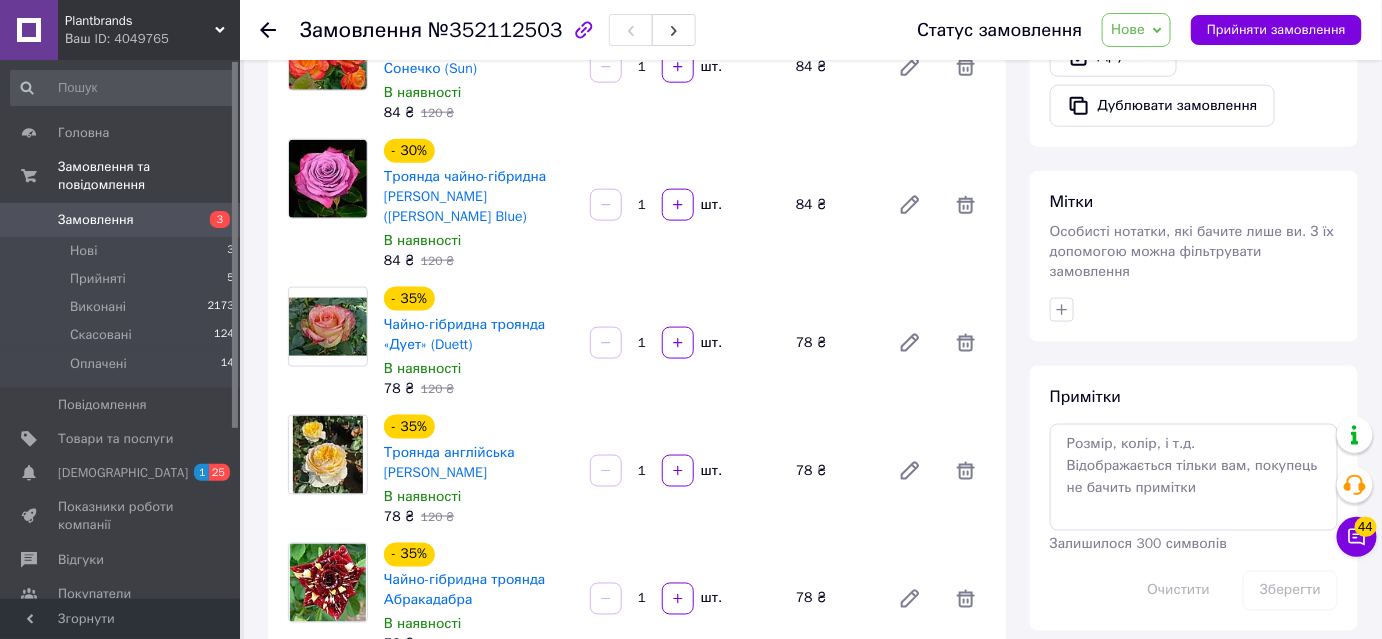 scroll, scrollTop: 363, scrollLeft: 0, axis: vertical 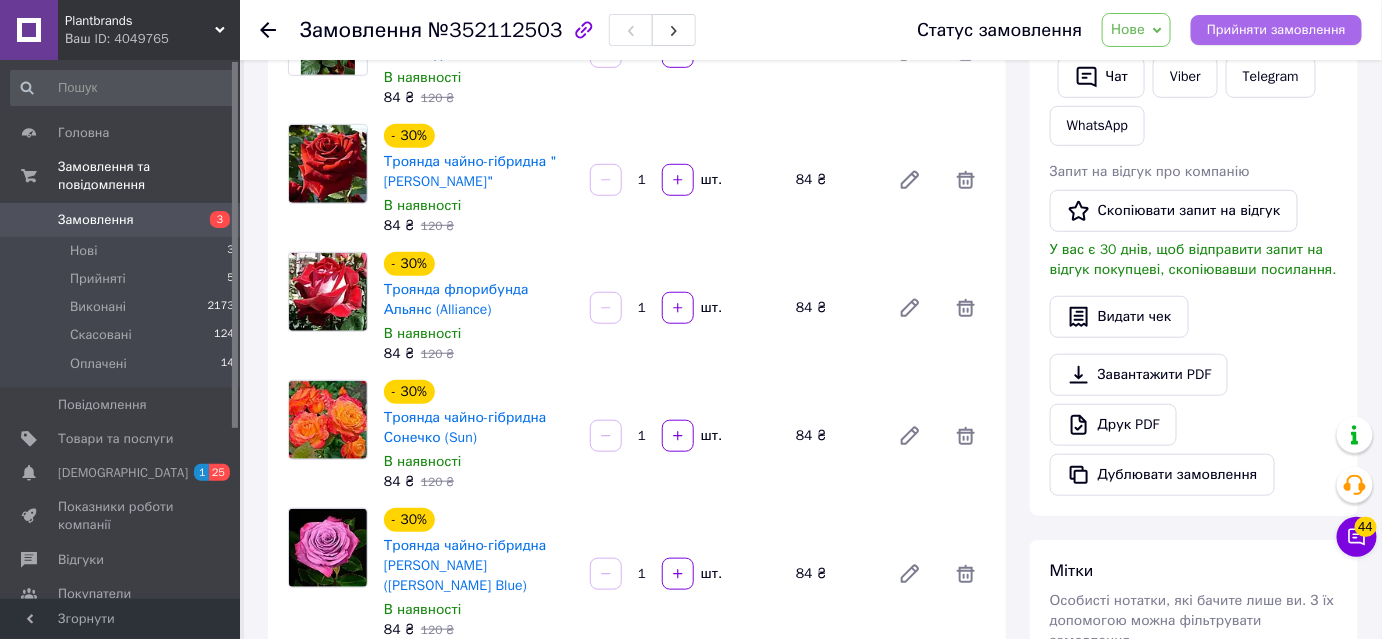 click on "Прийняти замовлення" at bounding box center (1276, 30) 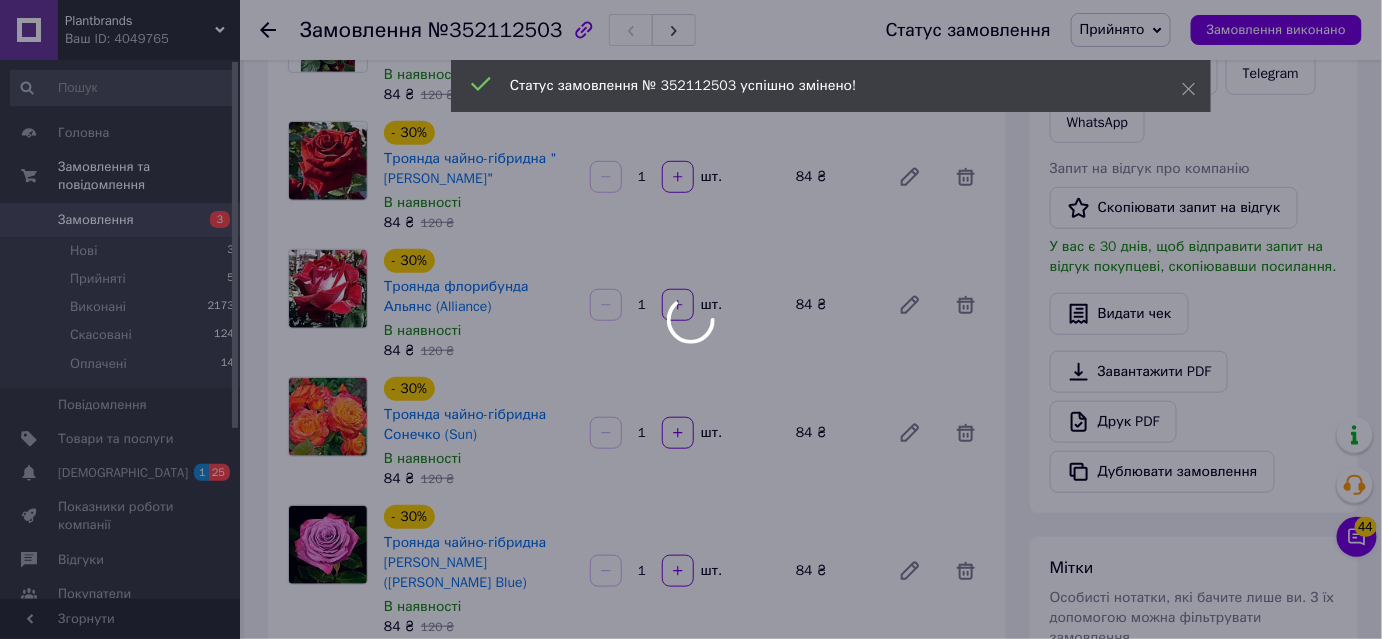 scroll, scrollTop: 363, scrollLeft: 0, axis: vertical 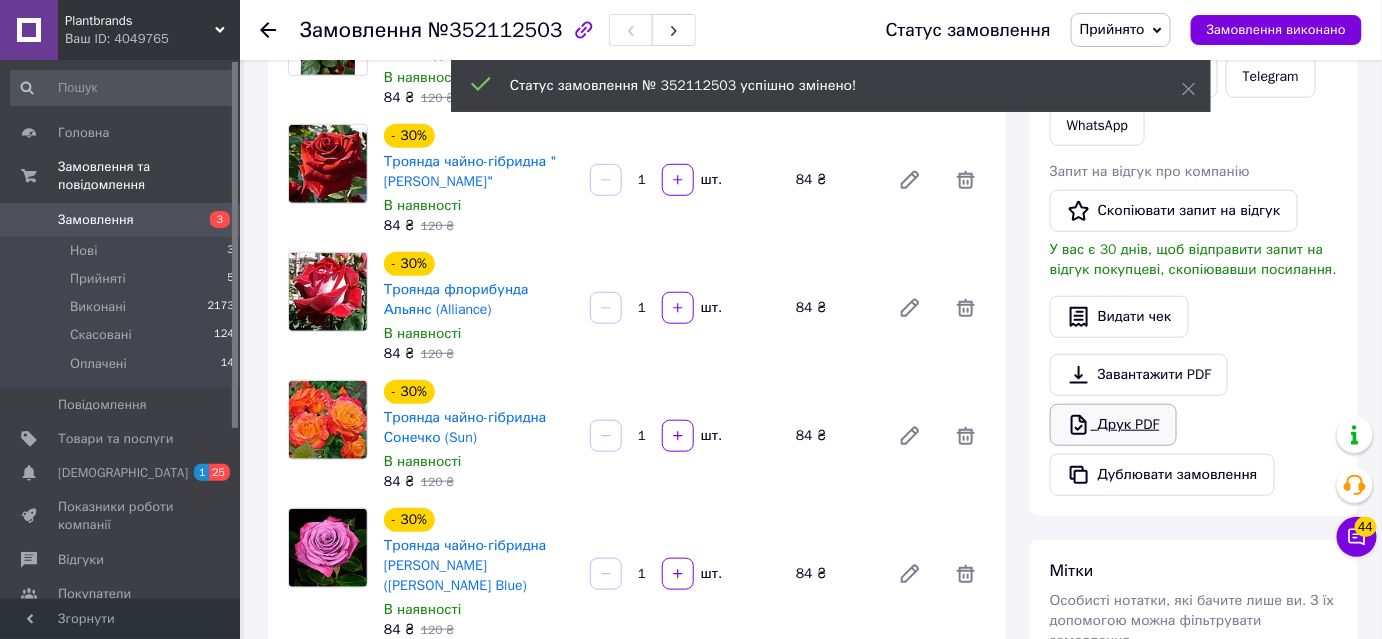 click on "Друк PDF" at bounding box center (1113, 425) 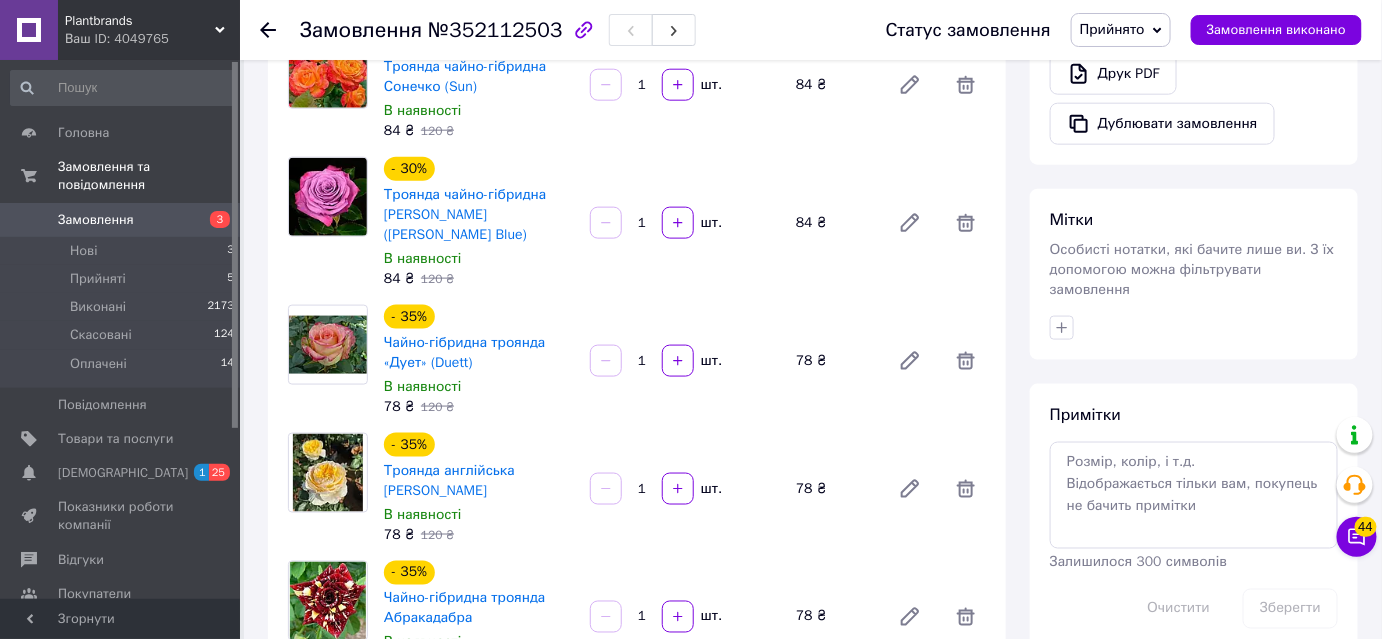 scroll, scrollTop: 727, scrollLeft: 0, axis: vertical 